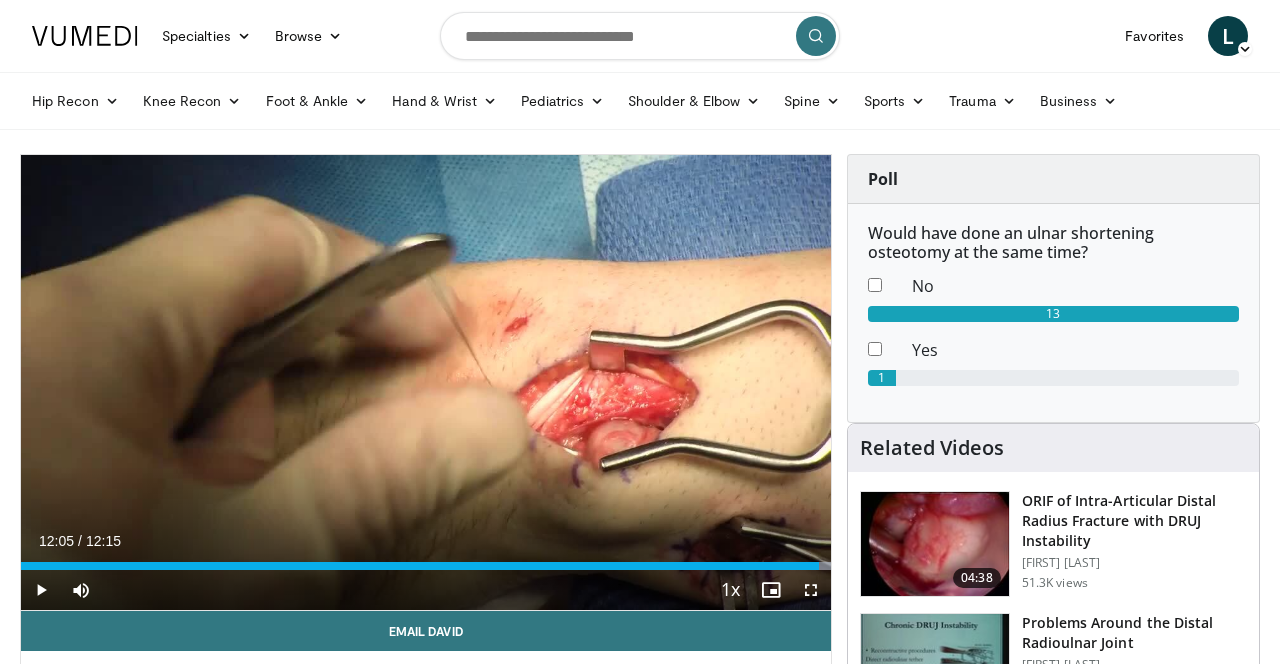 scroll, scrollTop: 94, scrollLeft: 0, axis: vertical 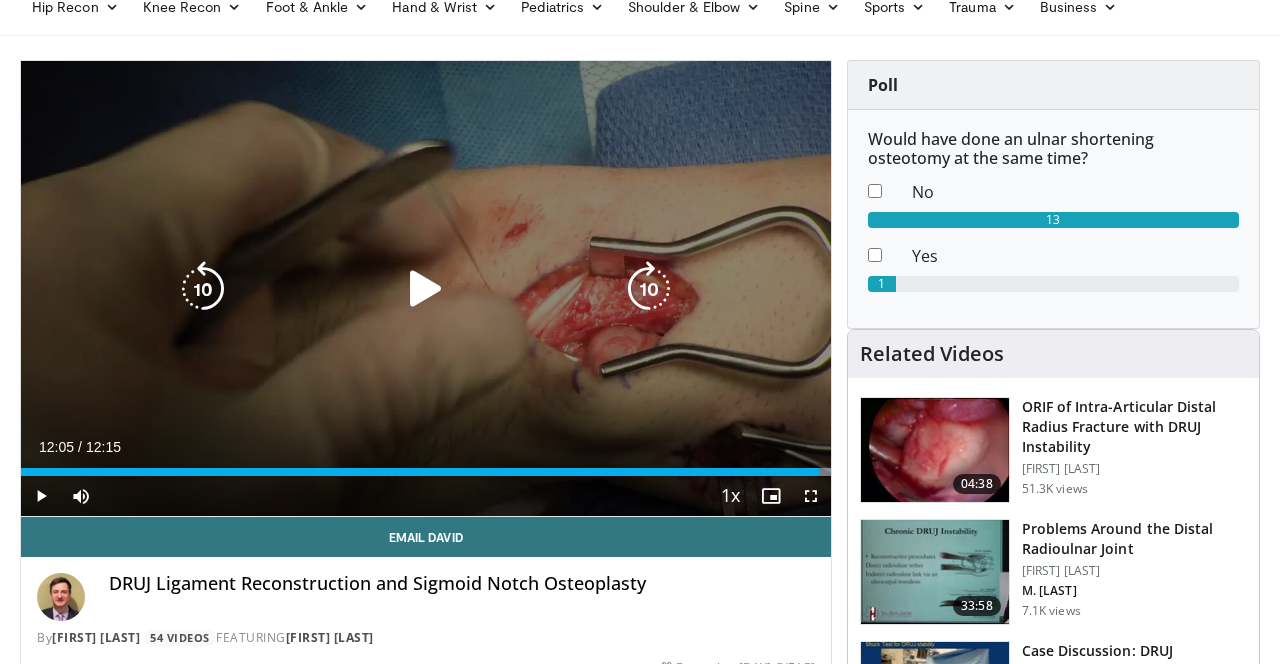 click at bounding box center [426, 289] 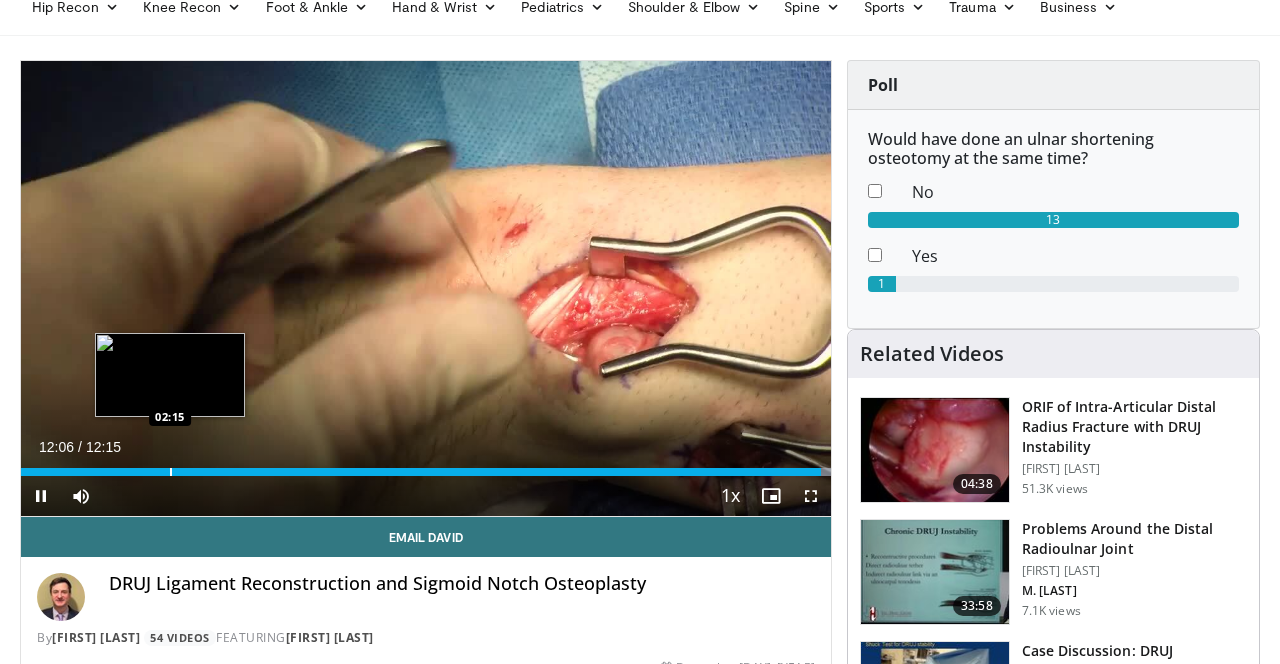 click at bounding box center (171, 472) 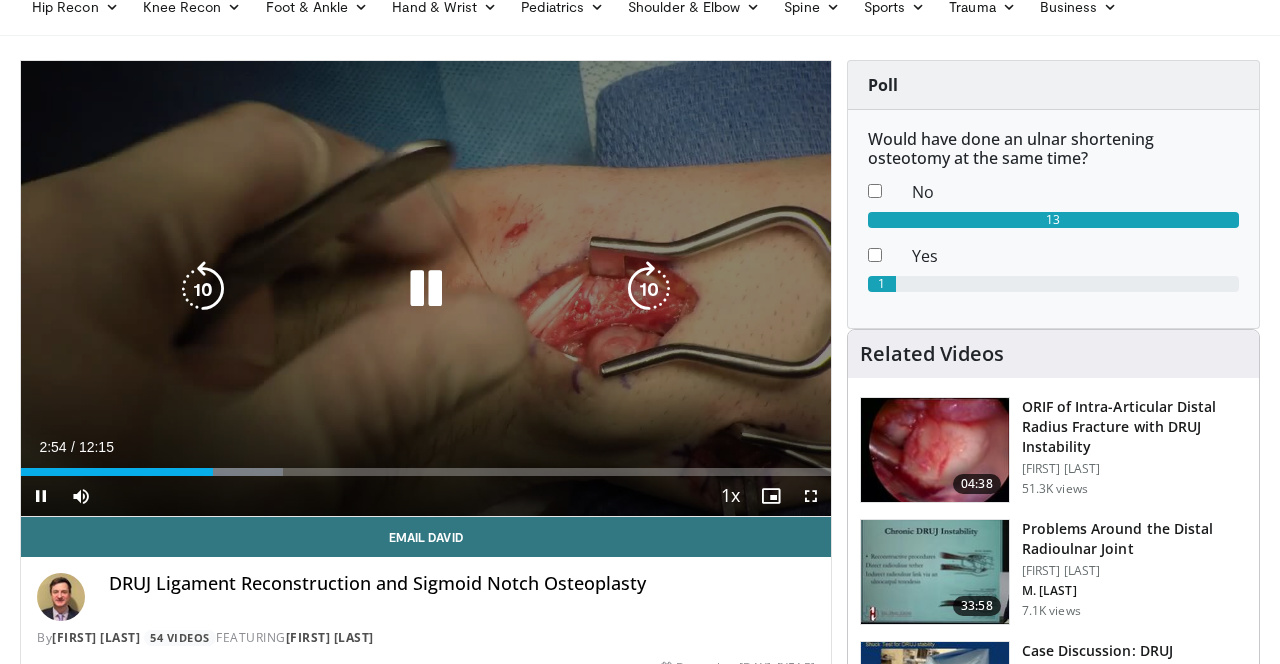 click at bounding box center (426, 289) 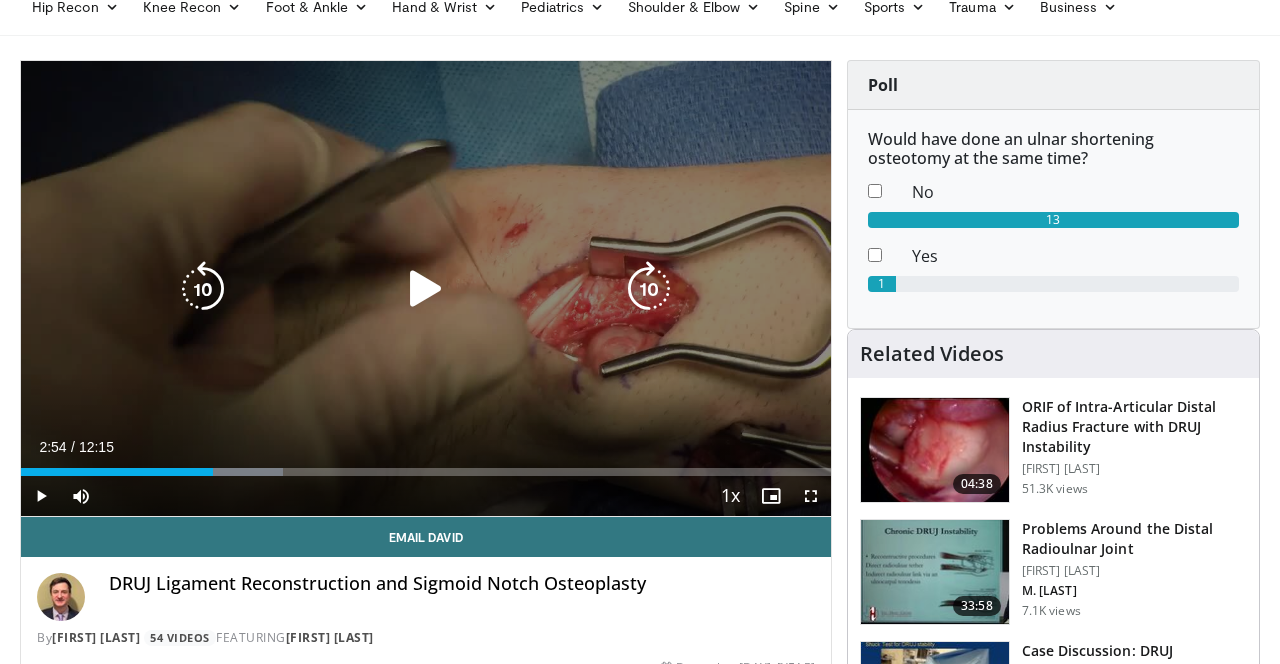 click at bounding box center [426, 289] 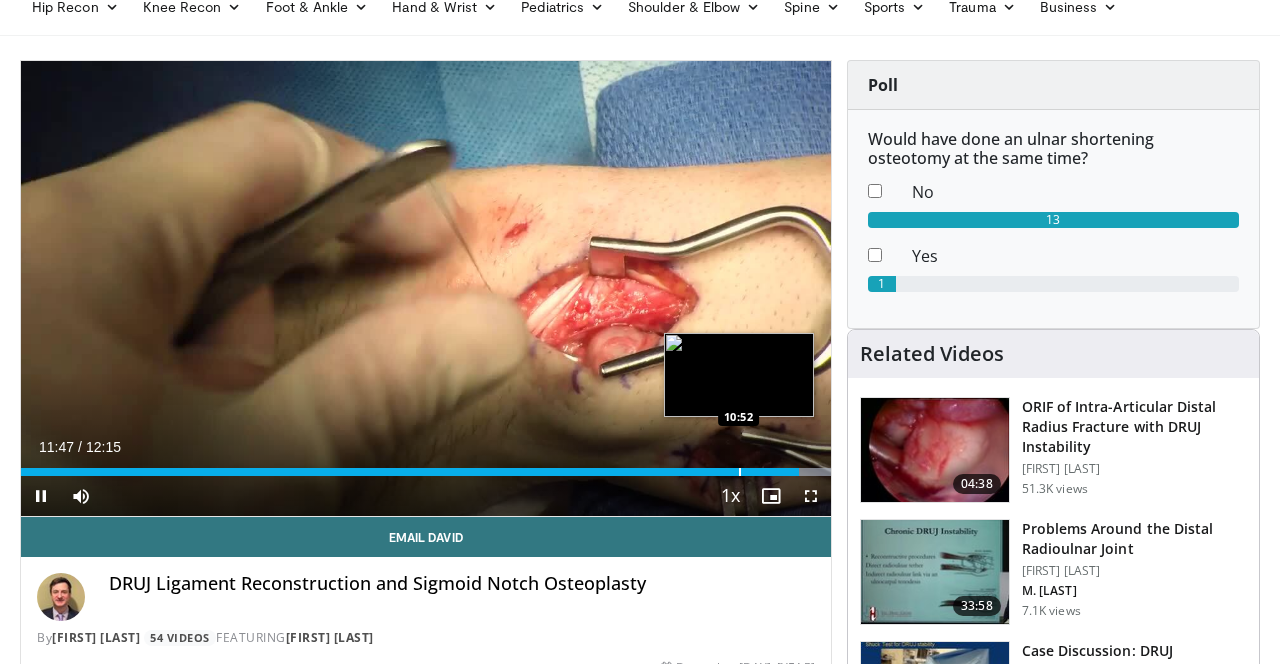 click at bounding box center (740, 472) 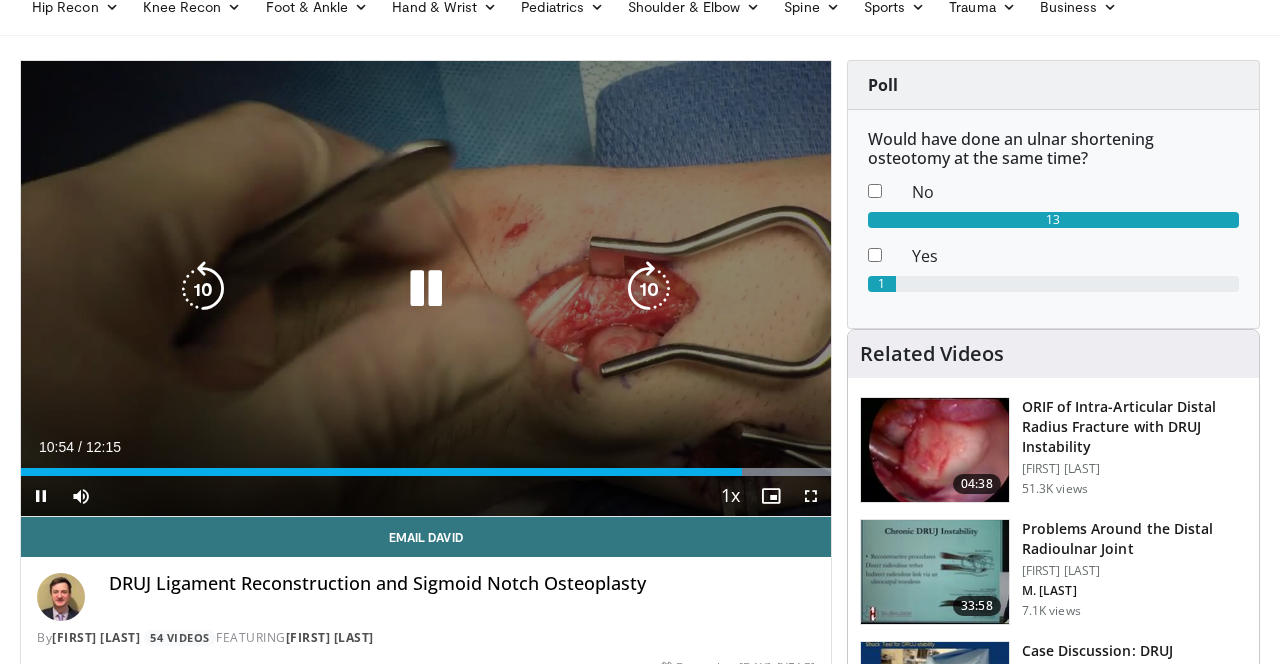 click at bounding box center [649, 289] 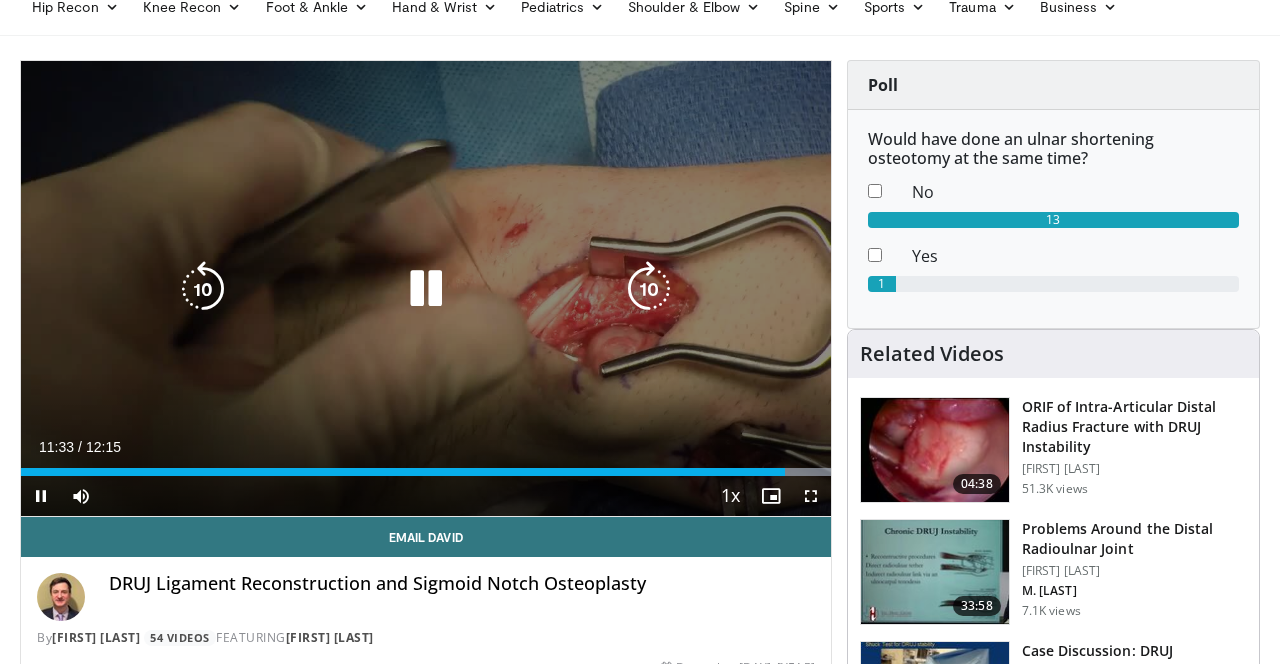 click at bounding box center [426, 289] 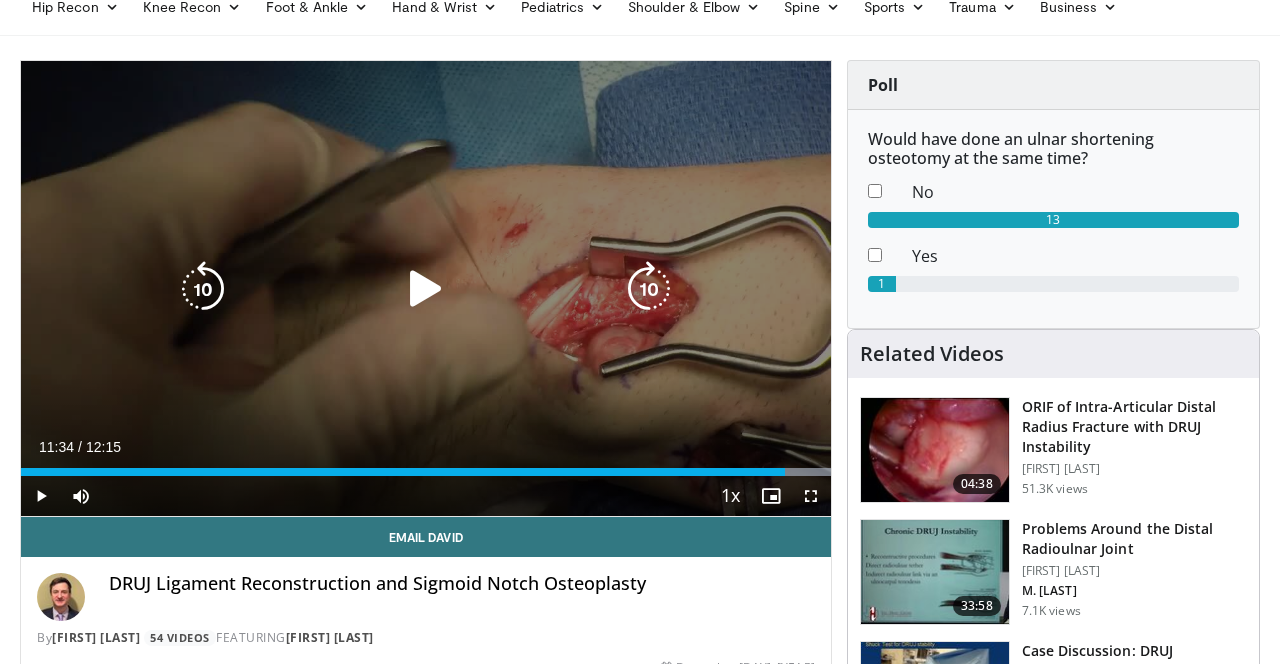 click at bounding box center (426, 289) 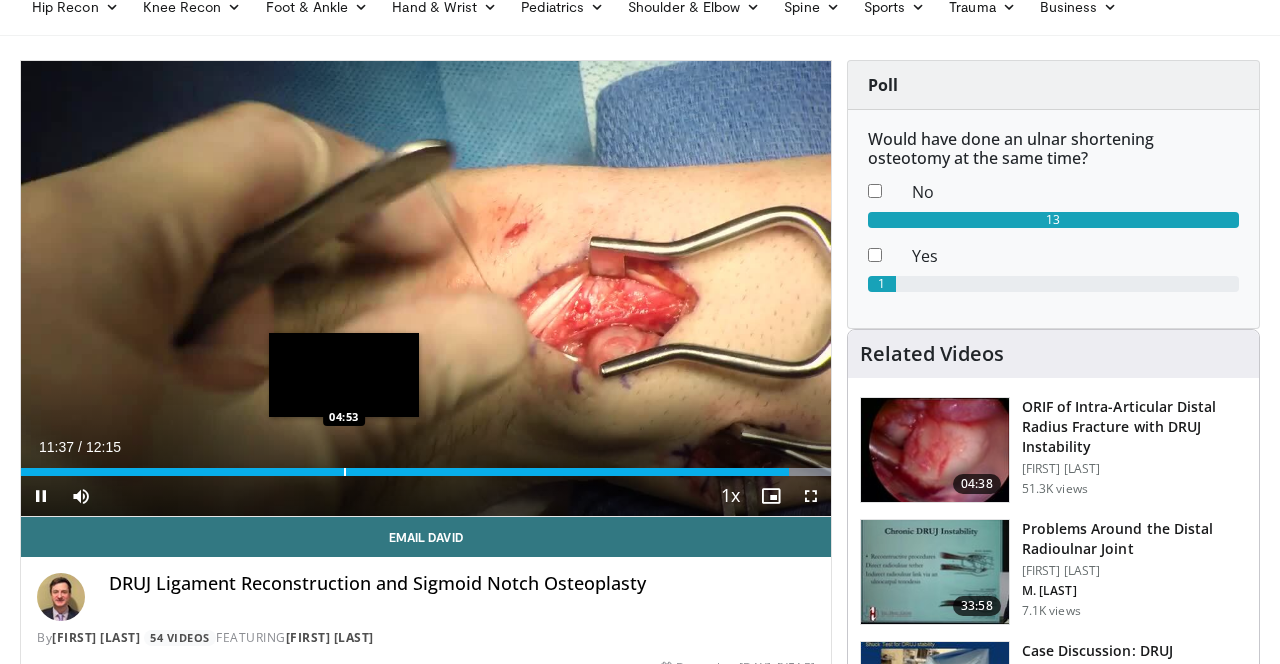 click at bounding box center (345, 472) 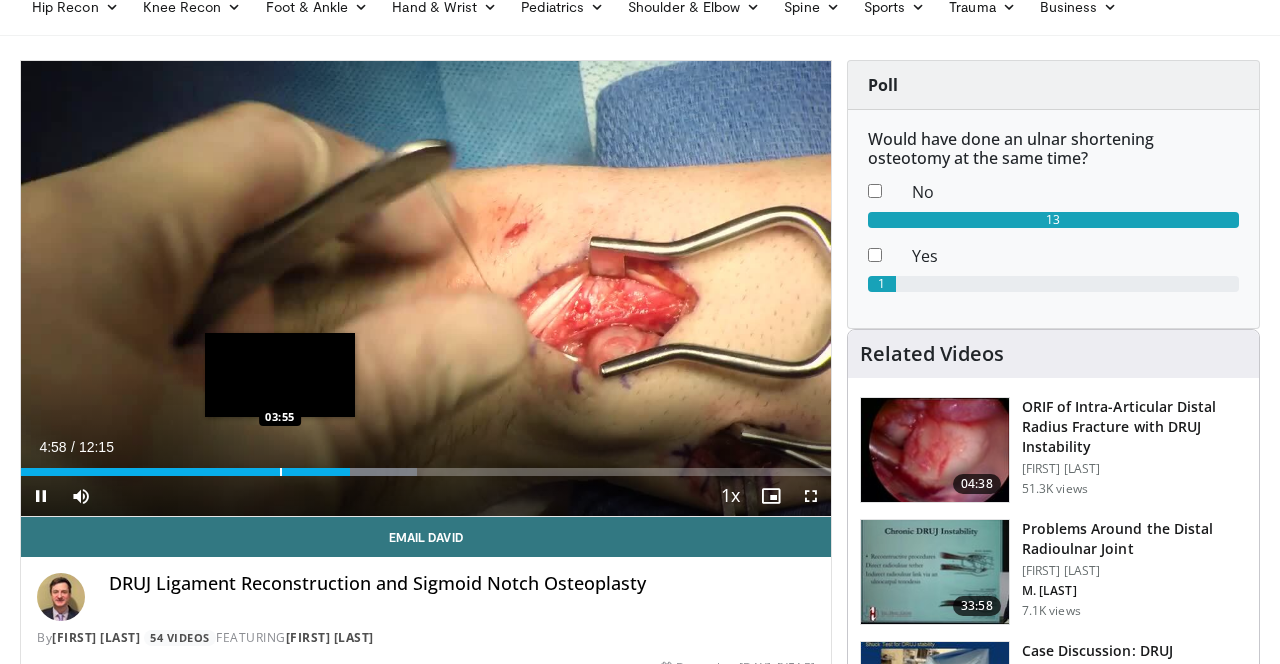 click at bounding box center [281, 472] 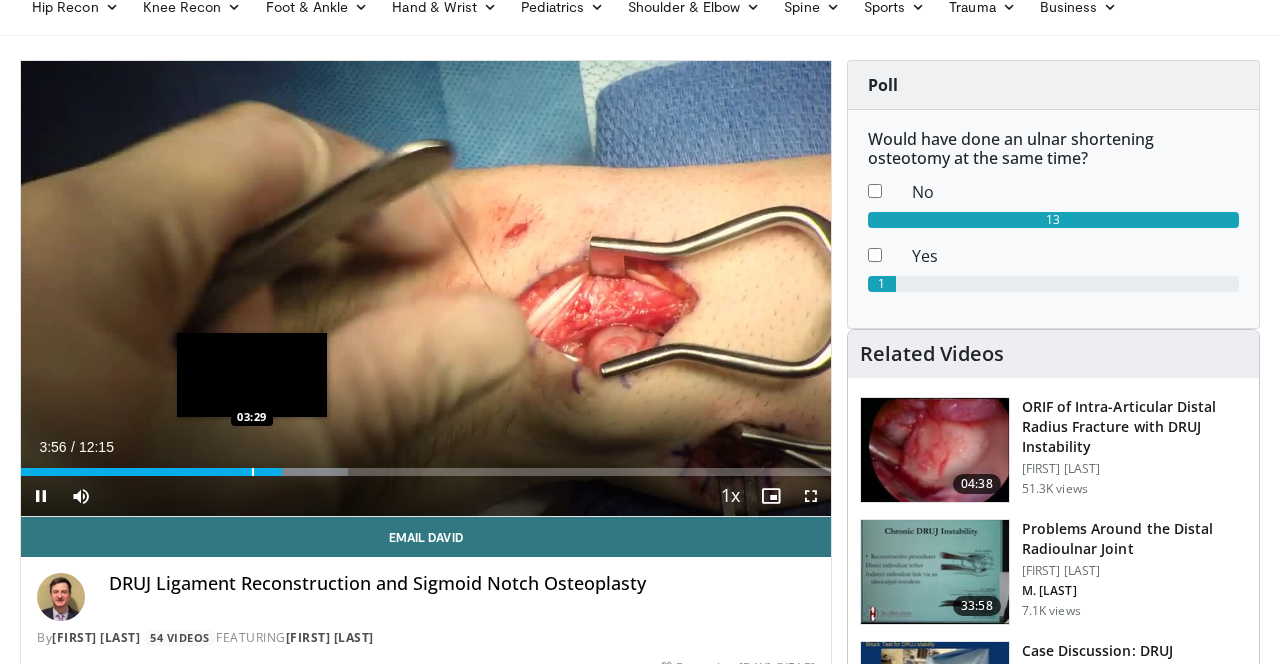 click at bounding box center [253, 472] 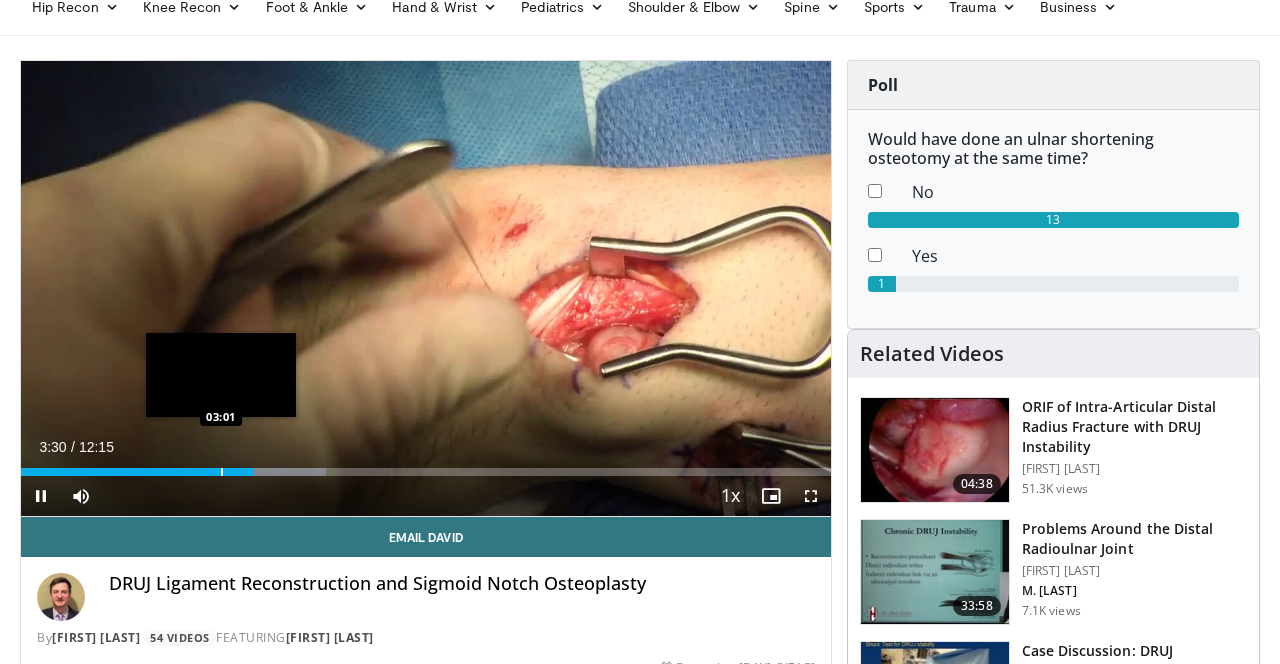 click on "Loaded :  37.73% 03:30 03:01" at bounding box center [426, 466] 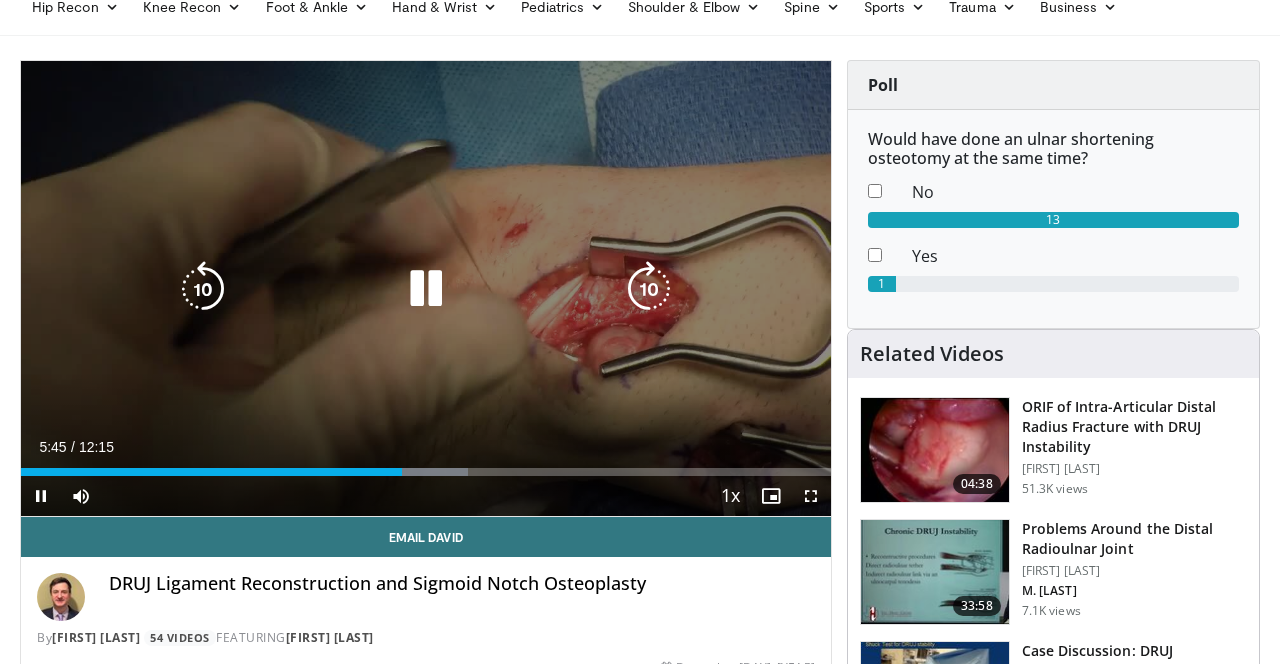 click at bounding box center [426, 289] 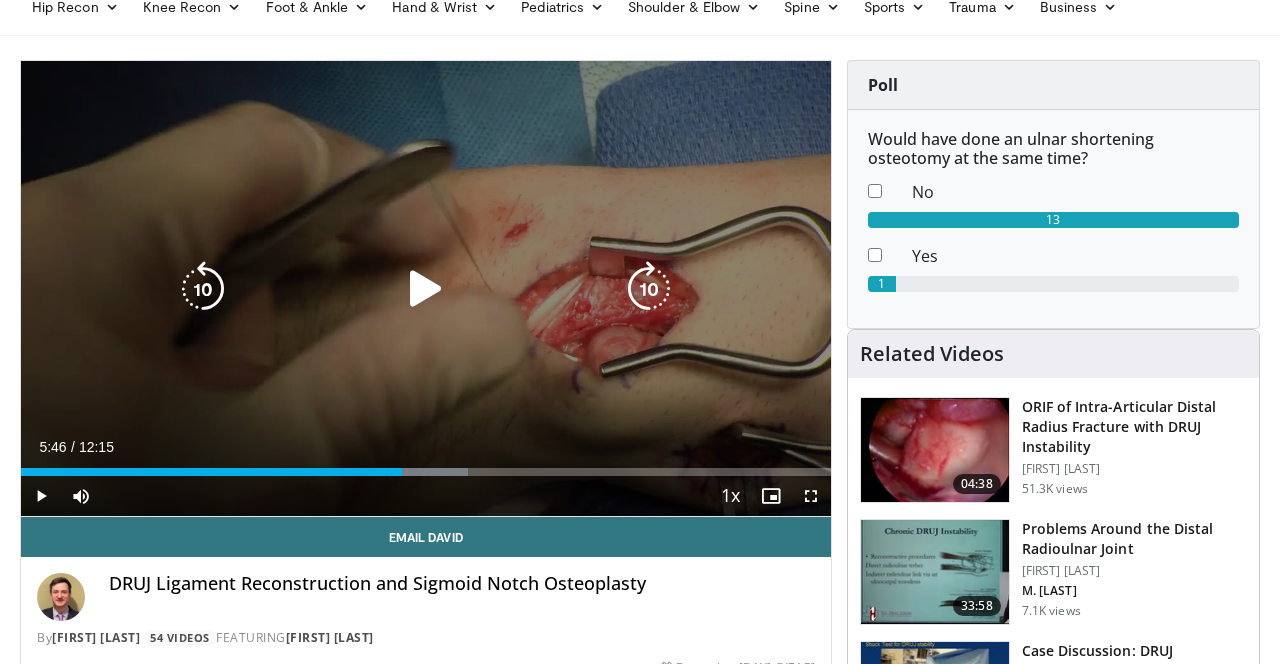 click at bounding box center (426, 289) 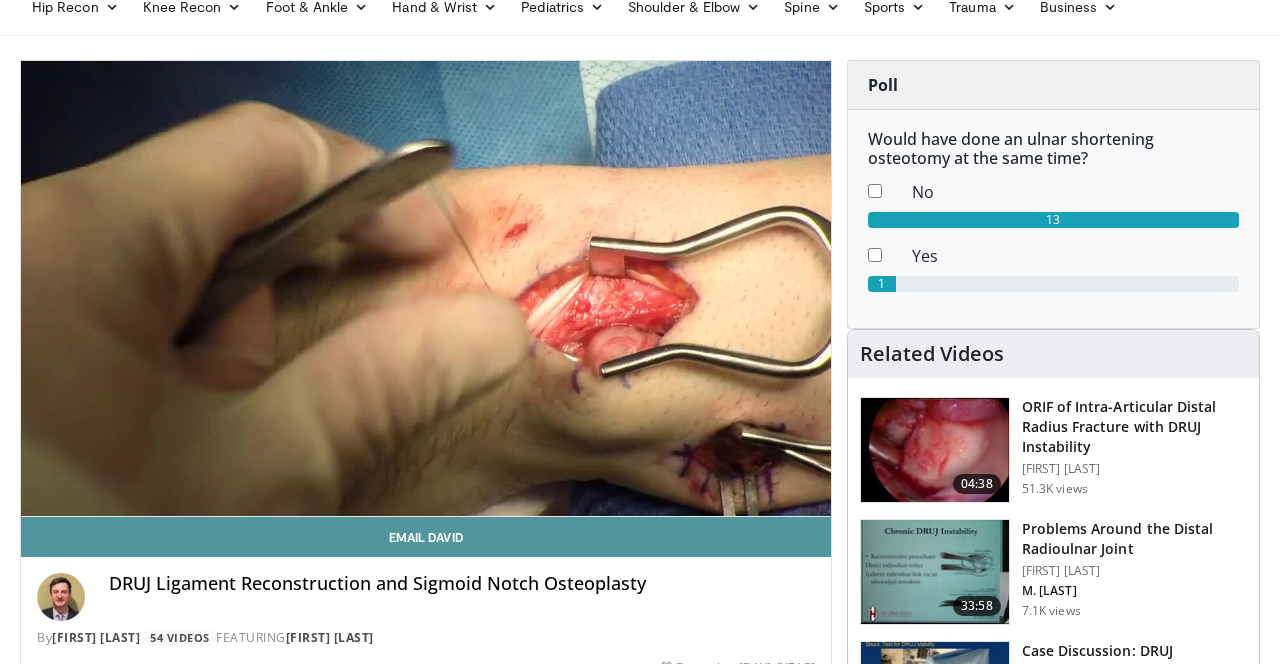 type 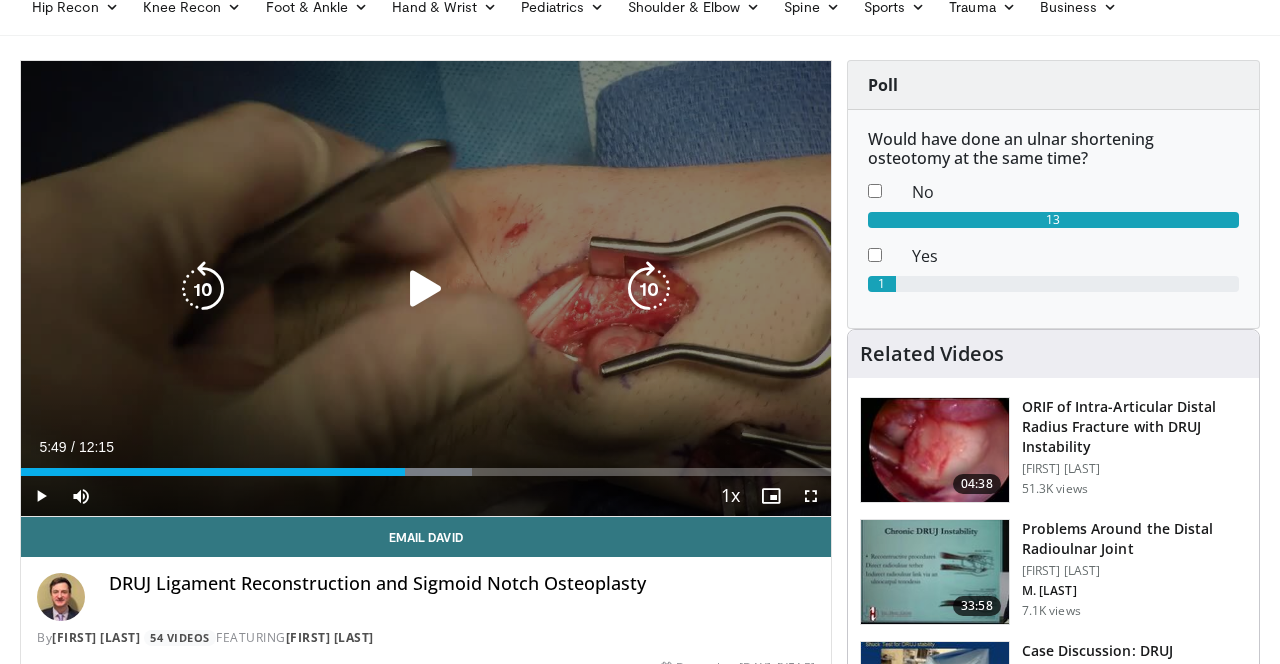 click at bounding box center (426, 289) 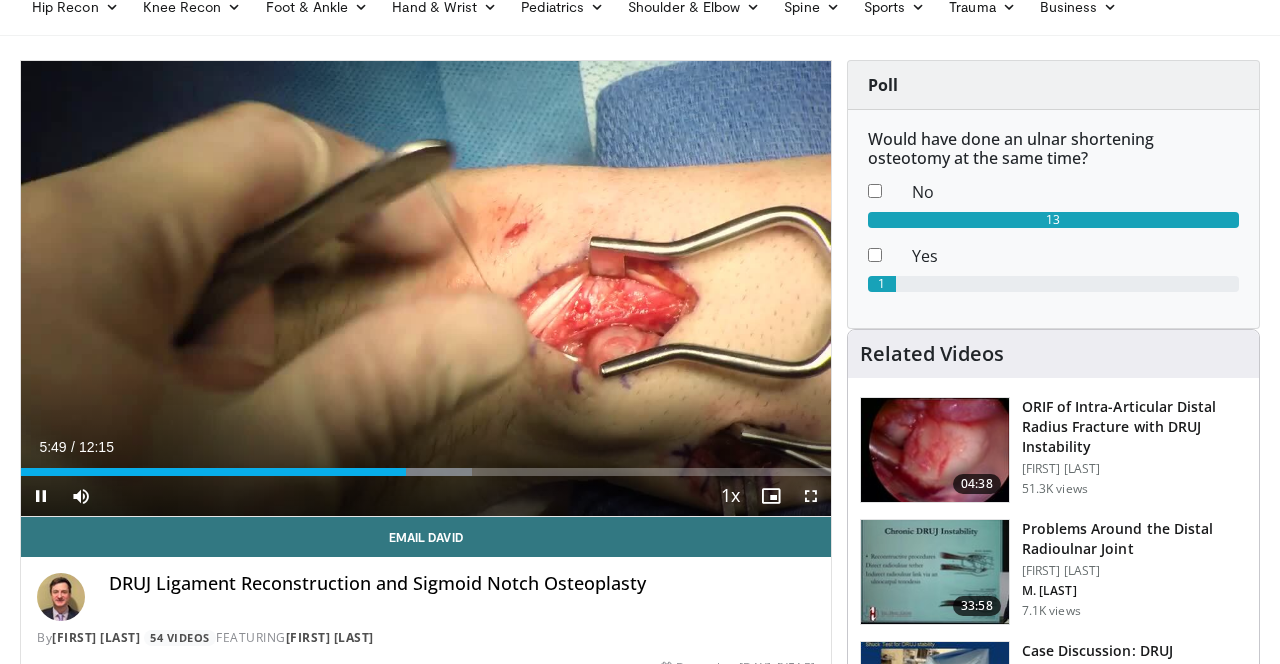 click at bounding box center [811, 496] 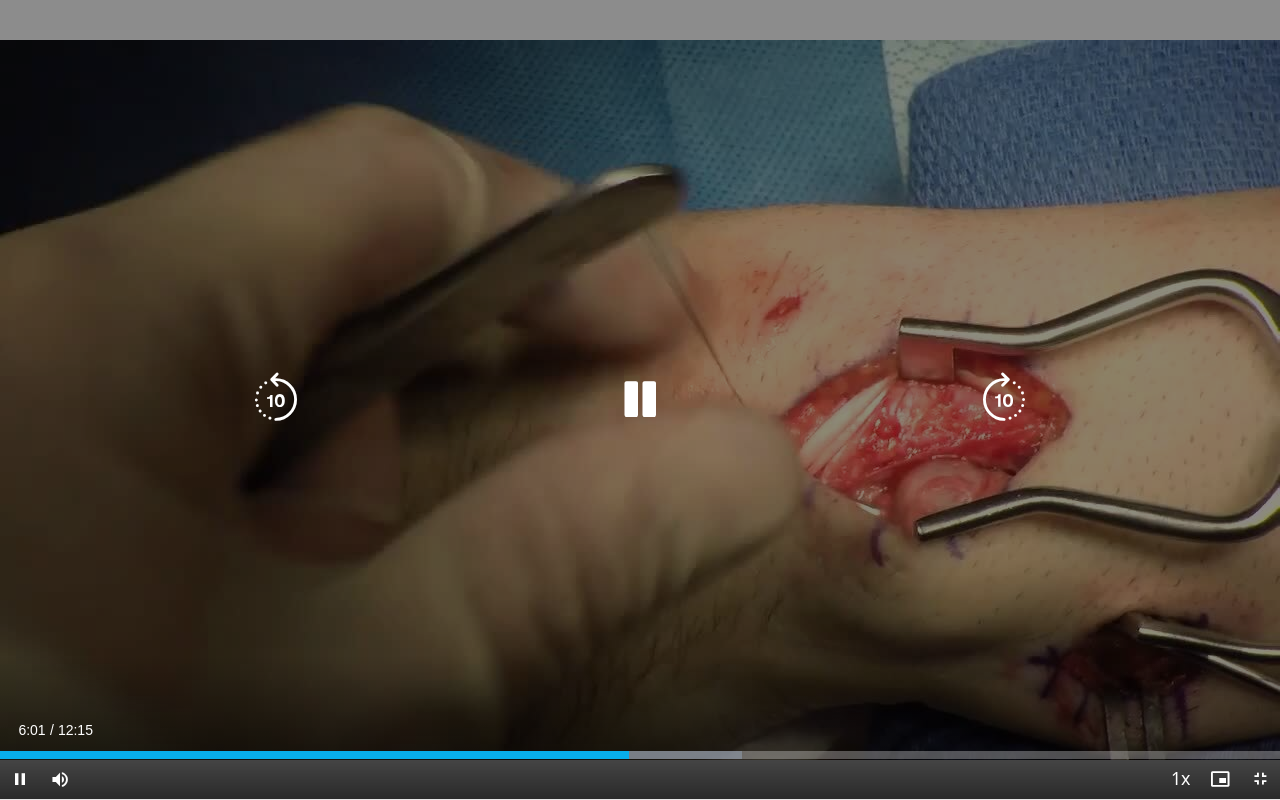 click at bounding box center (640, 400) 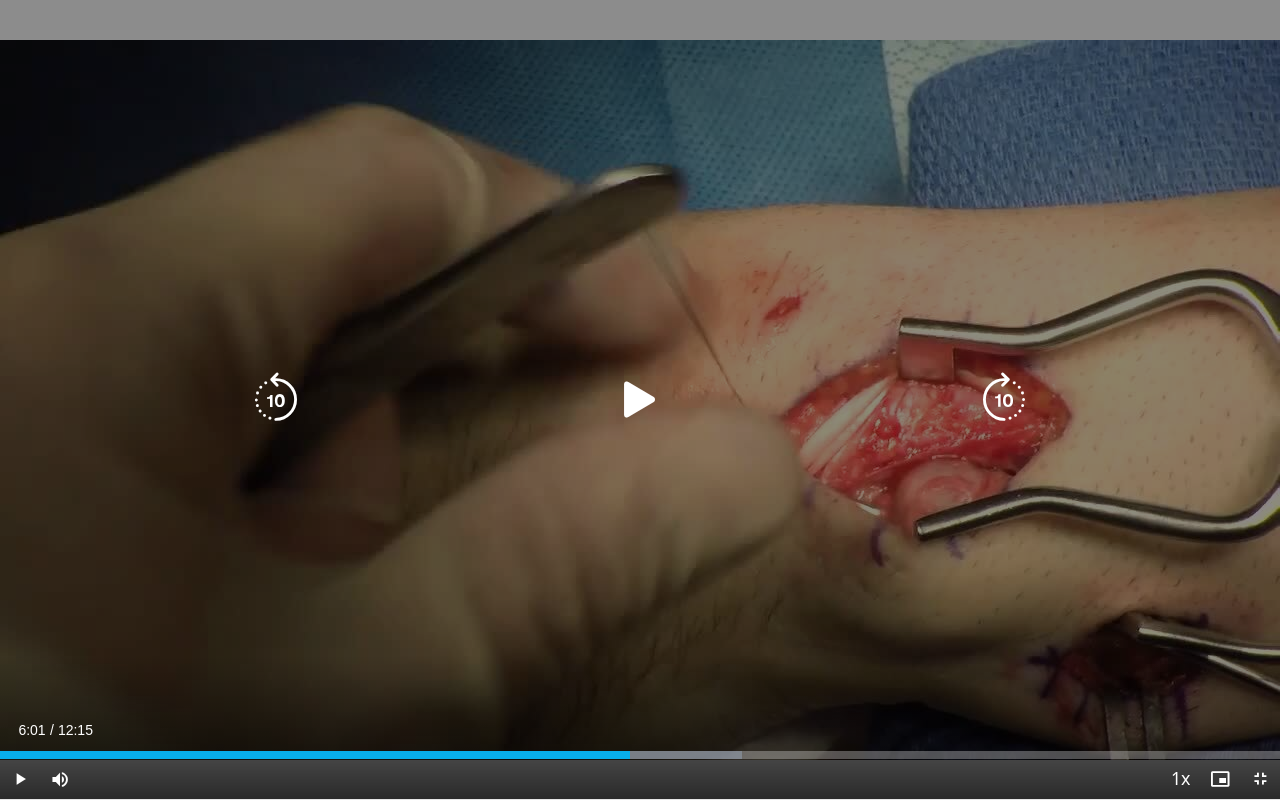 click at bounding box center (640, 400) 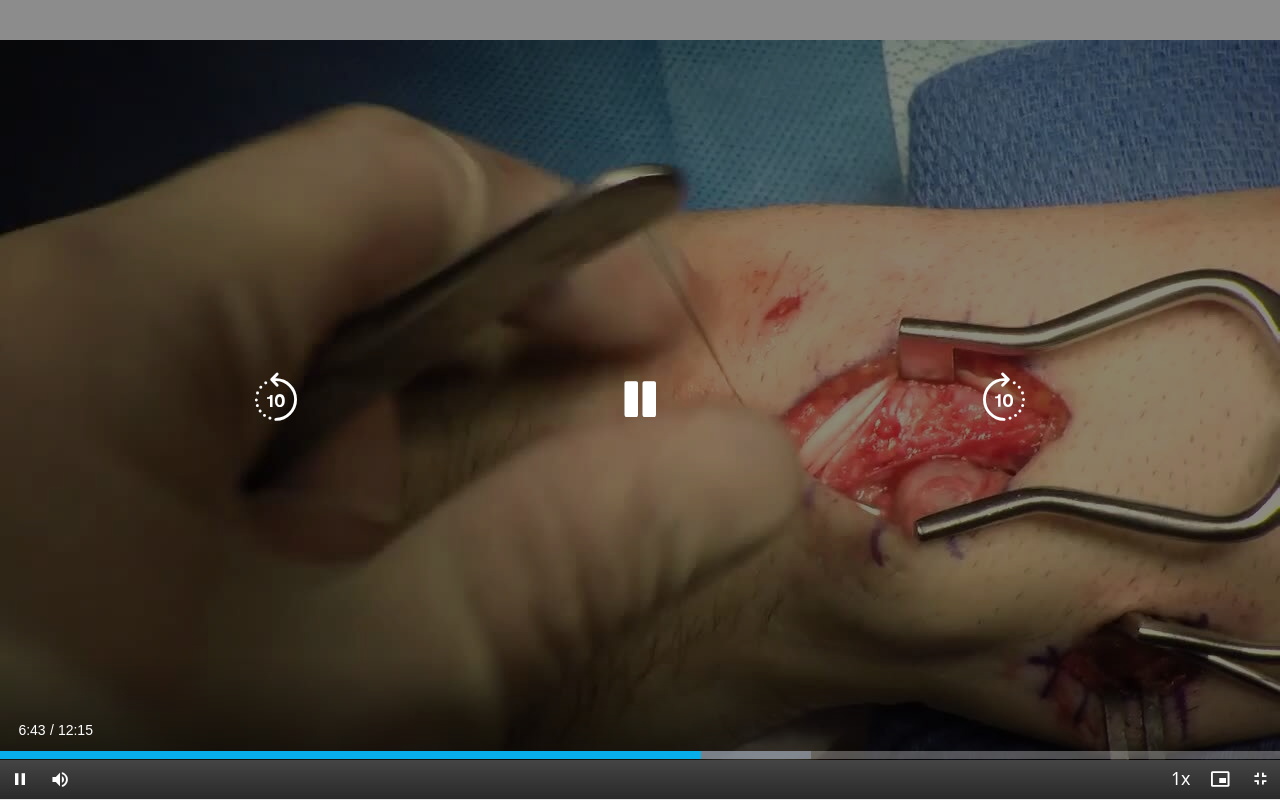 click at bounding box center (1004, 400) 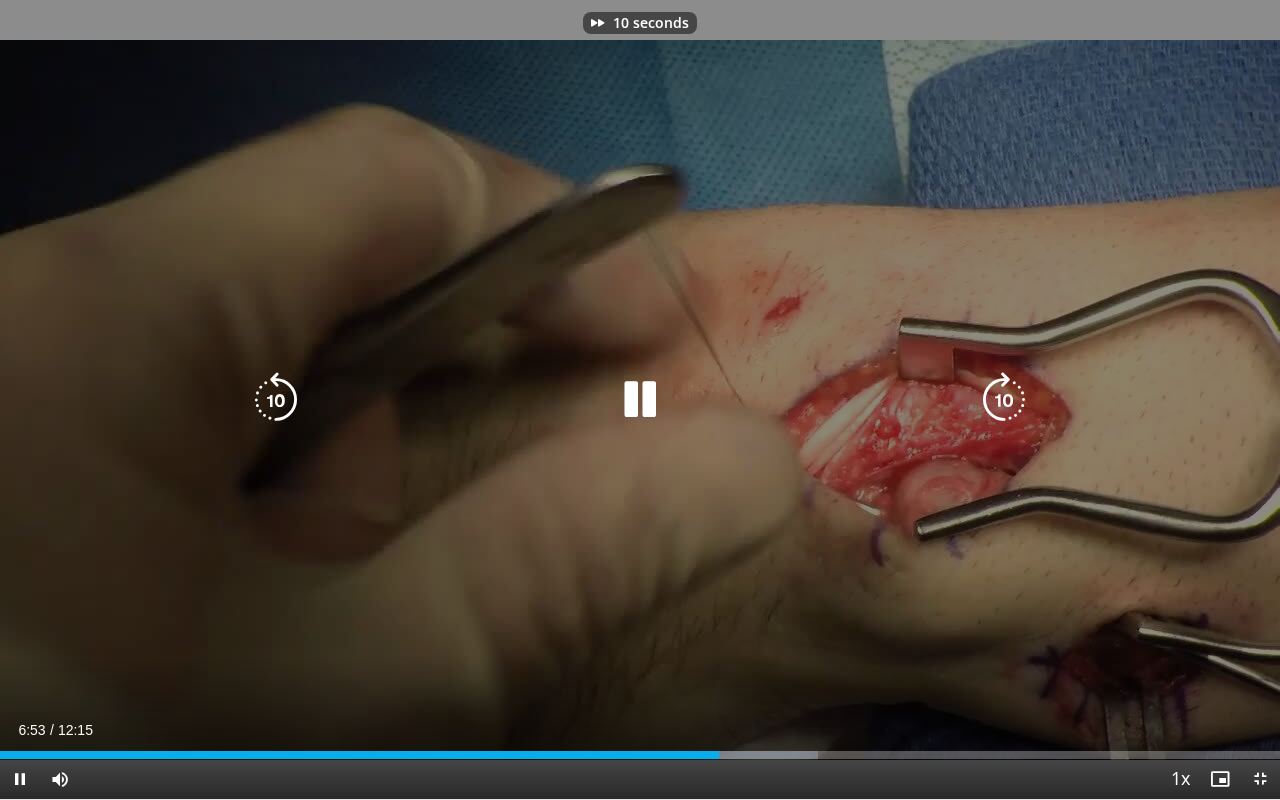 click at bounding box center (1004, 400) 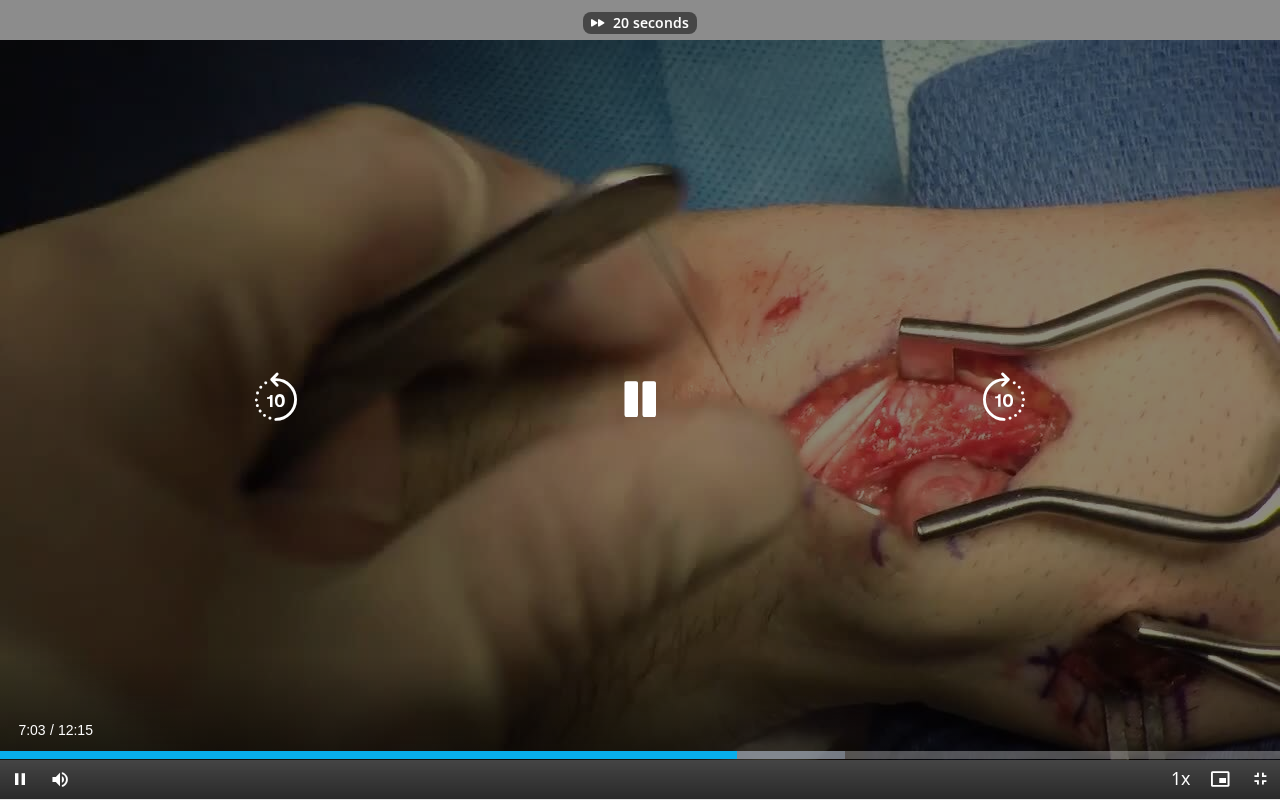 click at bounding box center [1004, 400] 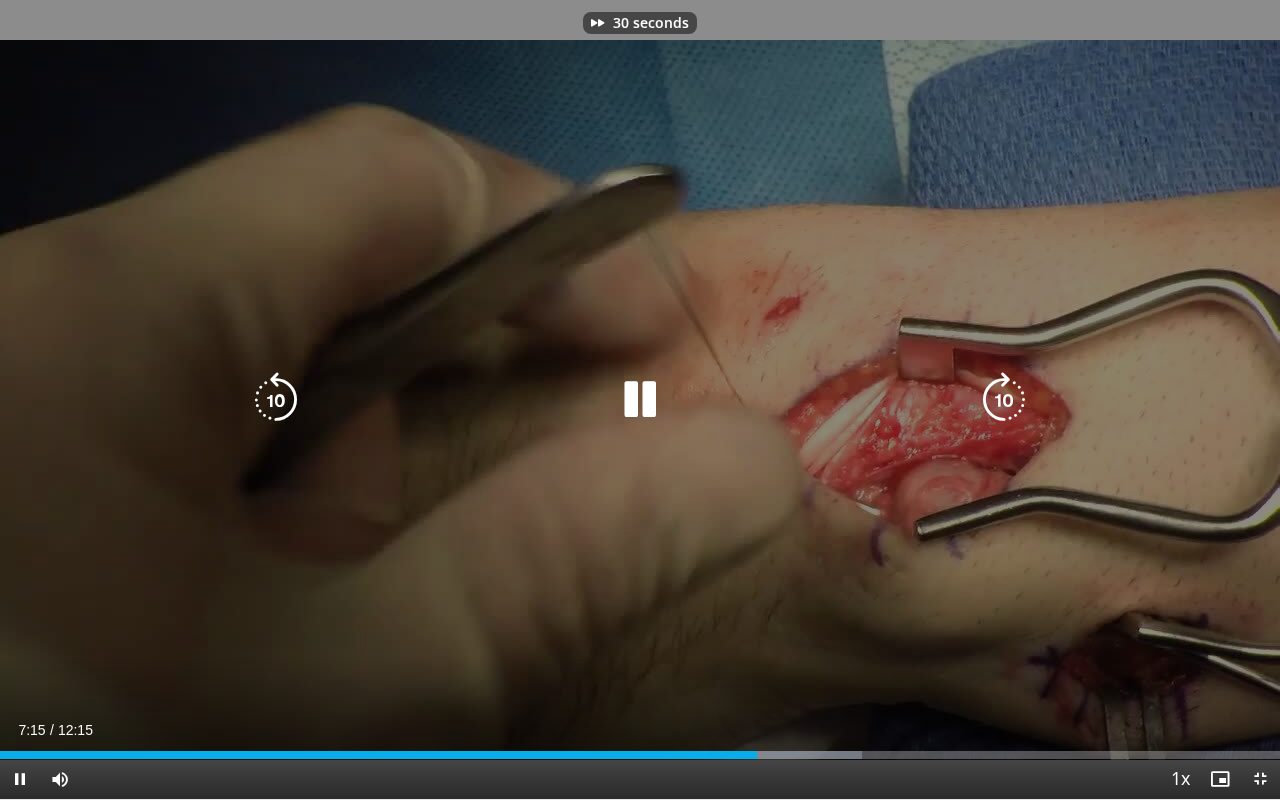 click at bounding box center (1004, 400) 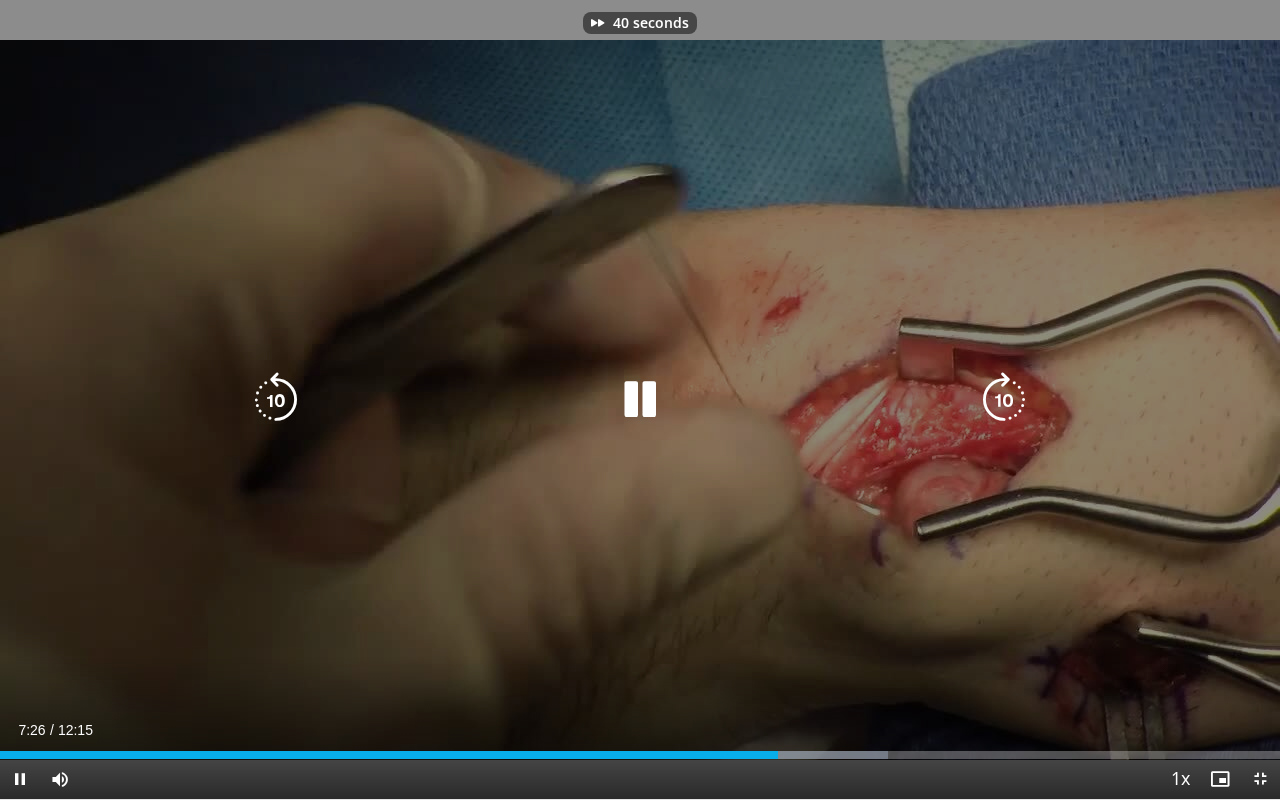click at bounding box center [1004, 400] 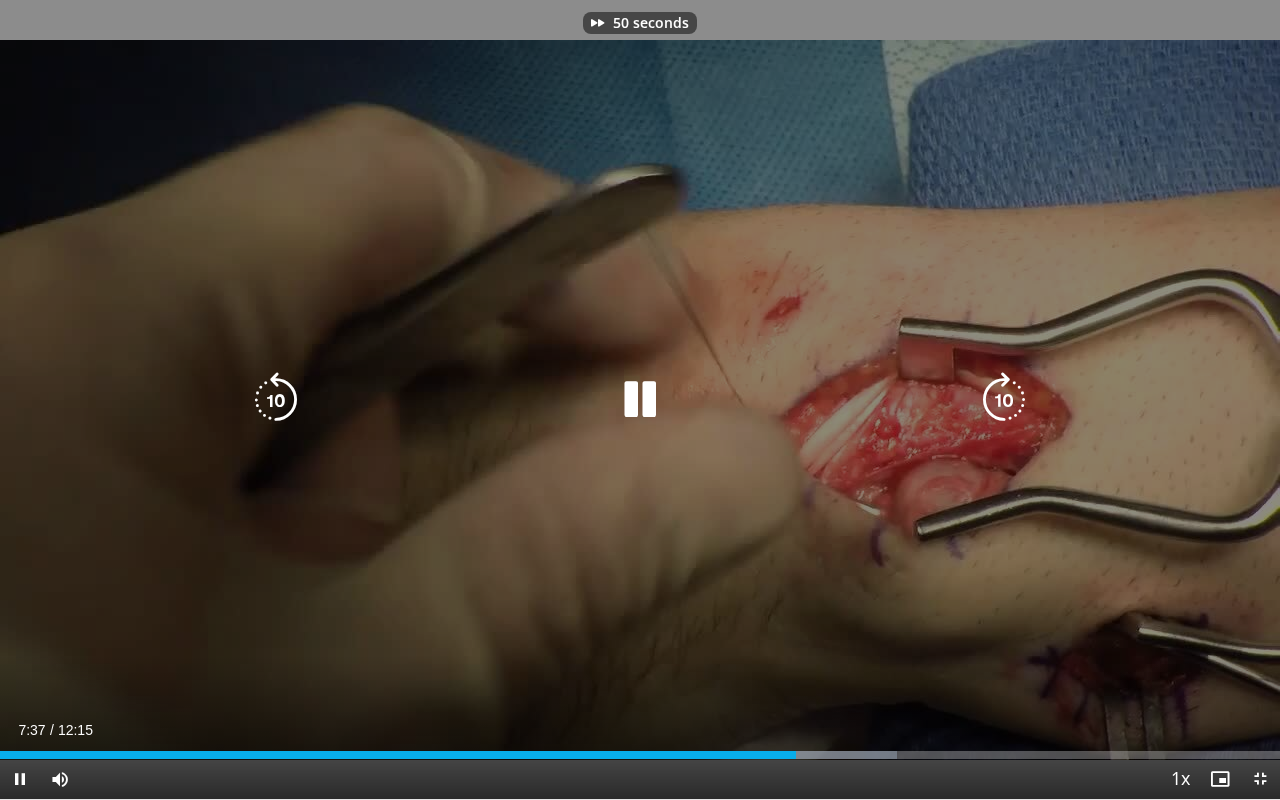 click at bounding box center [1004, 400] 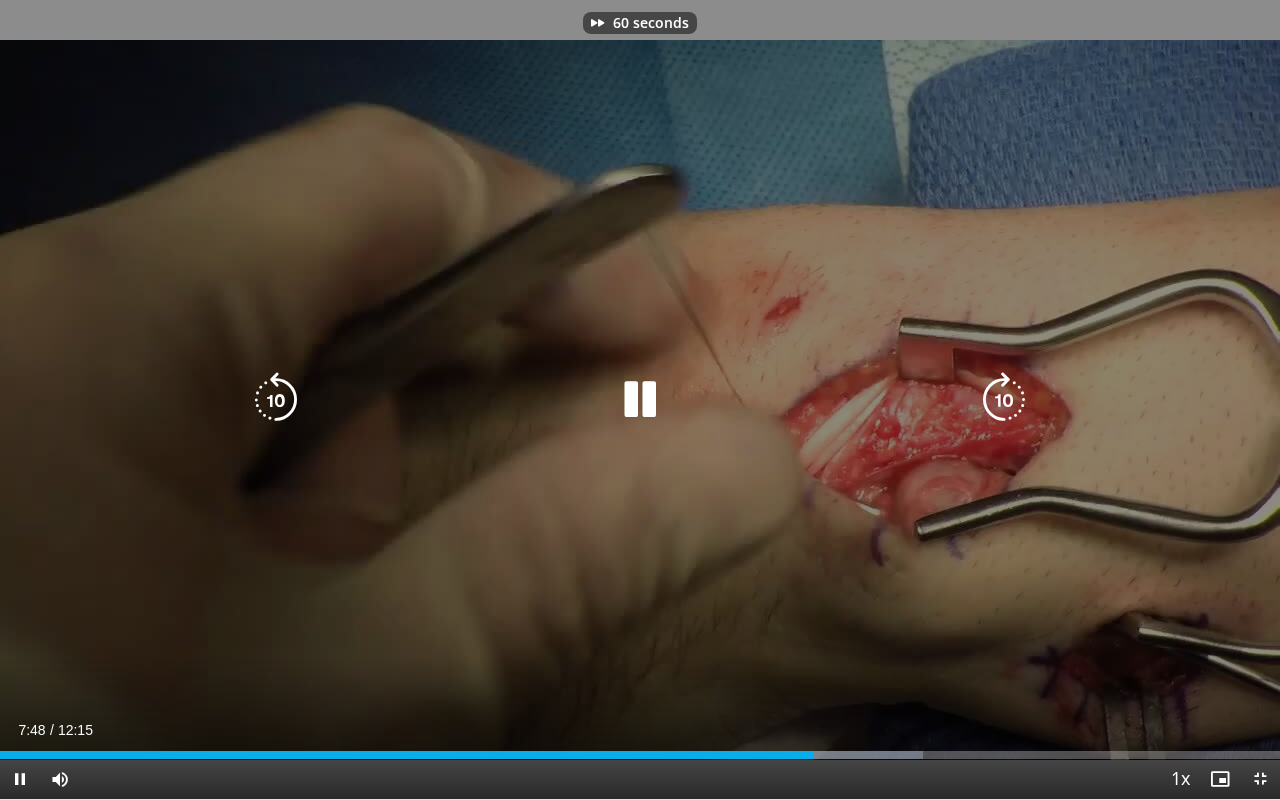 click at bounding box center [1004, 400] 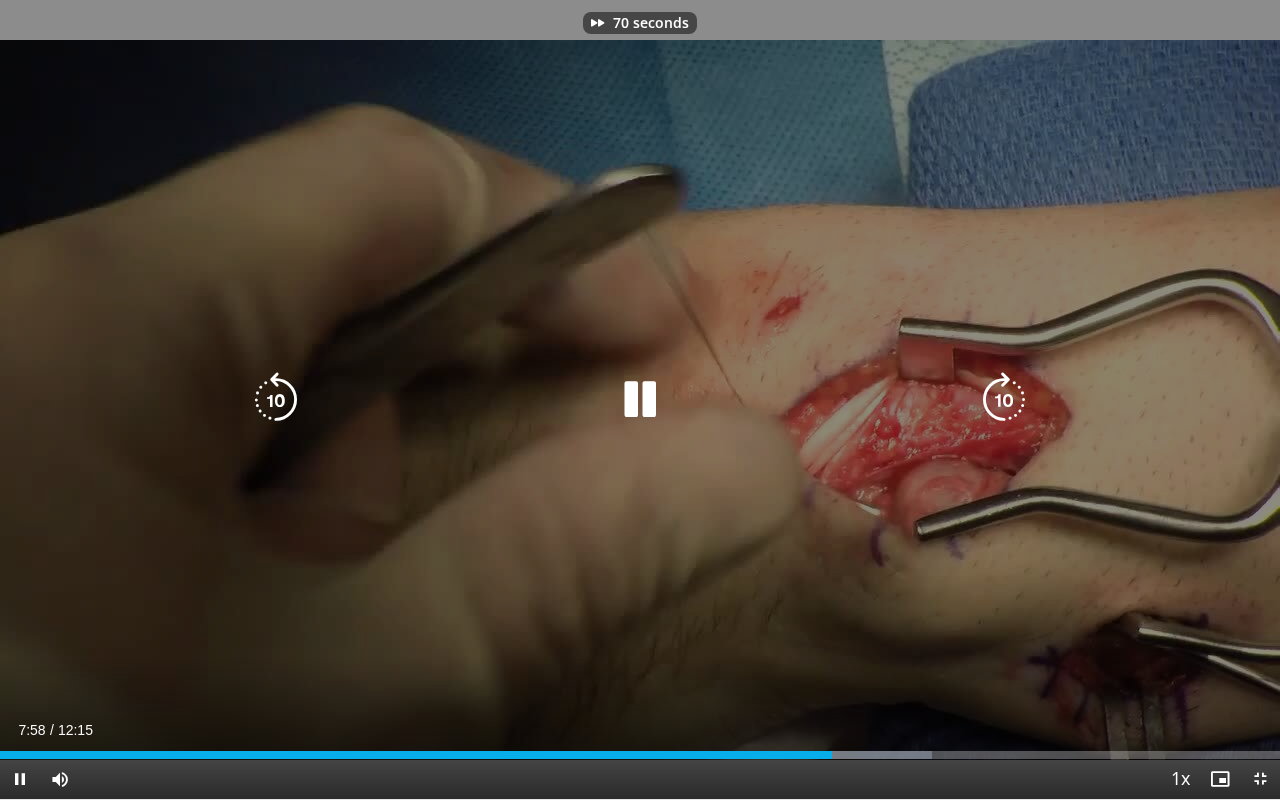 click at bounding box center (1004, 400) 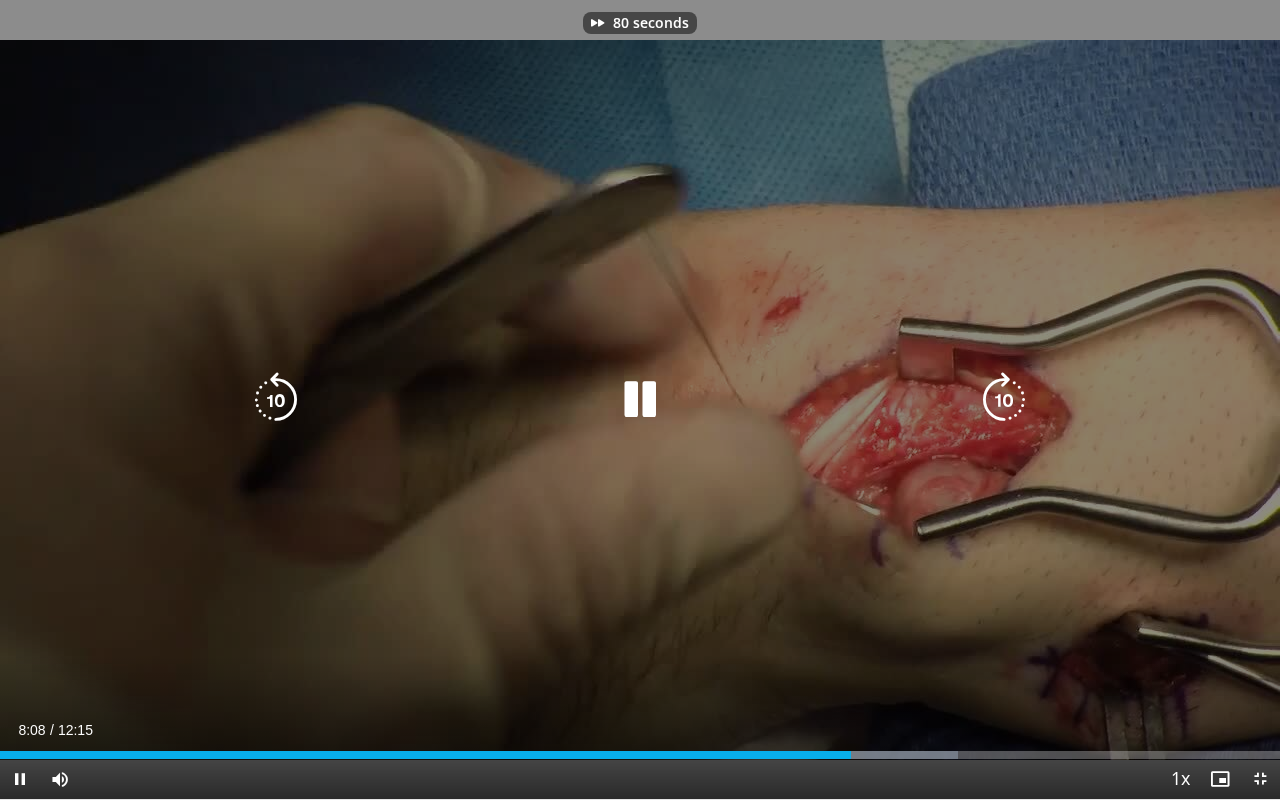 click at bounding box center (1004, 400) 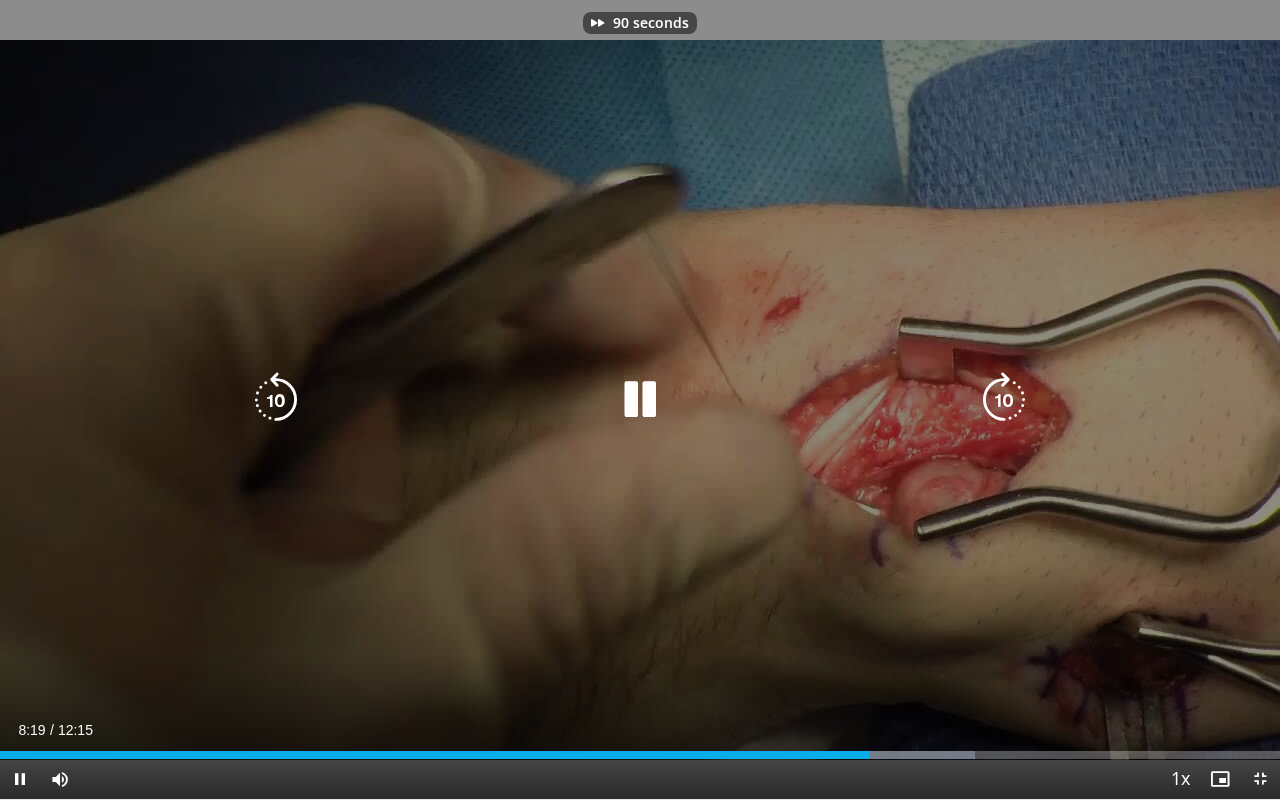 click at bounding box center [1004, 400] 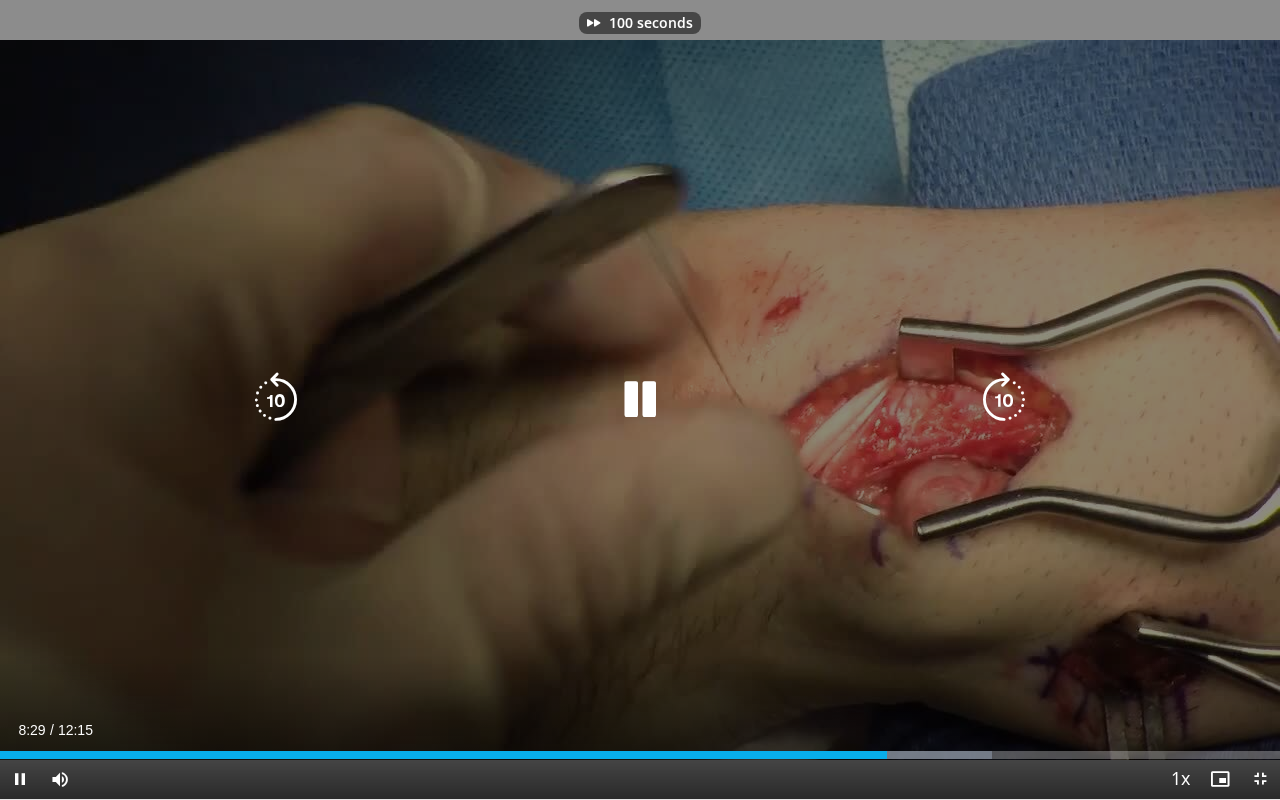 click at bounding box center [1004, 400] 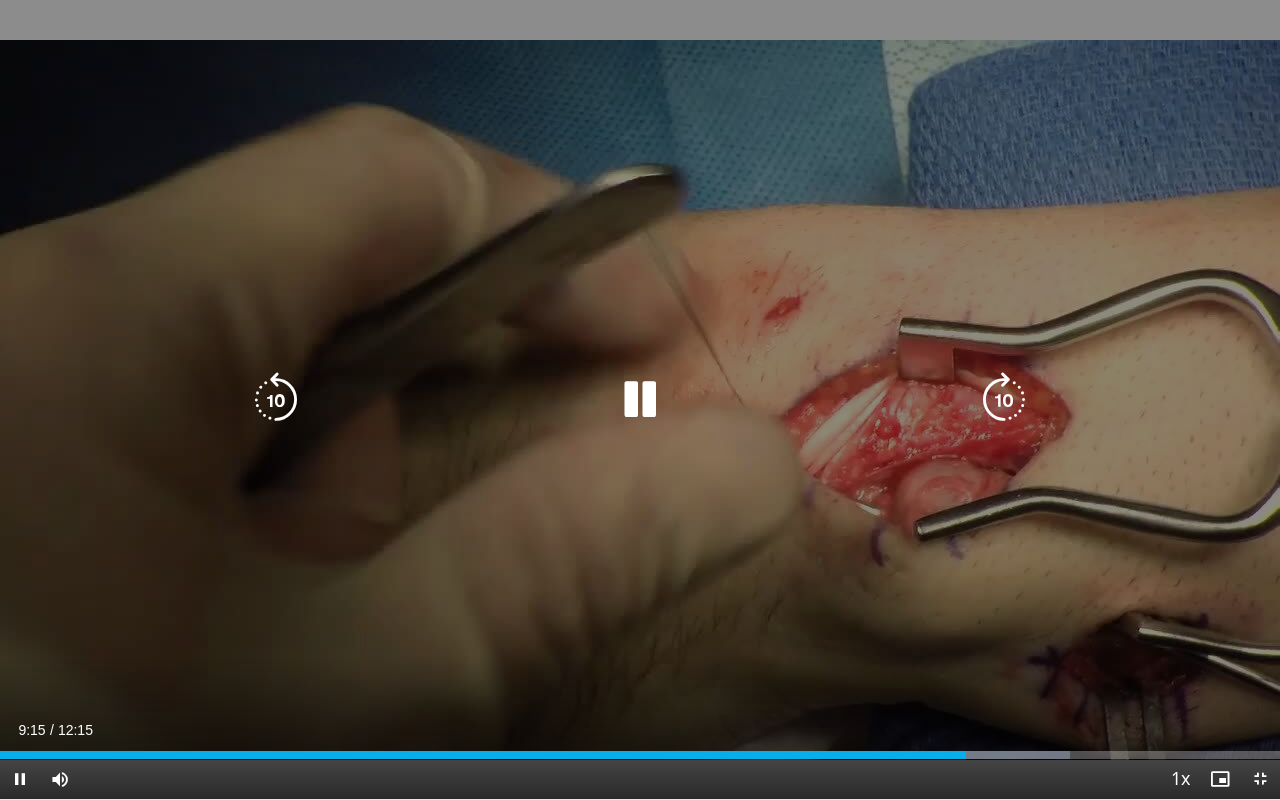 click at bounding box center (640, 400) 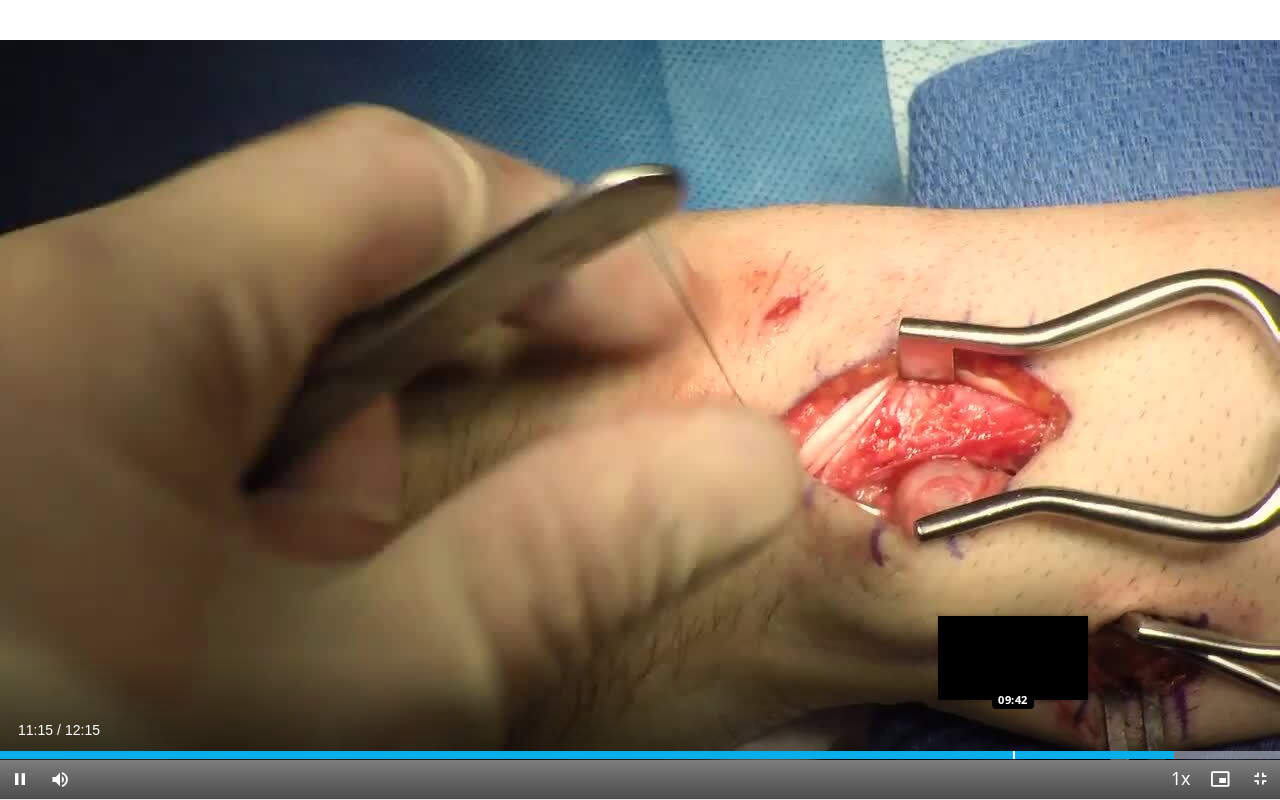click on "11:15" at bounding box center (587, 755) 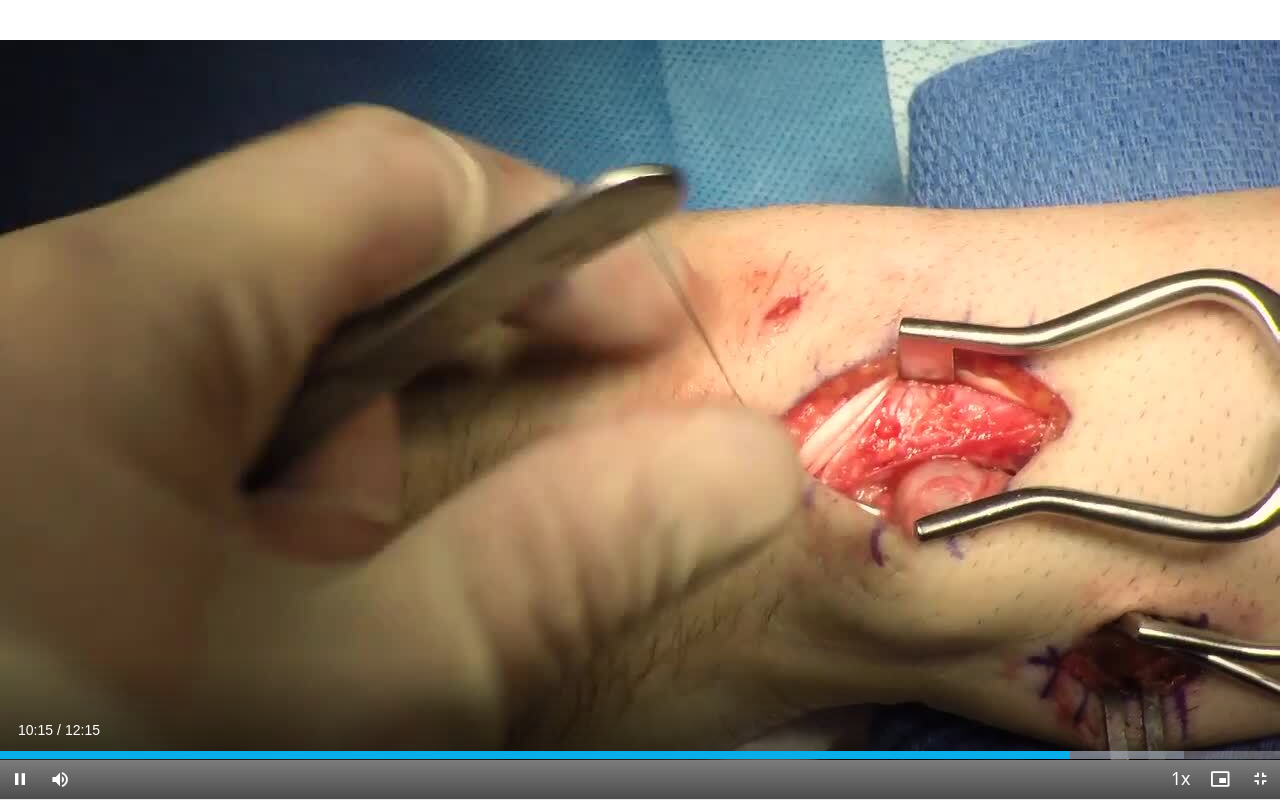 click on "Current Time  10:15 / Duration  12:15 Pause Skip Backward Skip Forward Mute Loaded :  92.49% 10:15 08:37 Stream Type  LIVE Seek to live, currently behind live LIVE   1x Playback Rate 0.5x 0.75x 1x , selected 1.25x 1.5x 1.75x 2x Chapters Chapters Descriptions descriptions off , selected Captions captions settings , opens captions settings dialog captions off , selected Audio Track en (Main) , selected Exit Fullscreen Enable picture-in-picture mode" at bounding box center (640, 779) 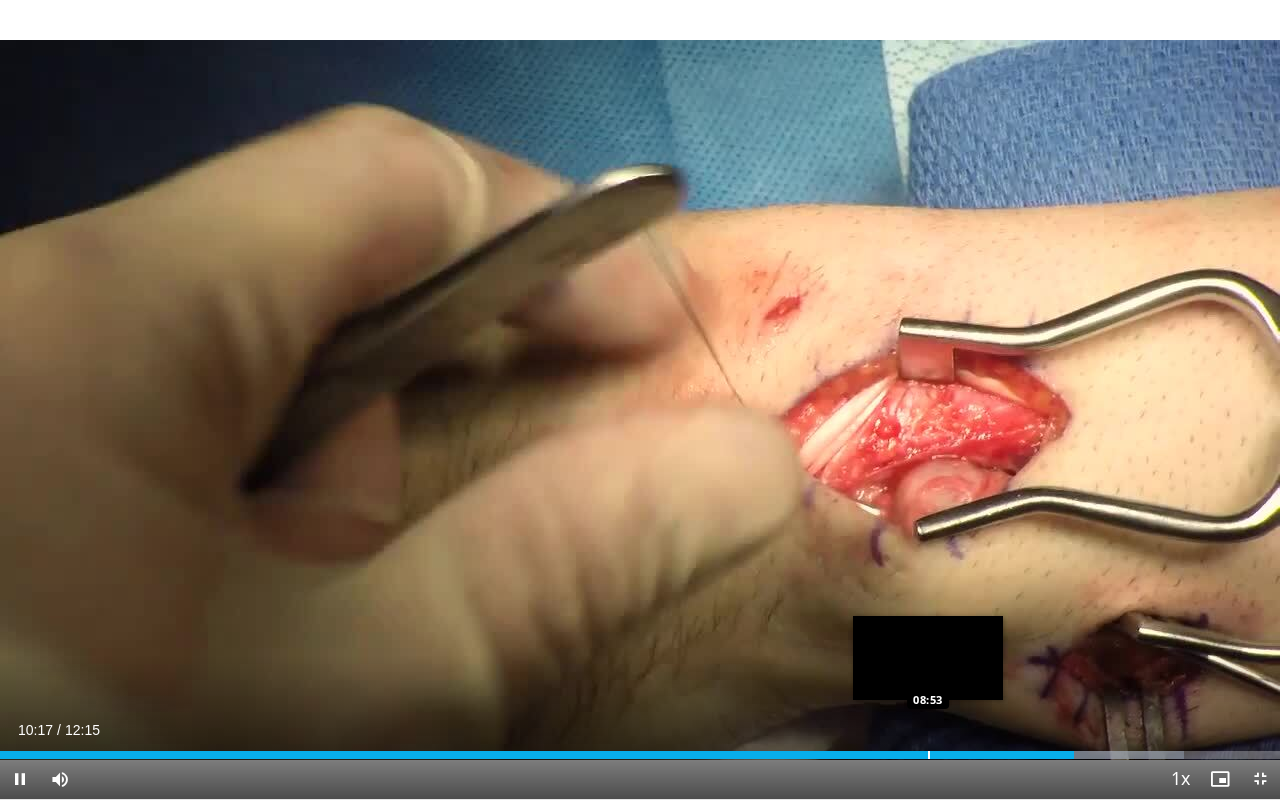 click at bounding box center [929, 755] 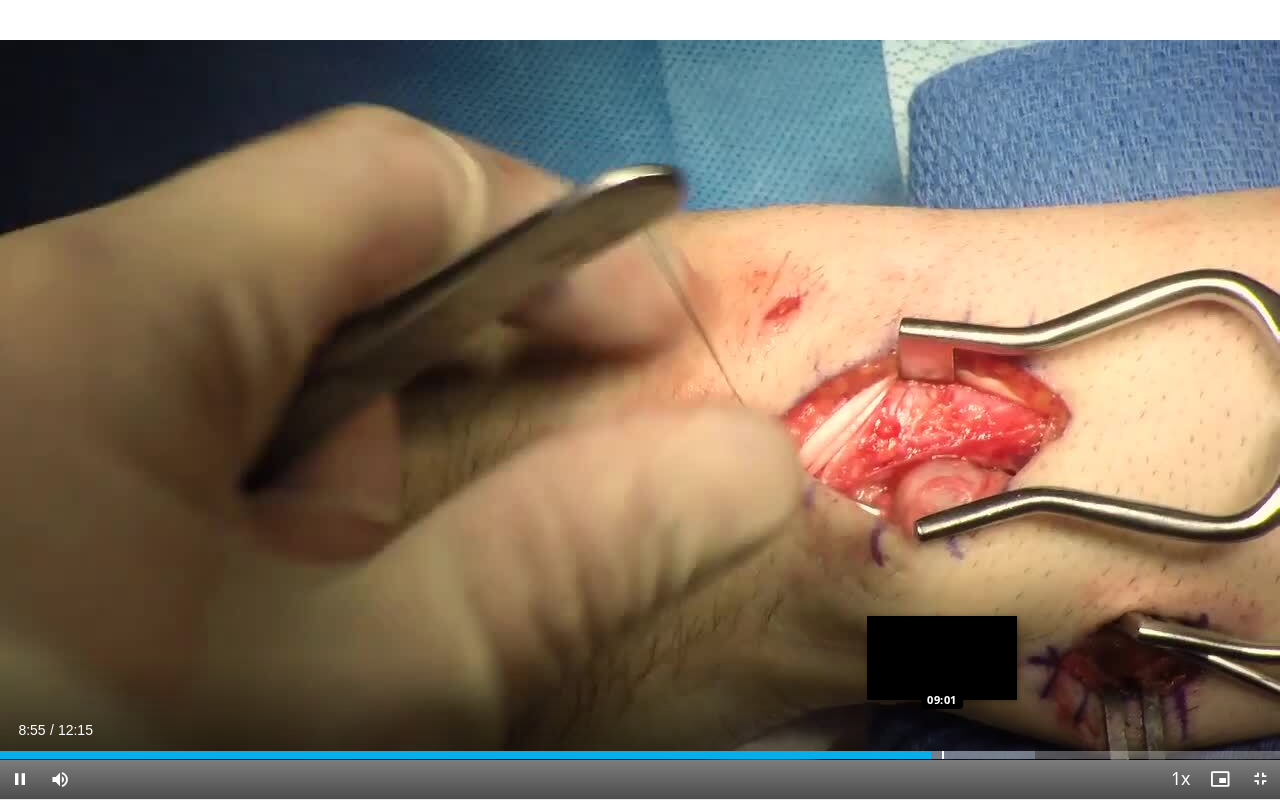 click on "Loaded :  80.86% 08:55 09:01" at bounding box center [640, 749] 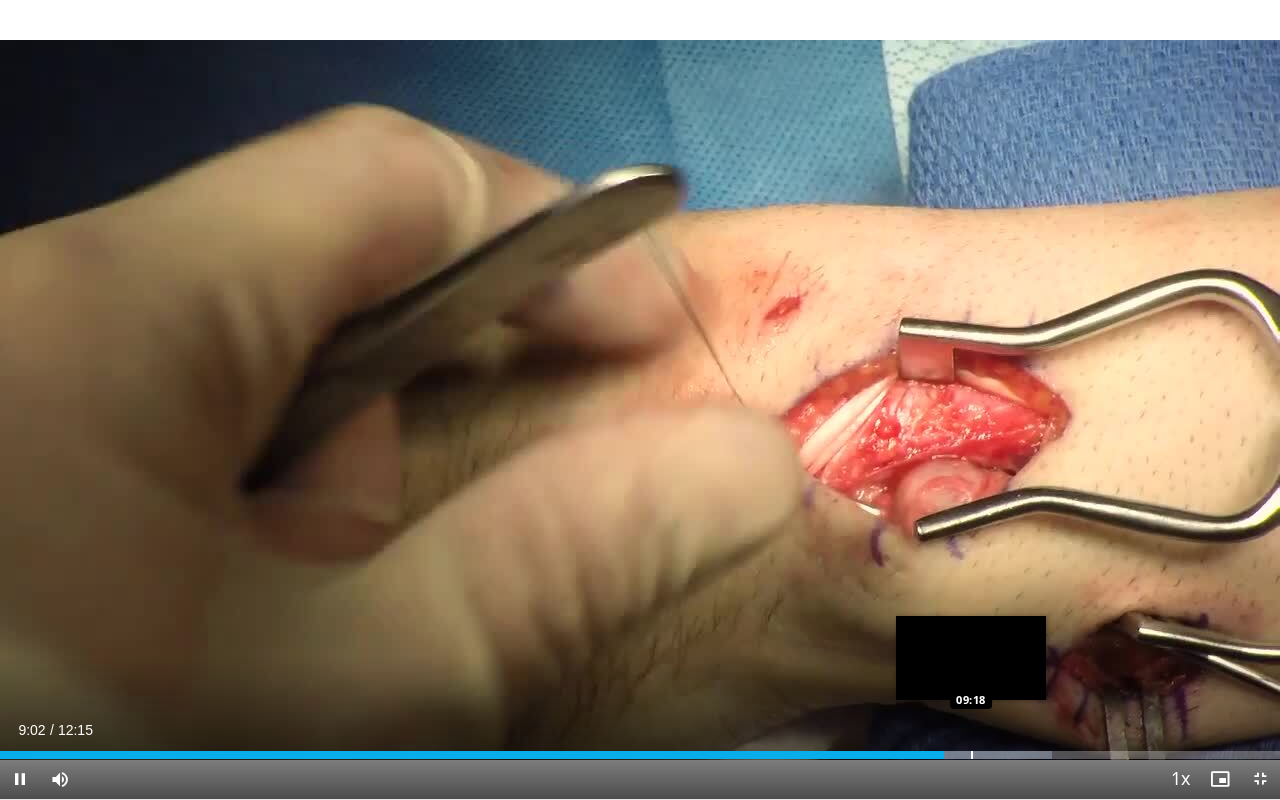 click at bounding box center [972, 755] 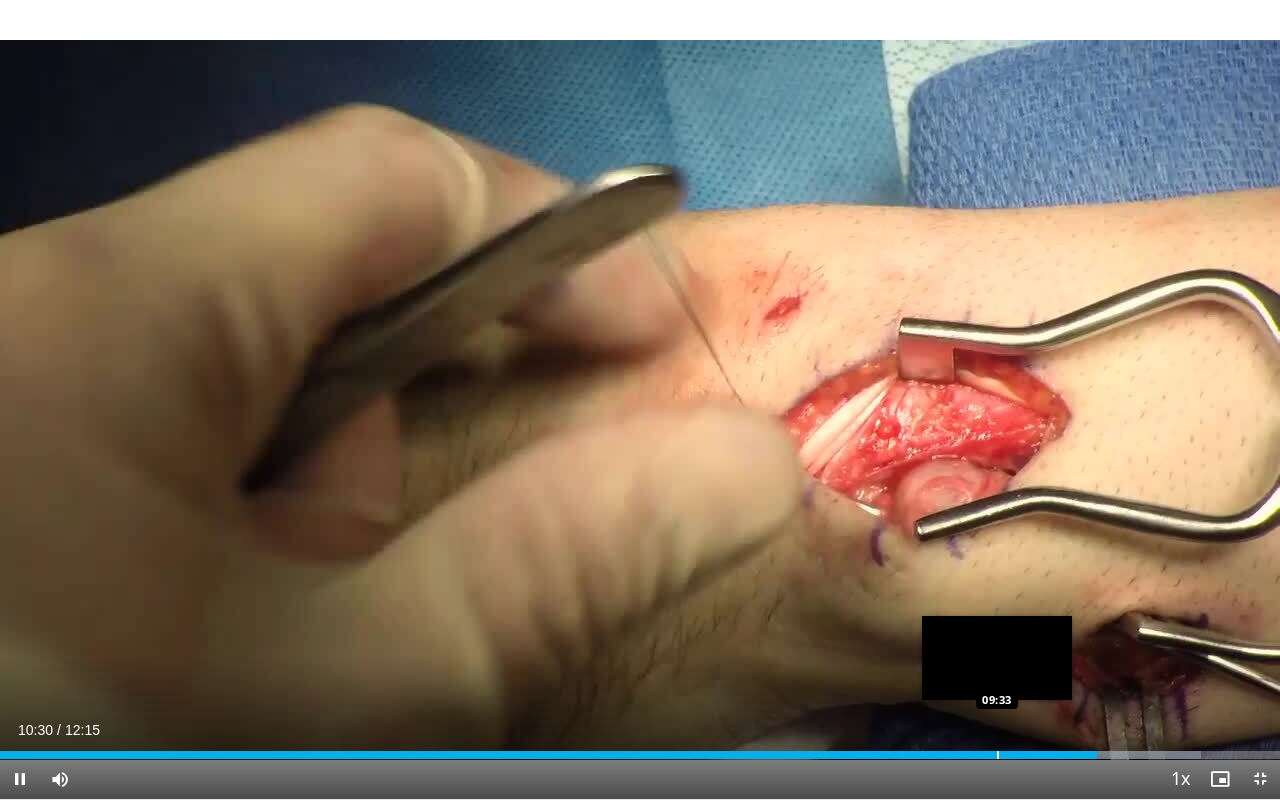click on "Loaded :  93.85% 10:30 09:33" at bounding box center (640, 749) 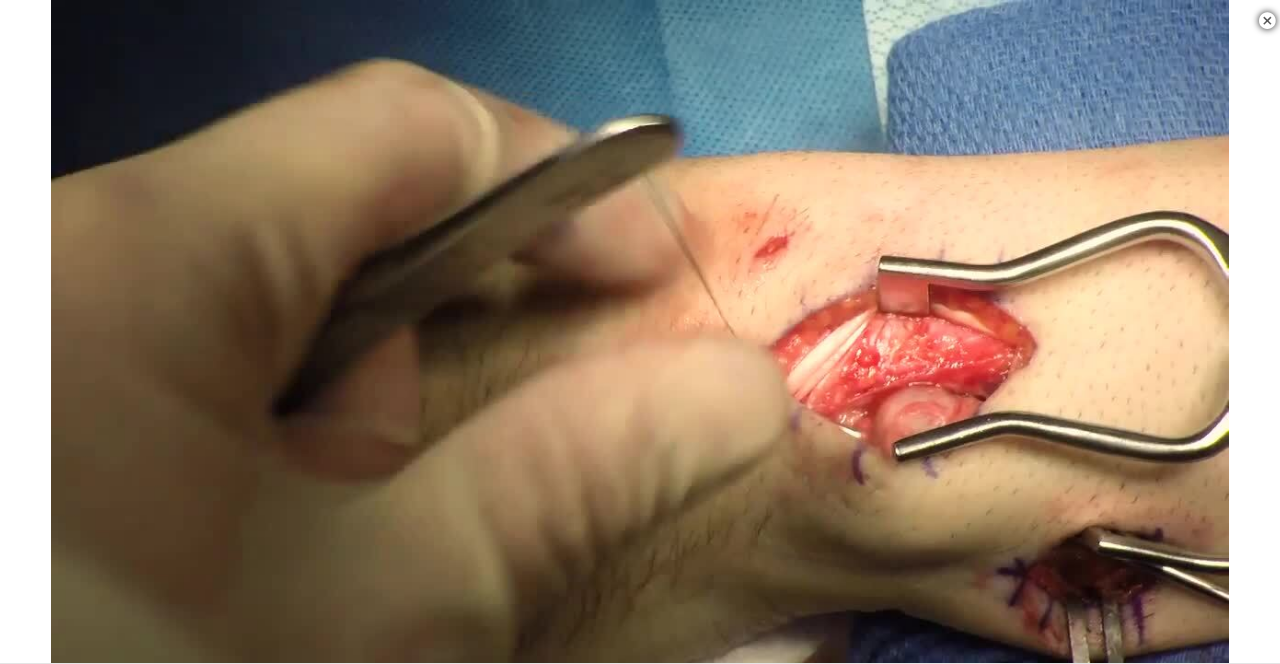 scroll, scrollTop: 648, scrollLeft: 0, axis: vertical 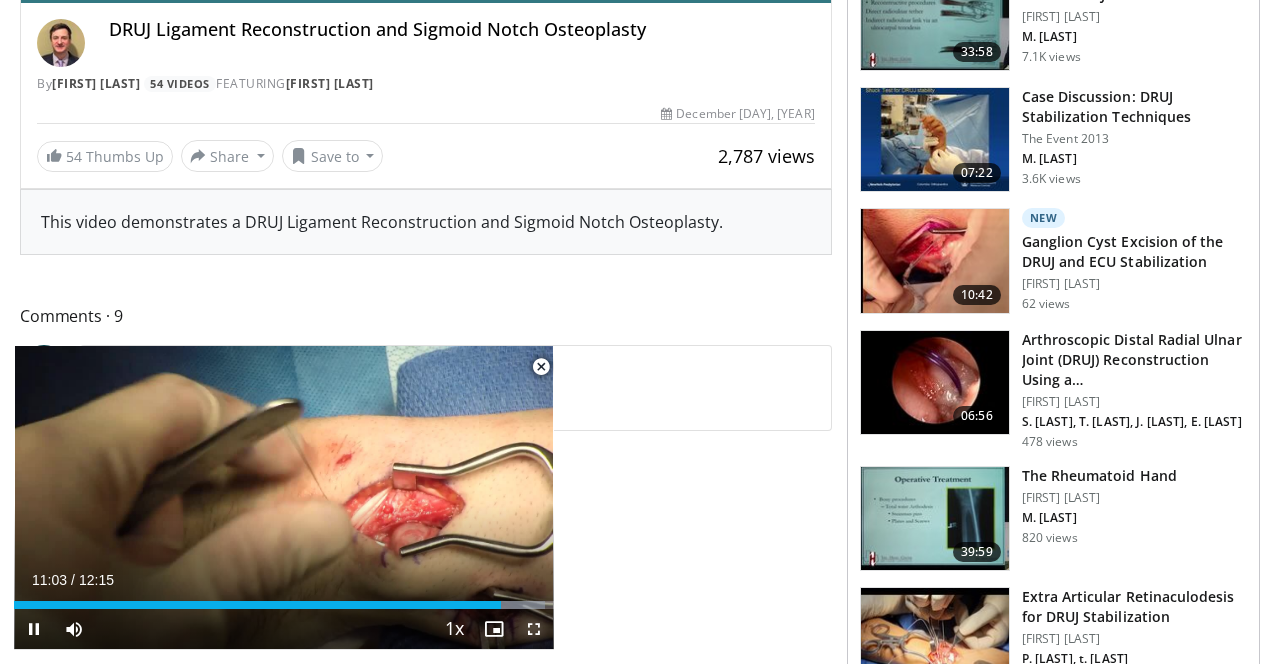 click at bounding box center (534, 629) 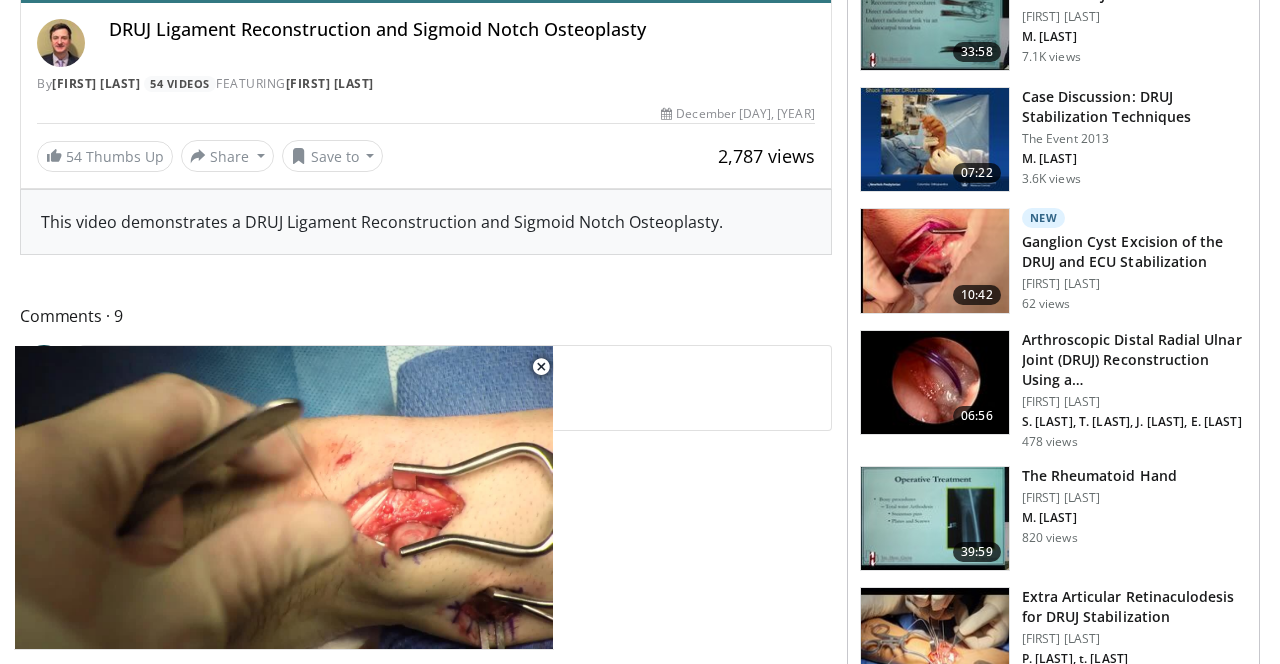 scroll, scrollTop: 191, scrollLeft: 0, axis: vertical 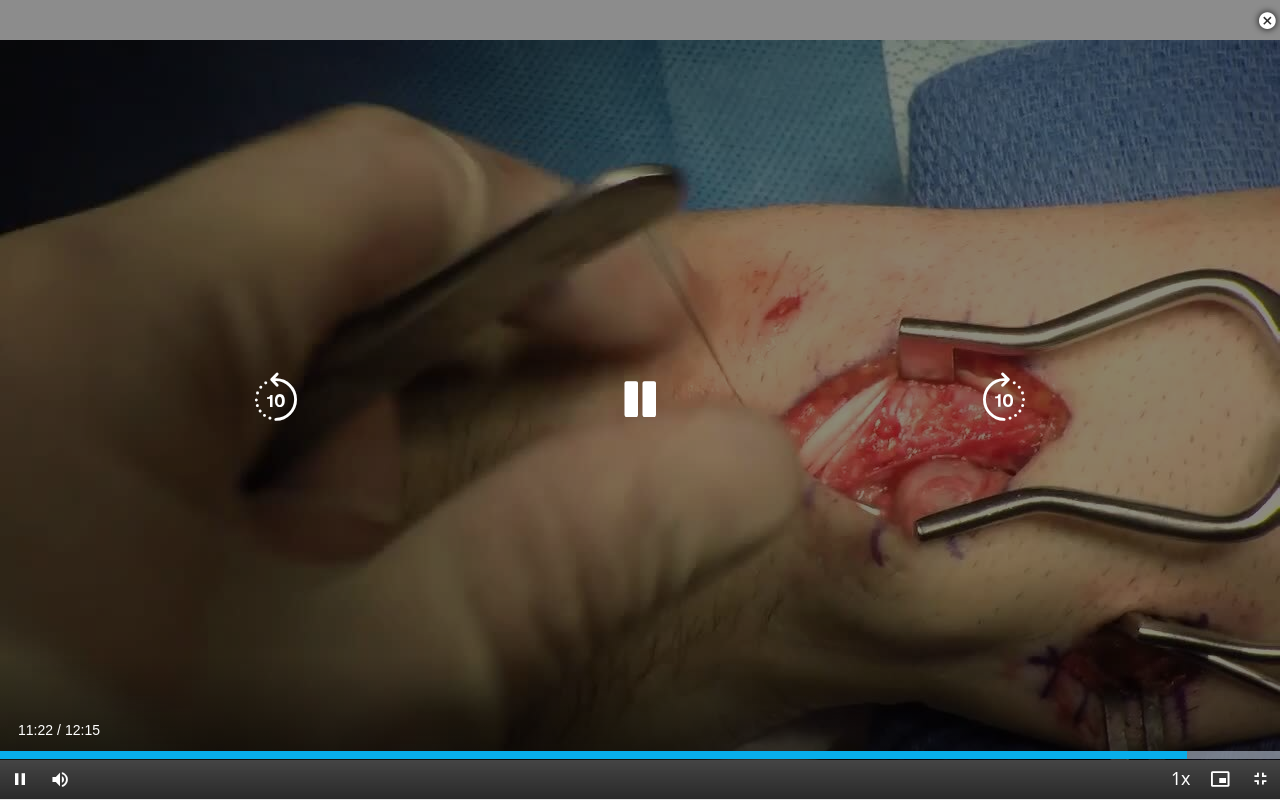 click at bounding box center [640, 400] 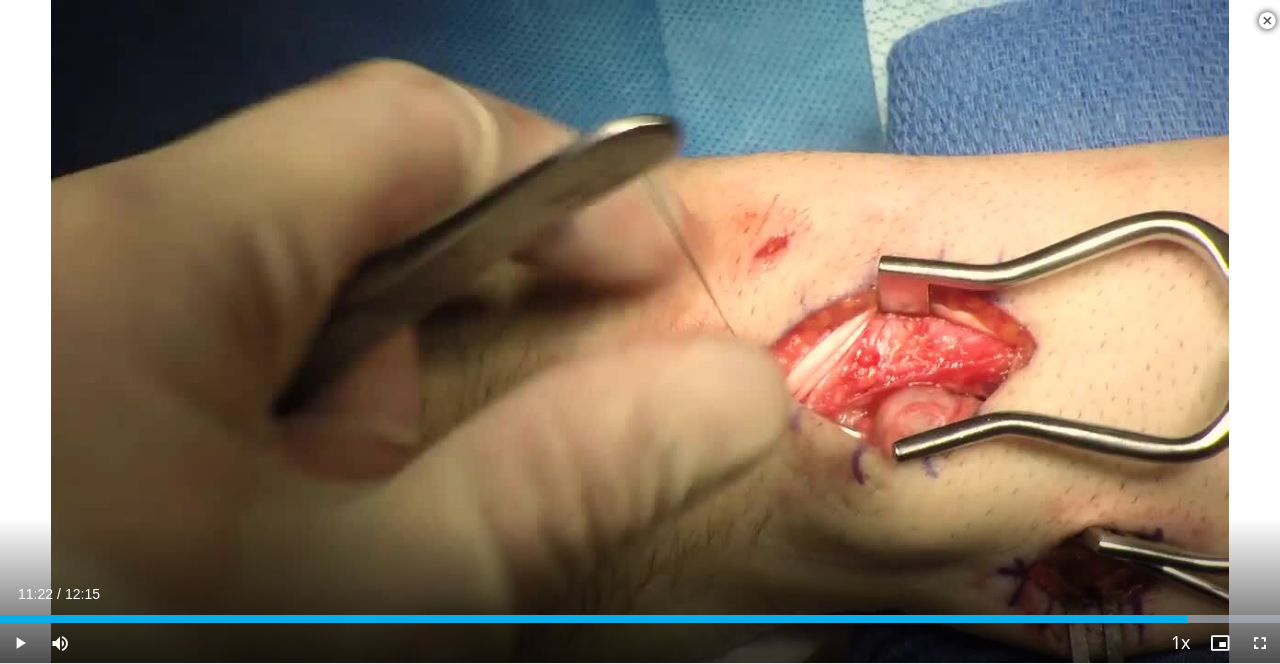 scroll, scrollTop: 593, scrollLeft: 0, axis: vertical 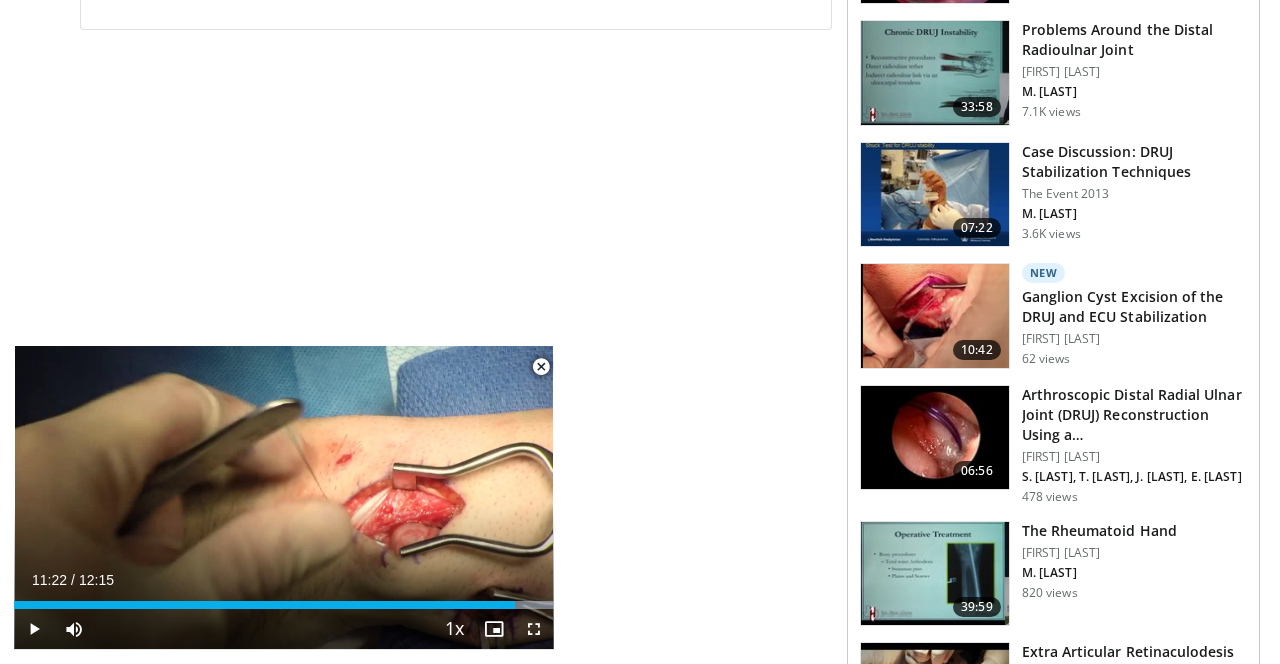 click at bounding box center [935, 438] 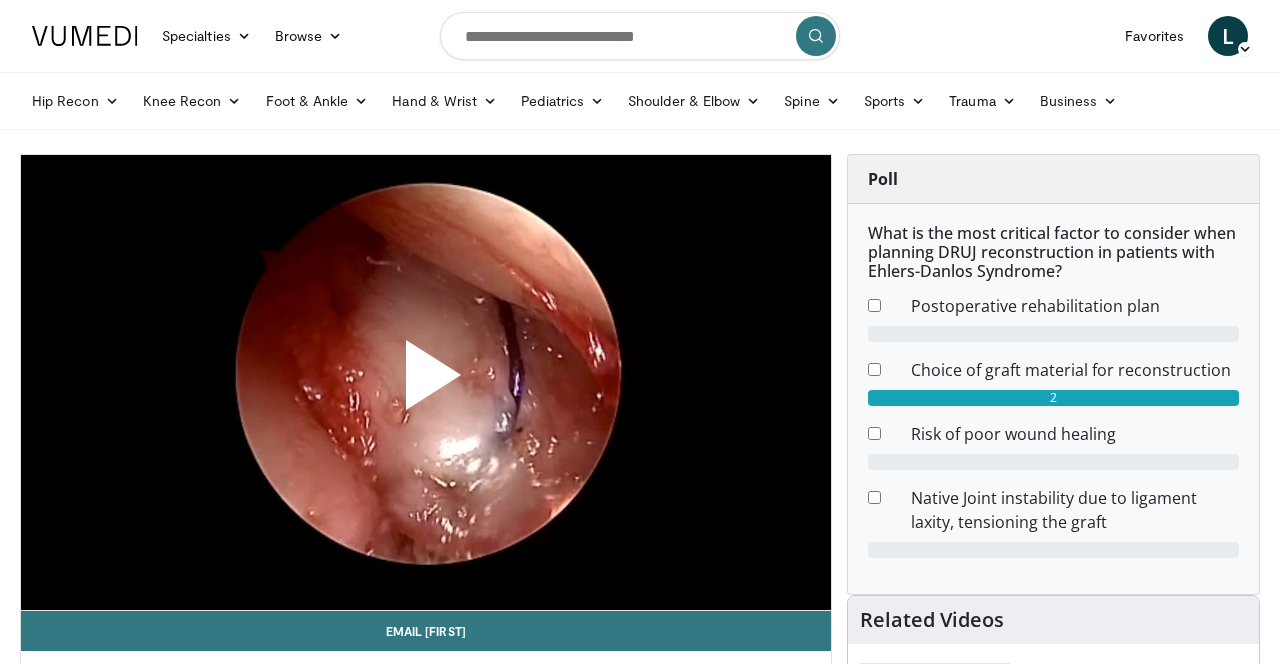 click at bounding box center [426, 383] 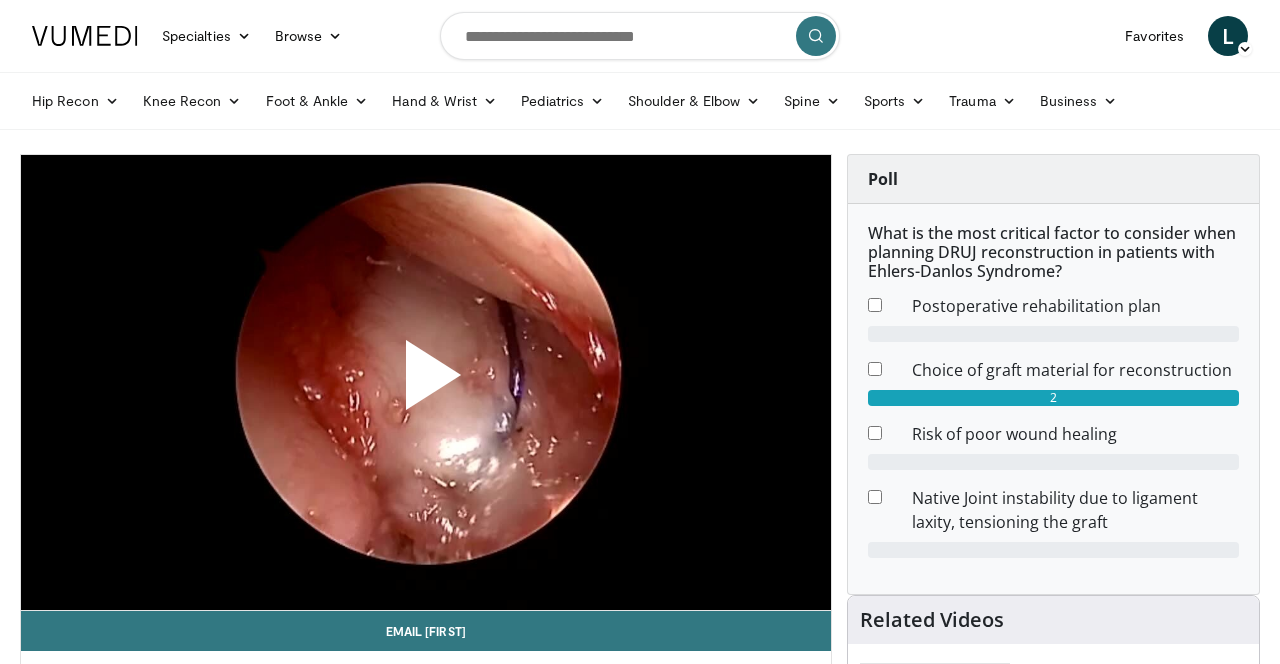 scroll, scrollTop: 0, scrollLeft: 0, axis: both 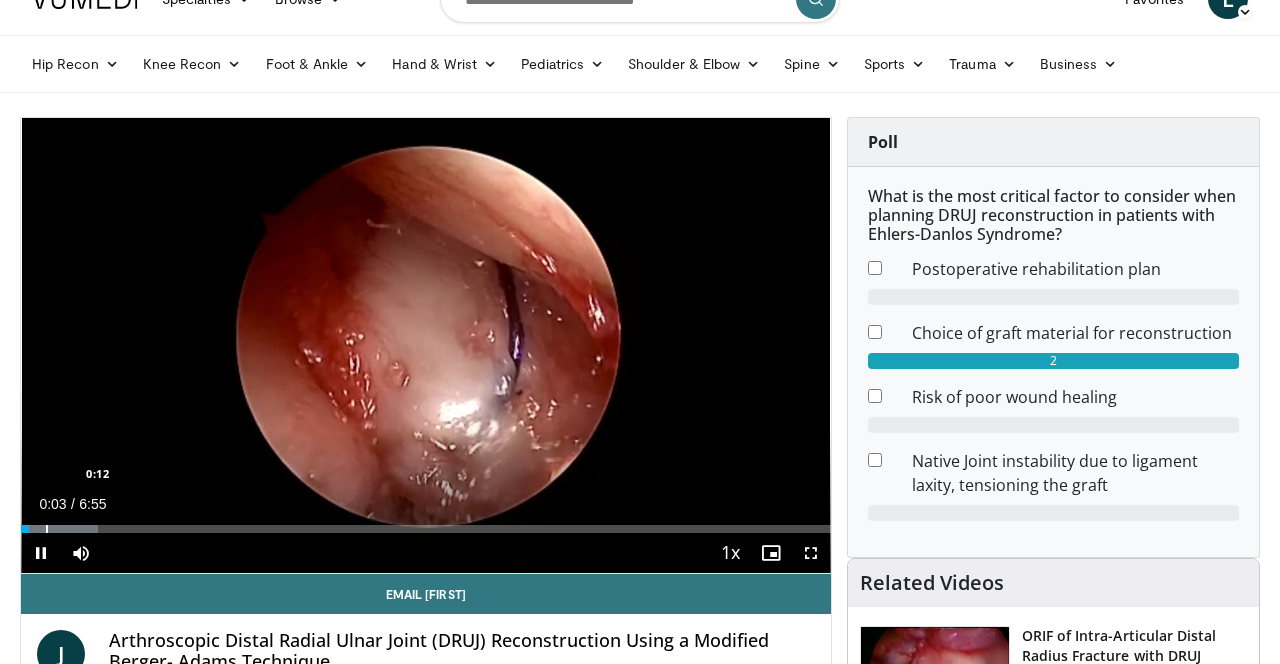 click at bounding box center (47, 529) 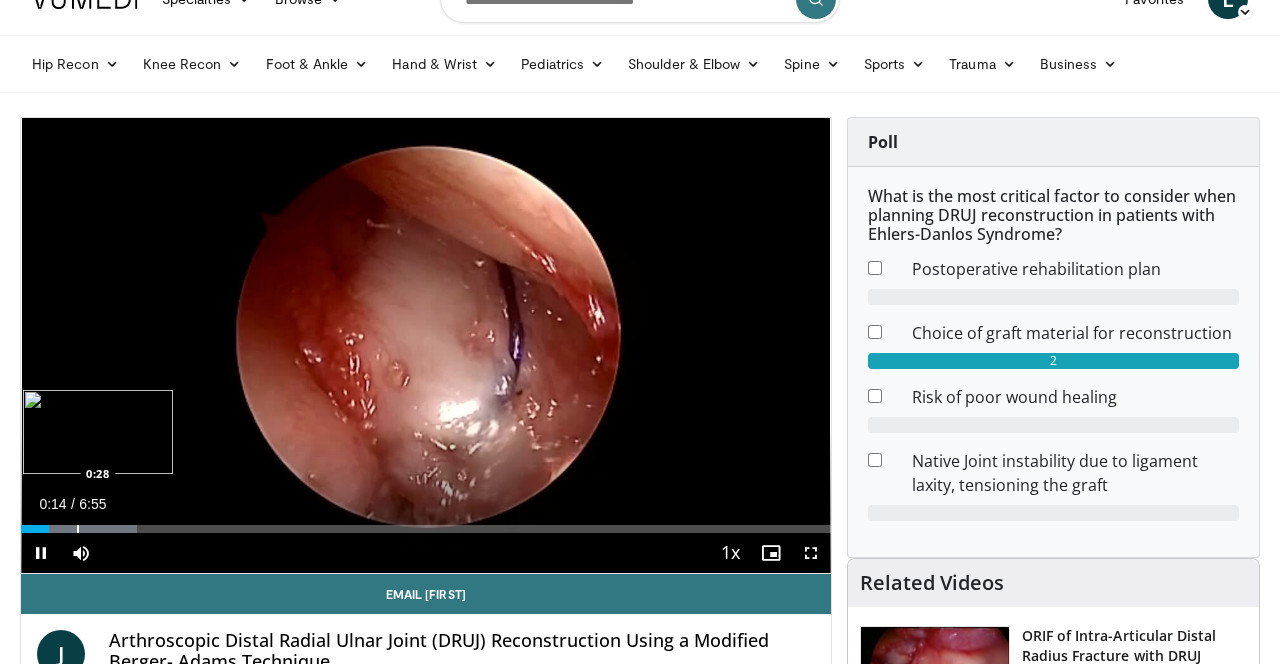 click at bounding box center [78, 529] 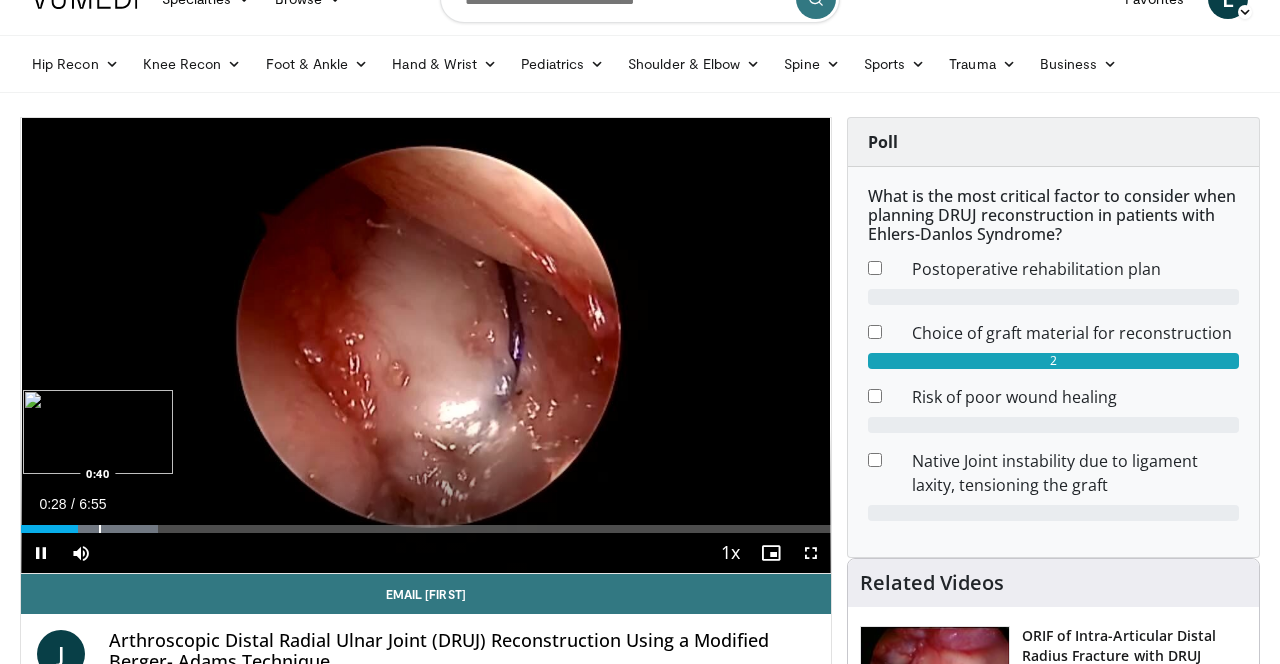 click at bounding box center [100, 529] 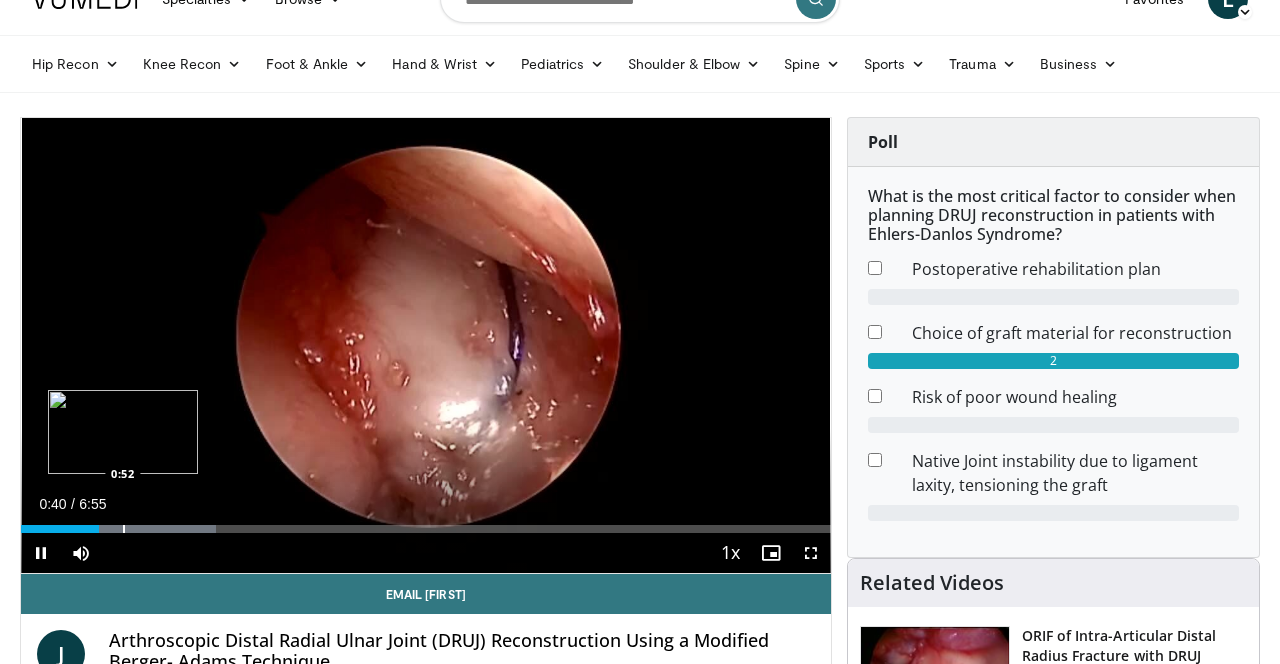 click at bounding box center [124, 529] 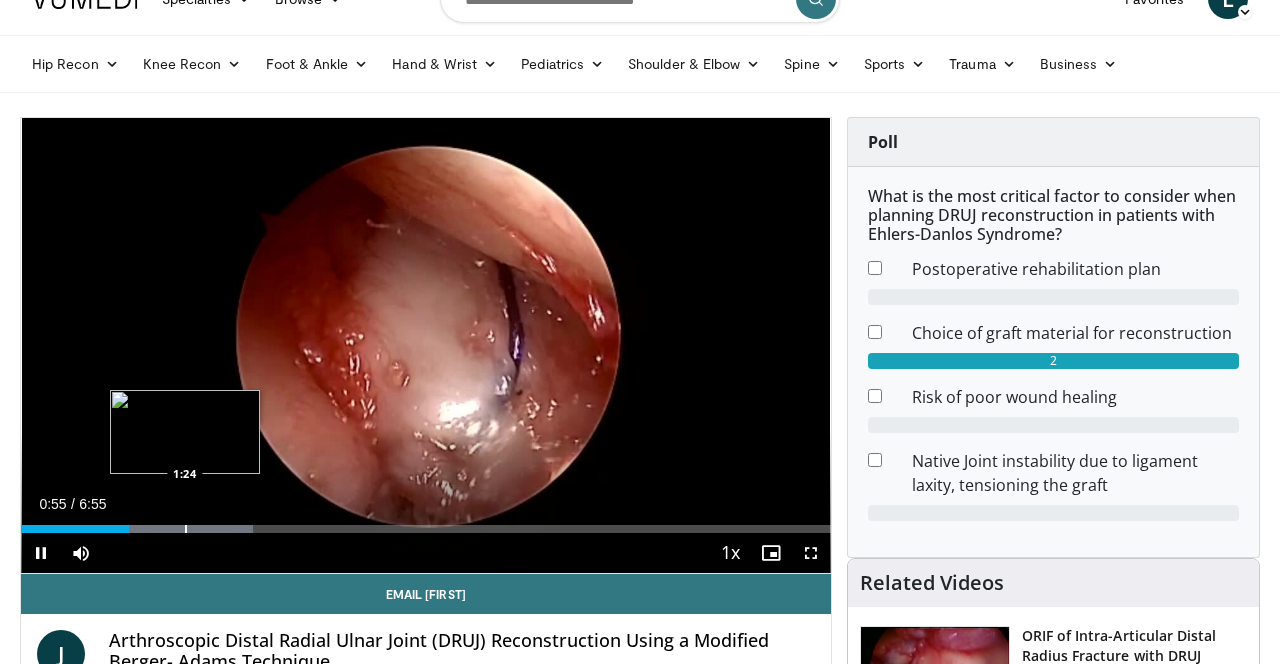 click at bounding box center (186, 529) 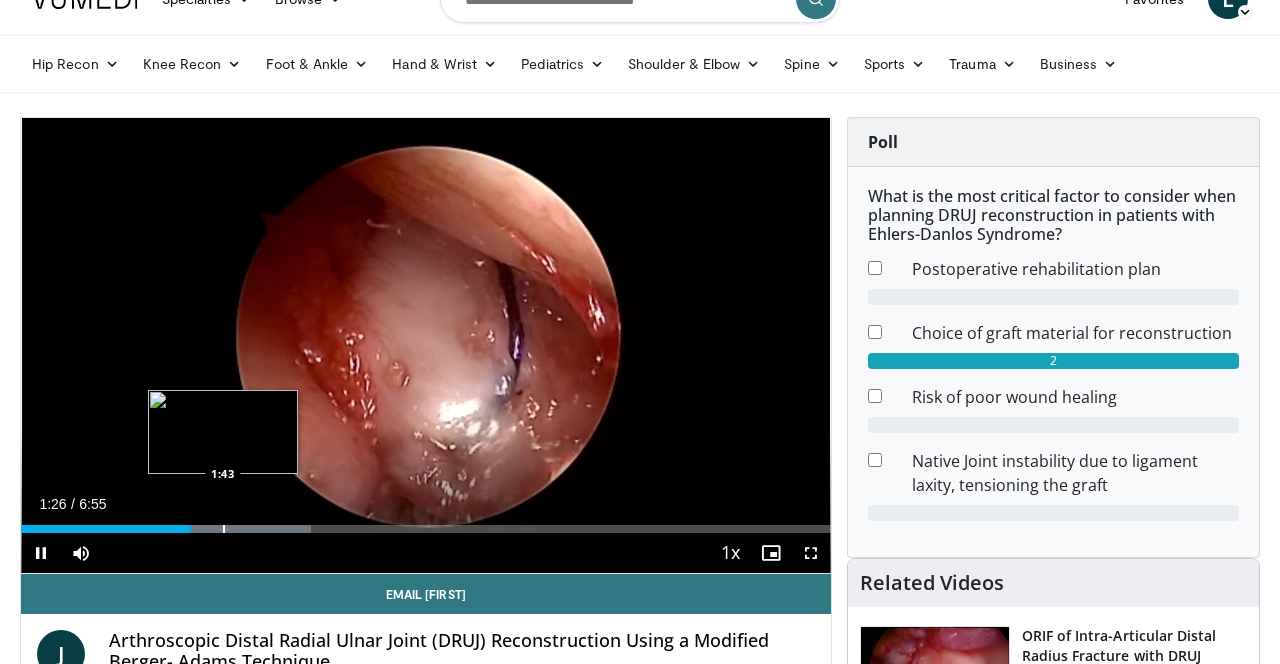 click at bounding box center [224, 529] 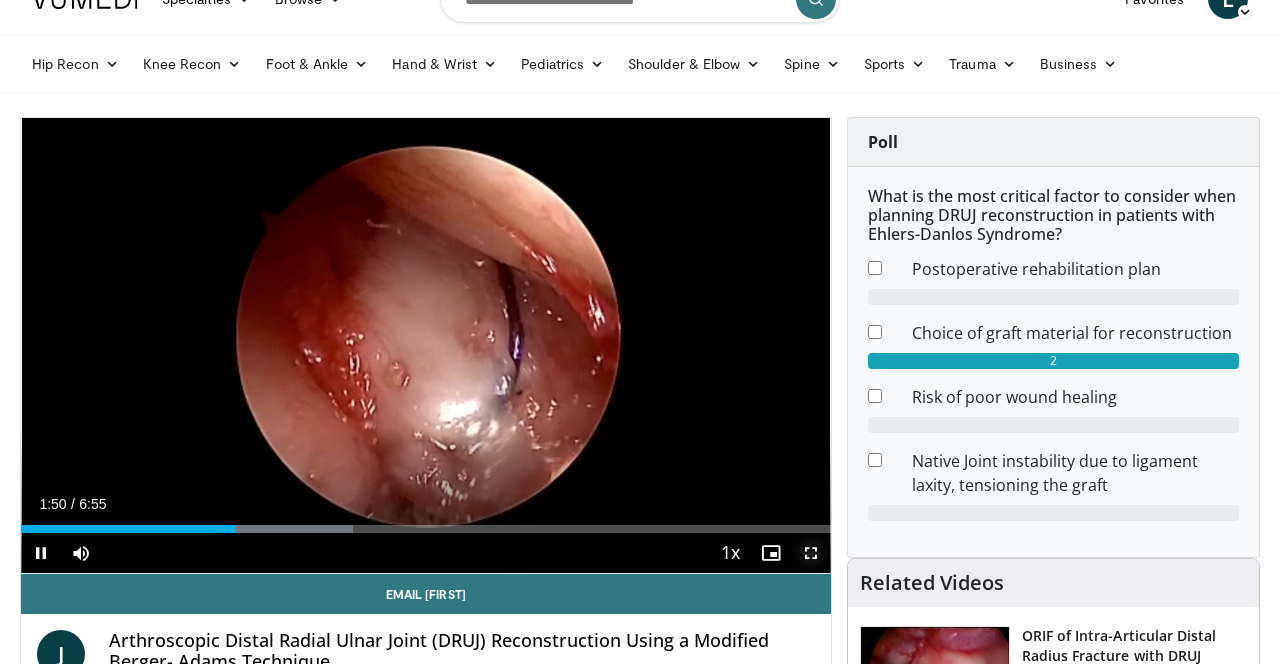 click at bounding box center [811, 553] 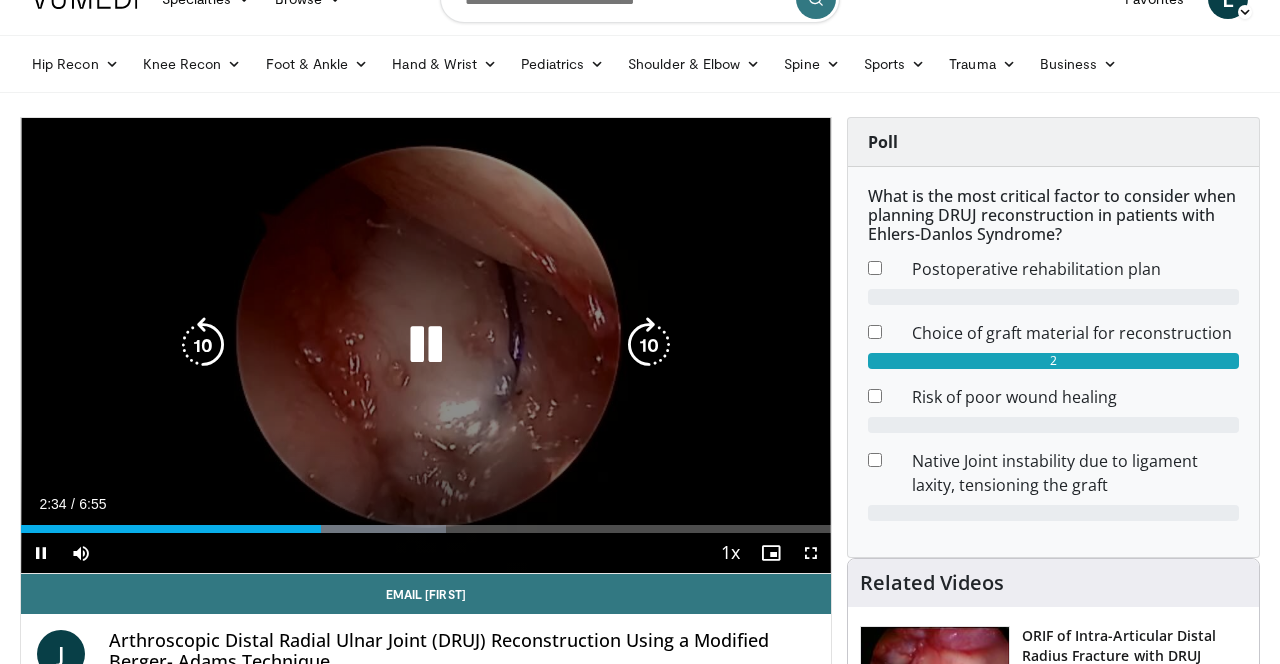 scroll, scrollTop: 0, scrollLeft: 0, axis: both 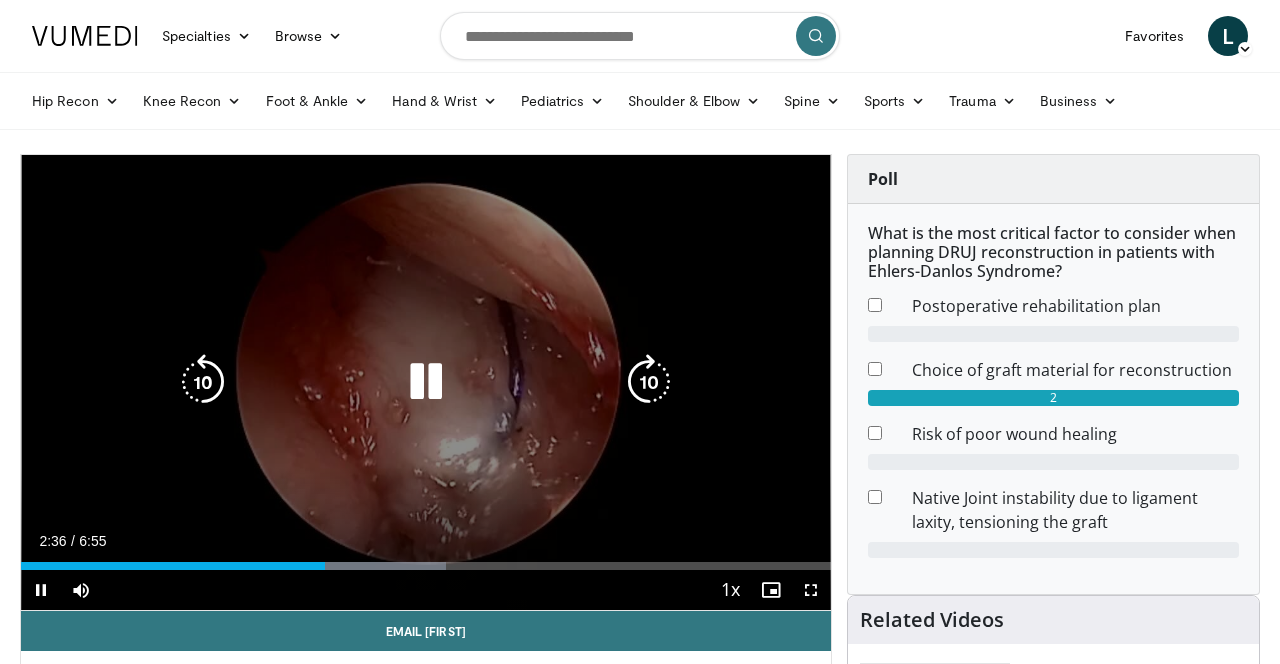 click at bounding box center (426, 382) 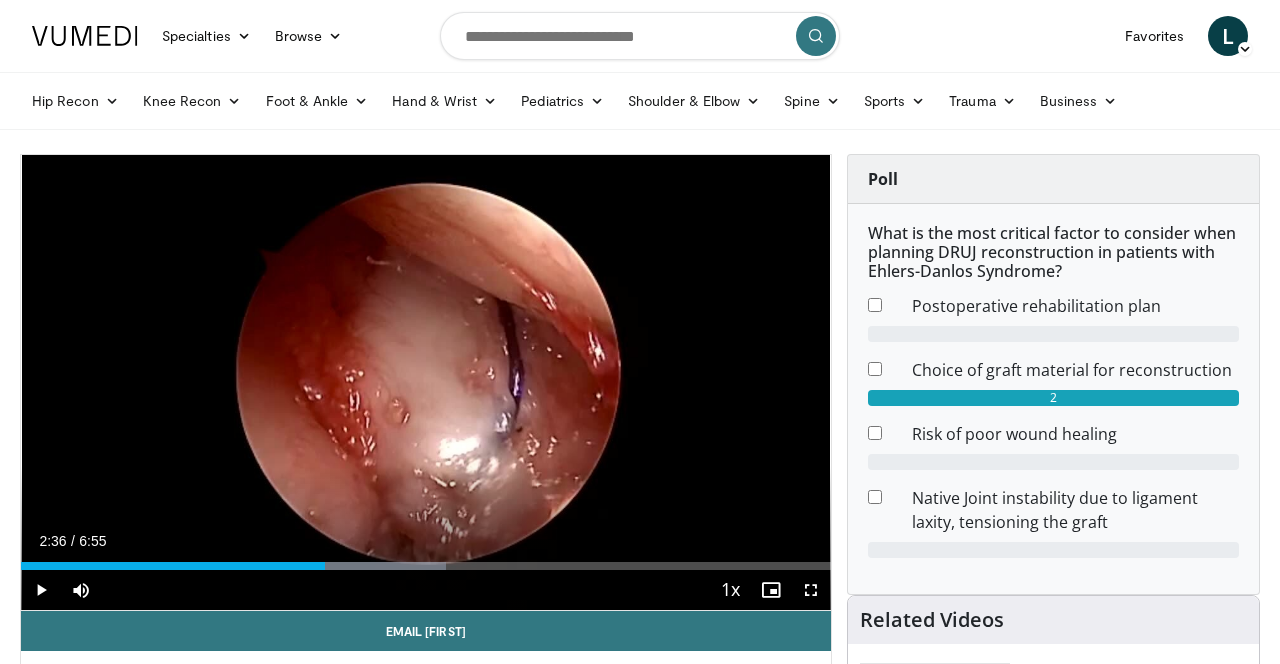 click at bounding box center [640, 36] 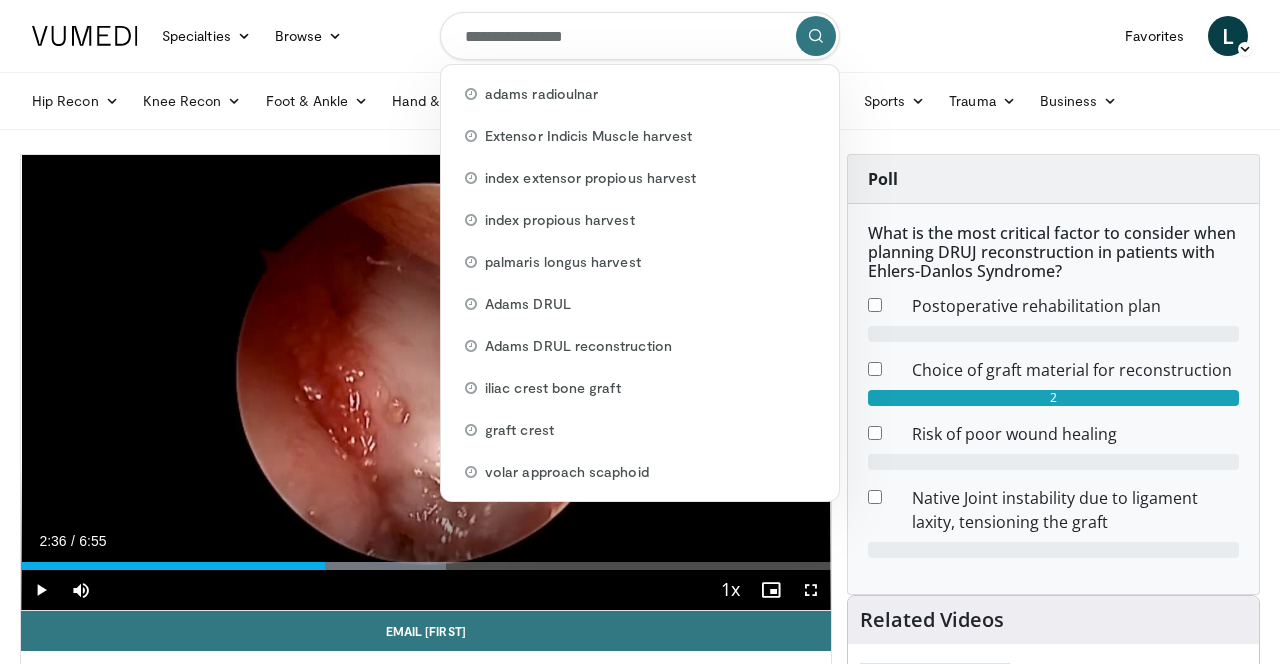 type on "**********" 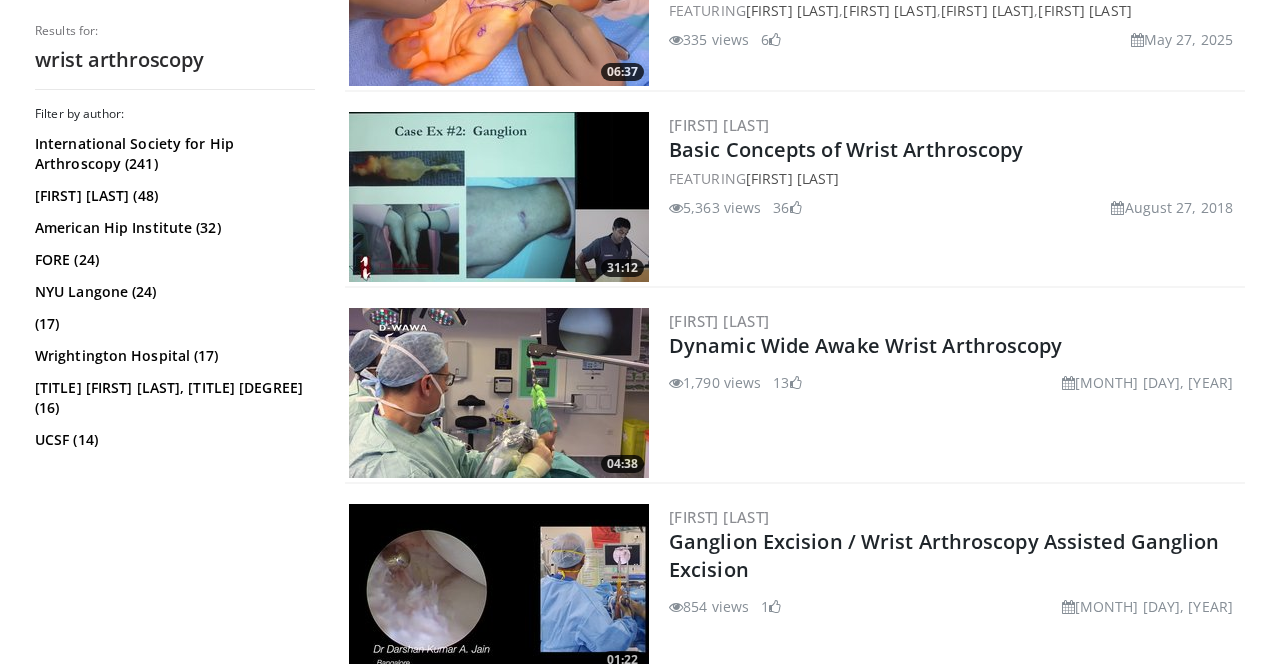 scroll, scrollTop: 646, scrollLeft: 0, axis: vertical 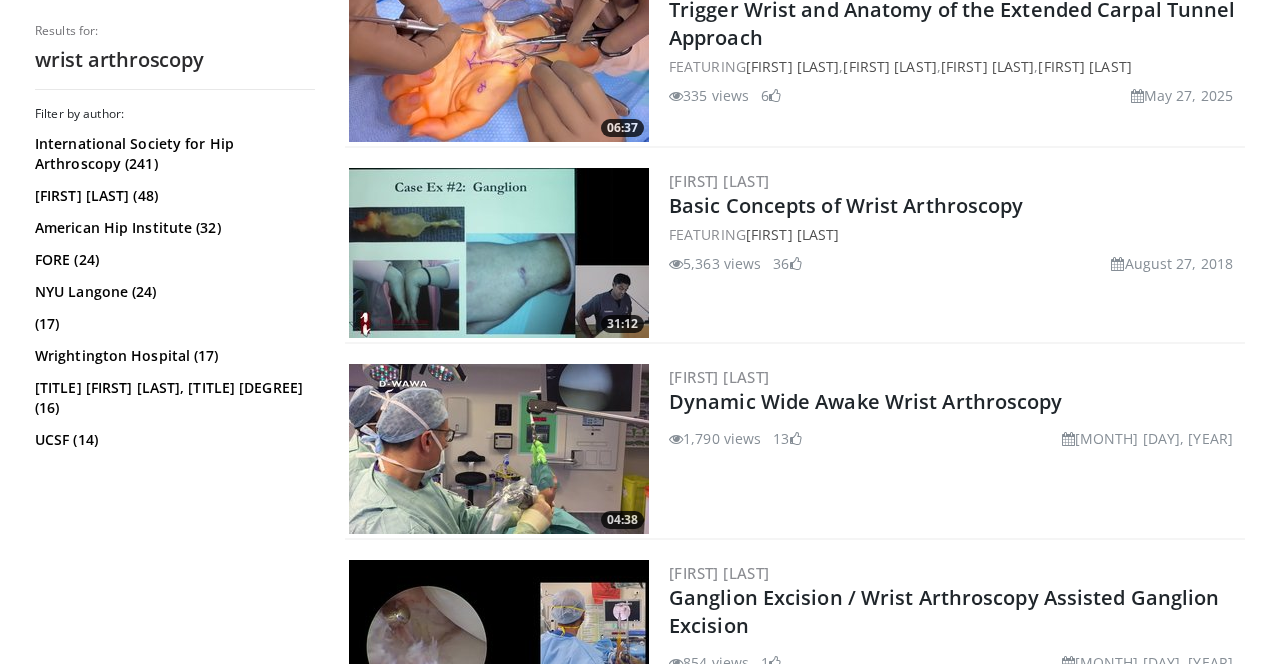 click at bounding box center [499, 253] 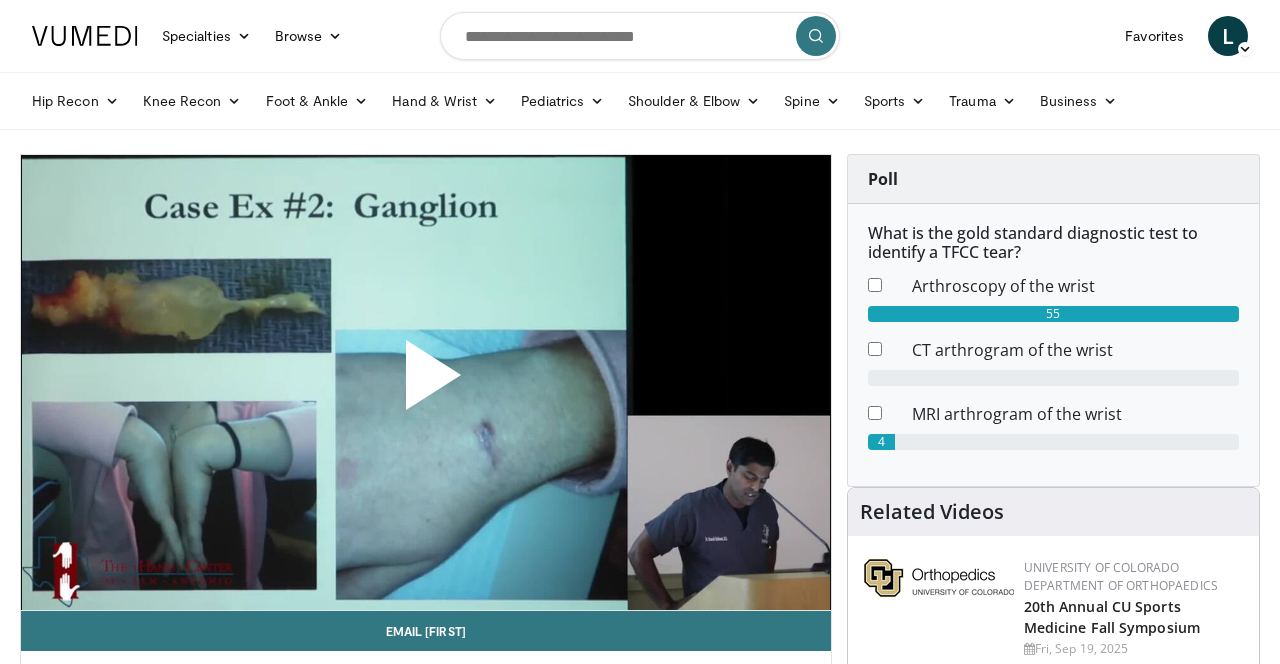 click at bounding box center (426, 383) 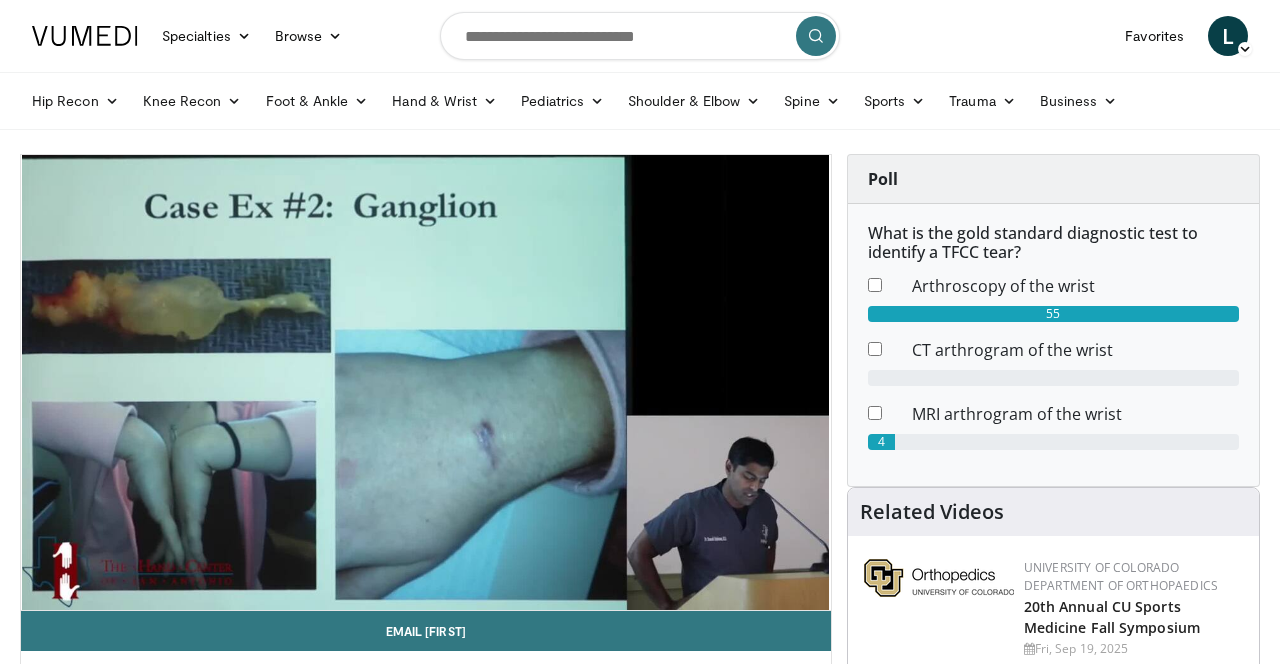 scroll, scrollTop: 0, scrollLeft: 0, axis: both 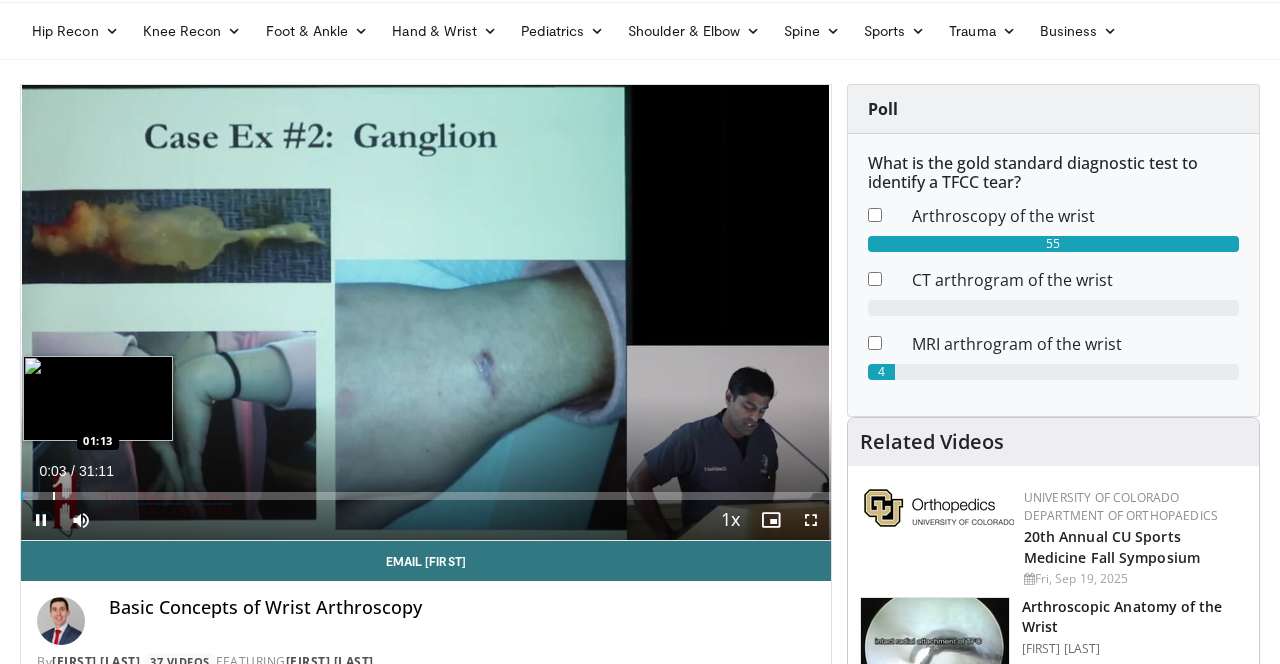 click on "Loaded :  2.12% 00:03 01:13" at bounding box center (426, 490) 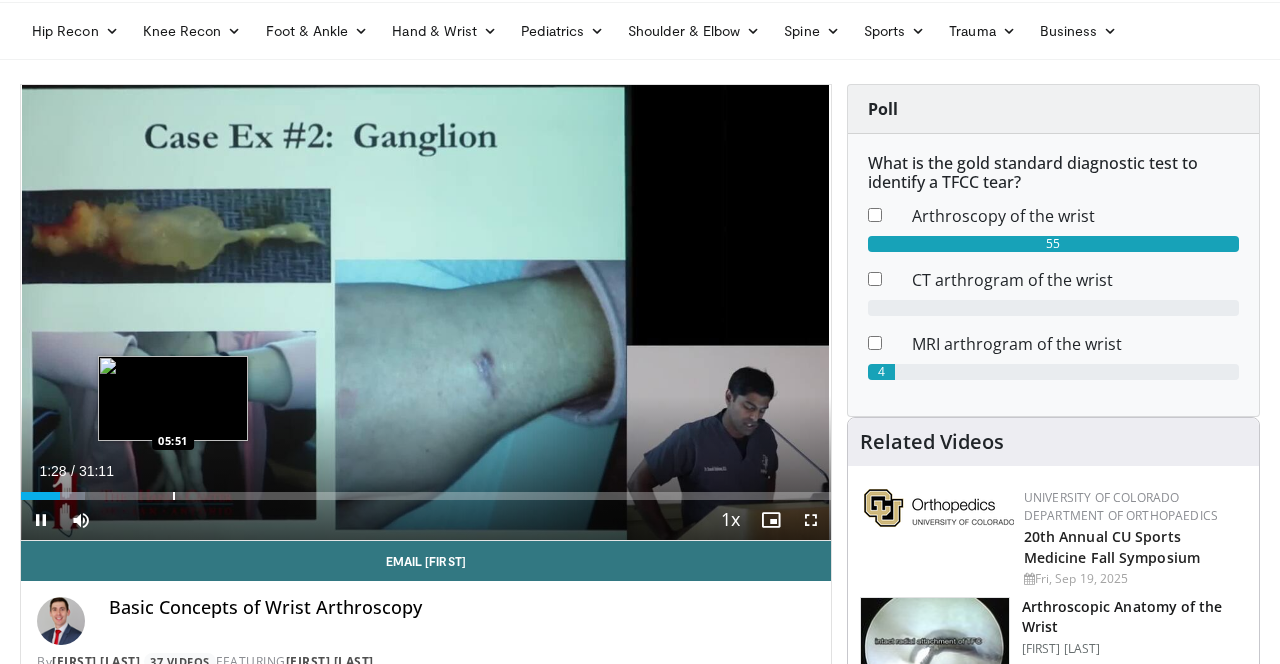 click at bounding box center [174, 496] 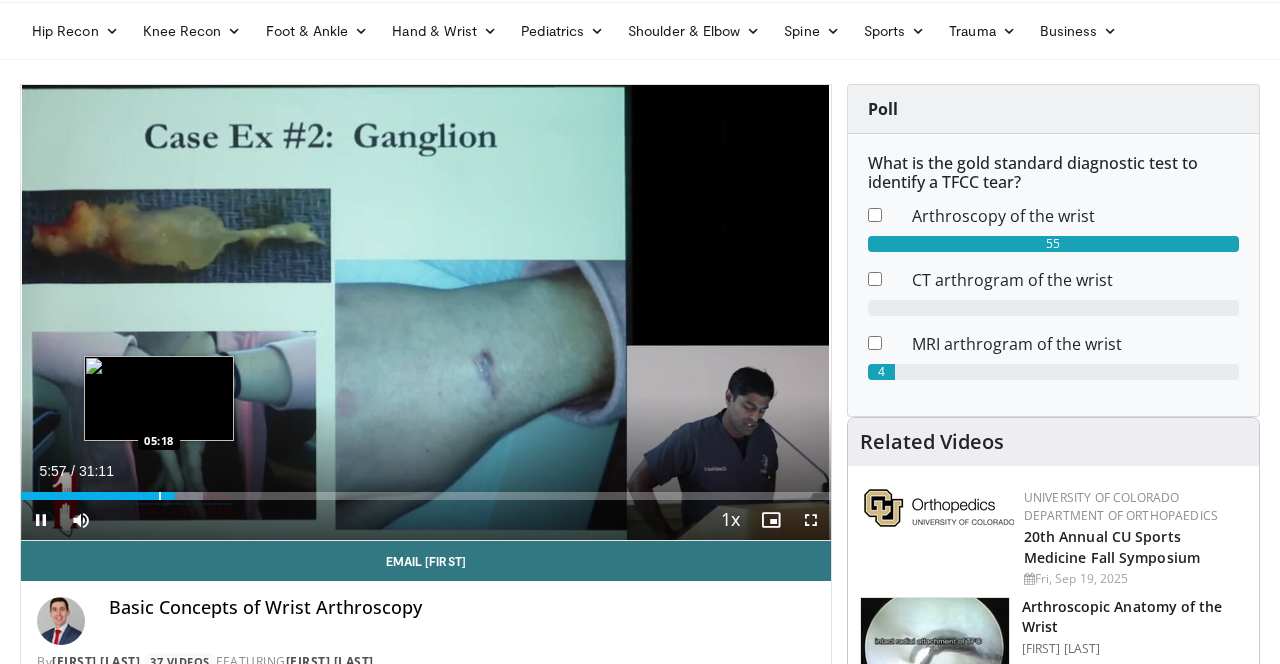 click at bounding box center (160, 496) 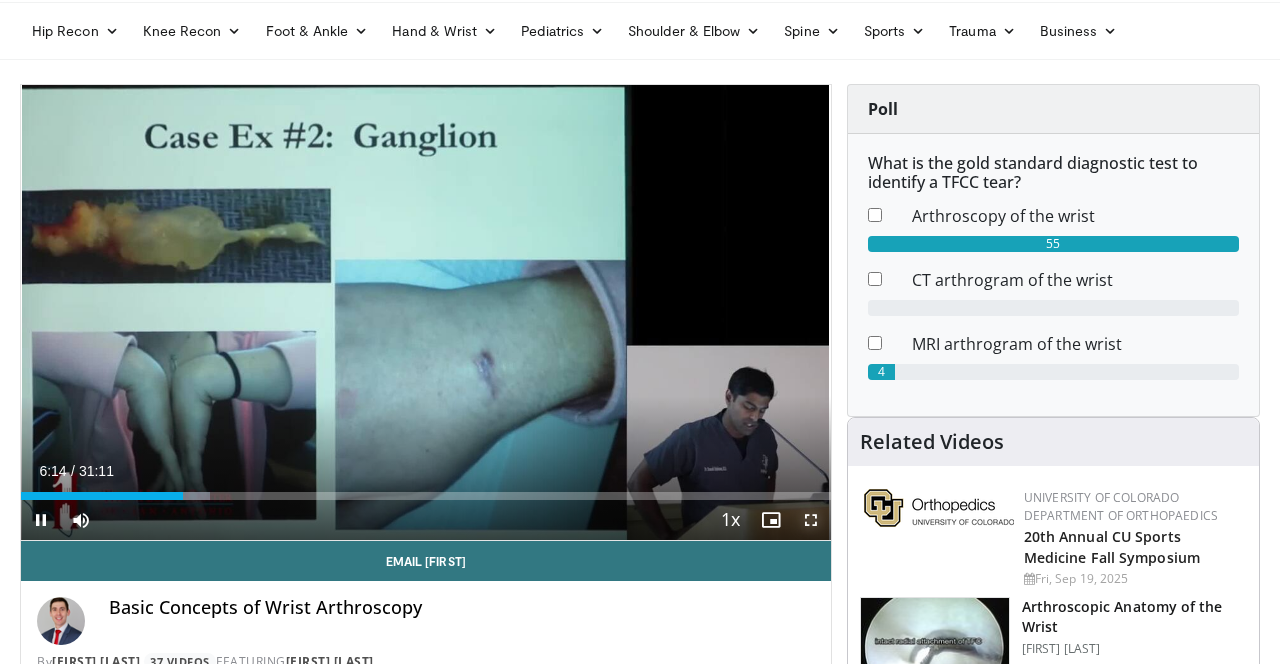 click at bounding box center (811, 520) 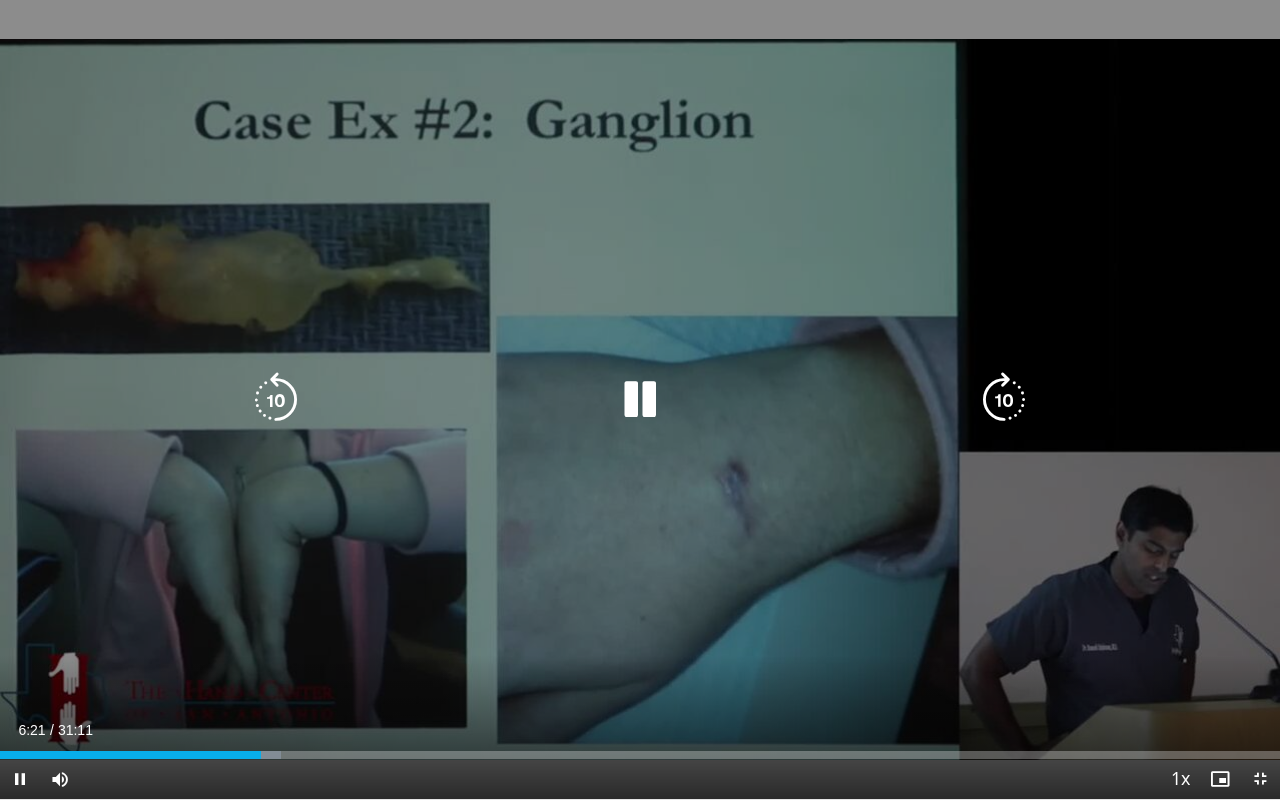 click at bounding box center (640, 400) 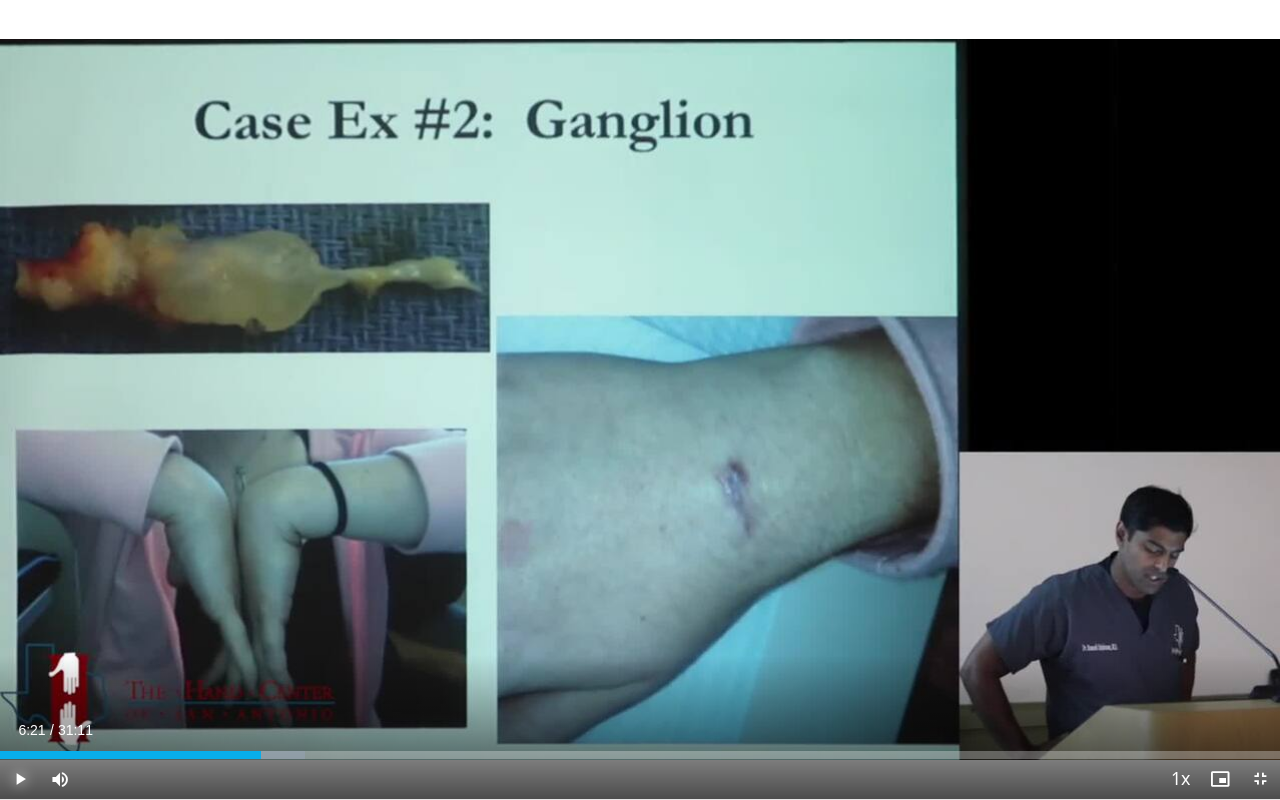 click at bounding box center [20, 779] 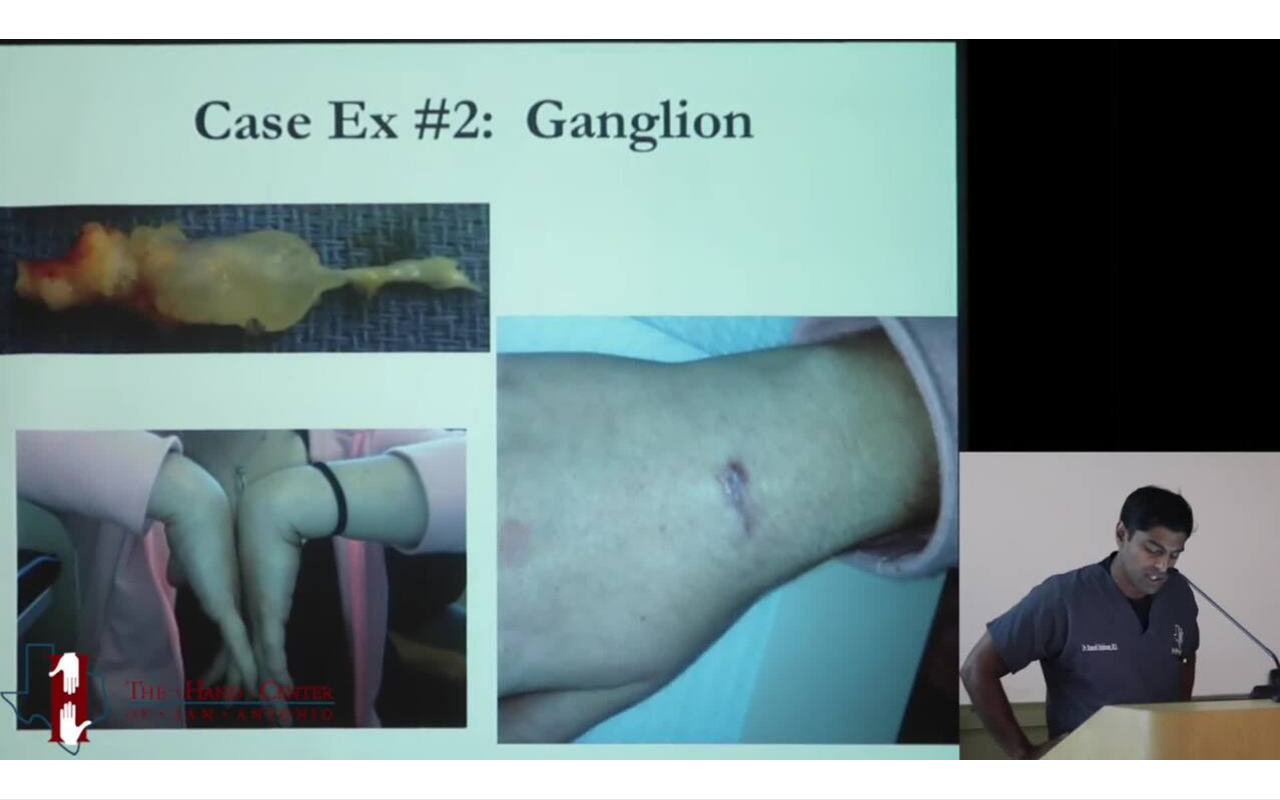 type 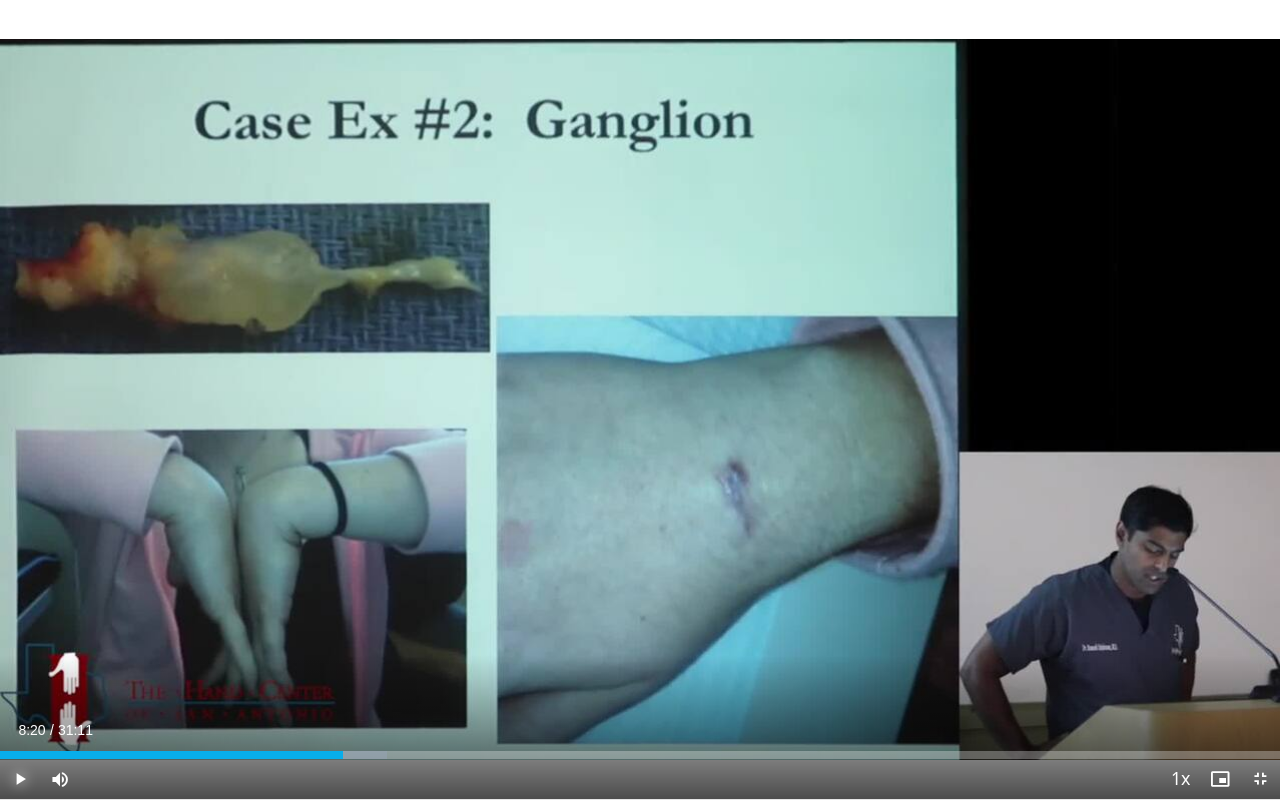 click on "Play" at bounding box center (20, 779) 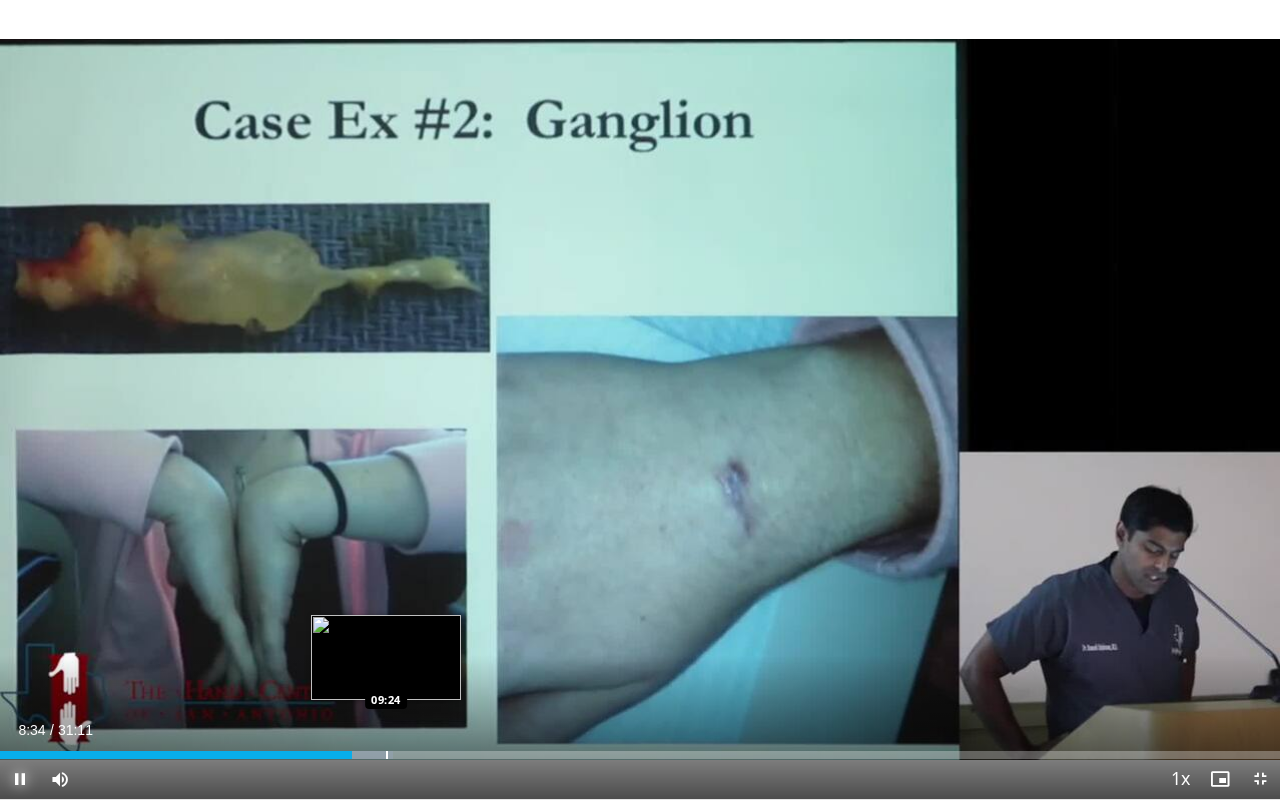 click at bounding box center [387, 755] 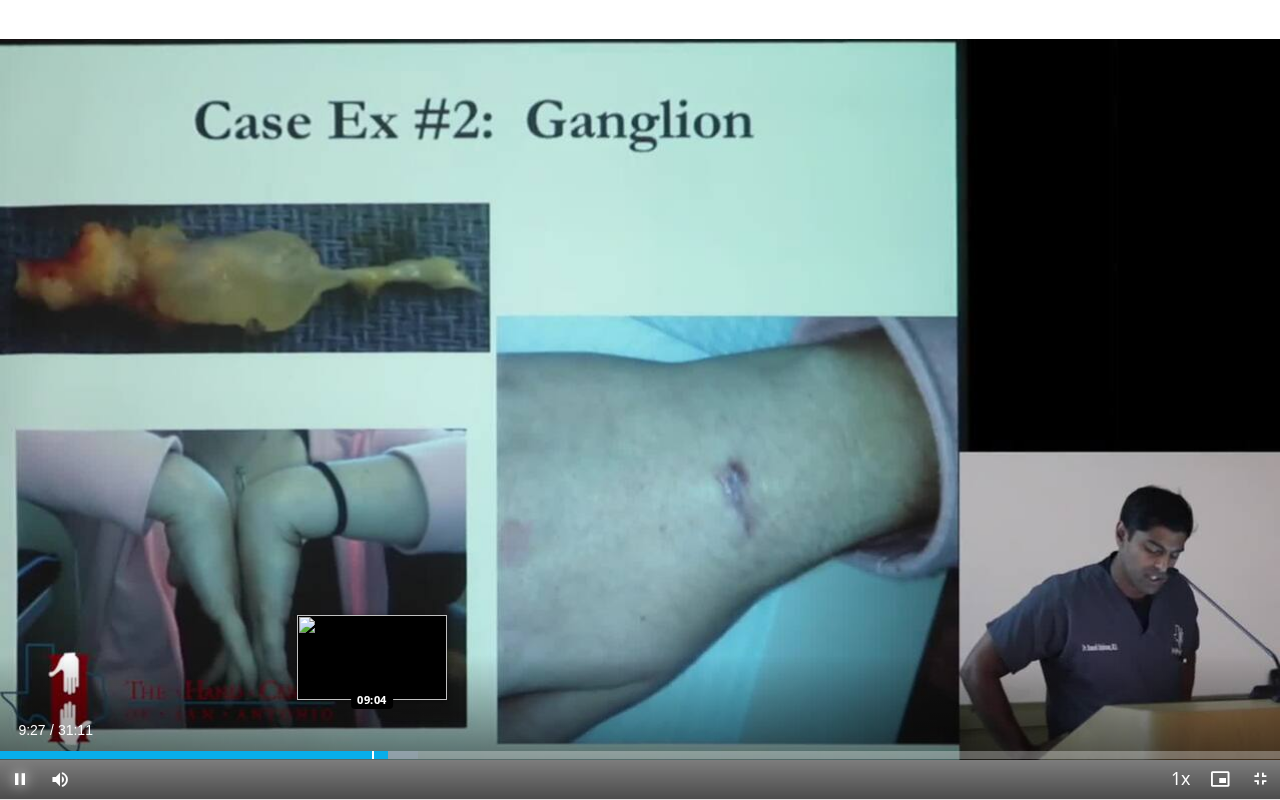 click at bounding box center (373, 755) 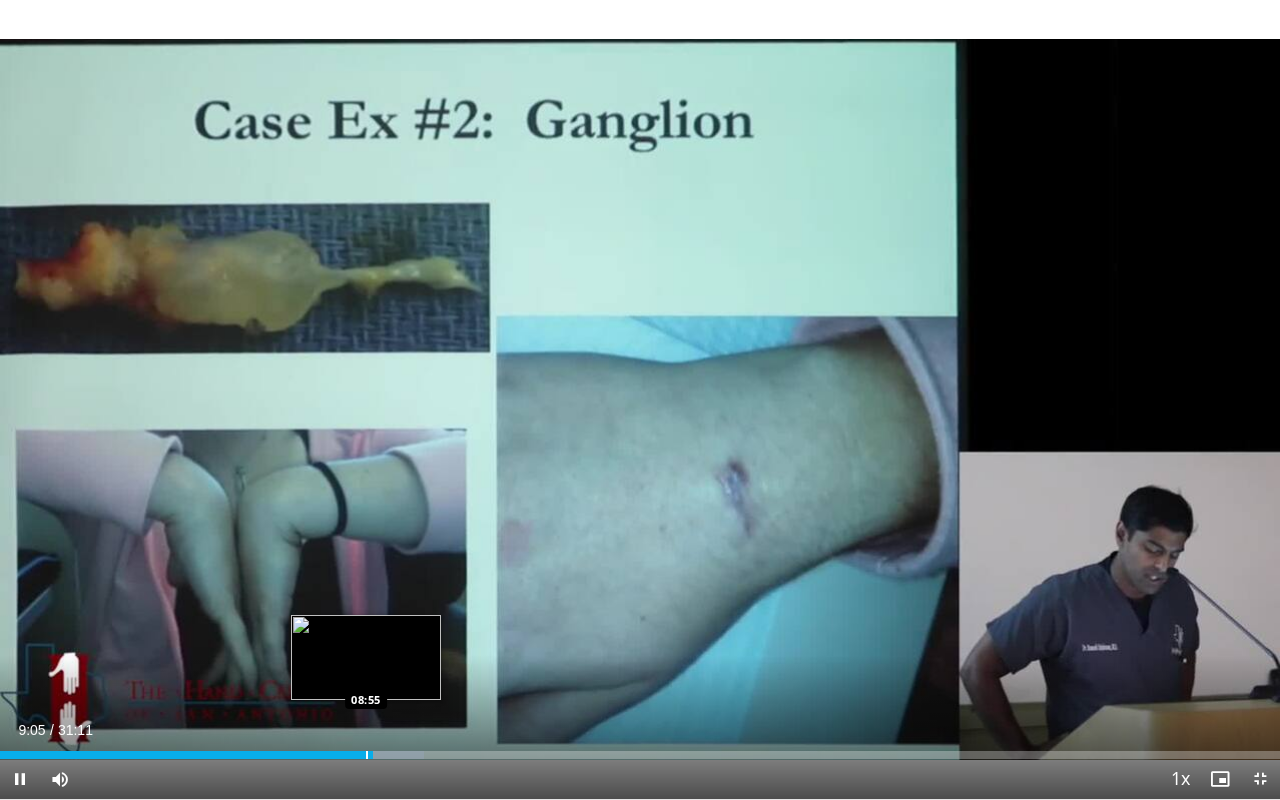 click on "10 seconds
Tap to unmute" at bounding box center (640, 399) 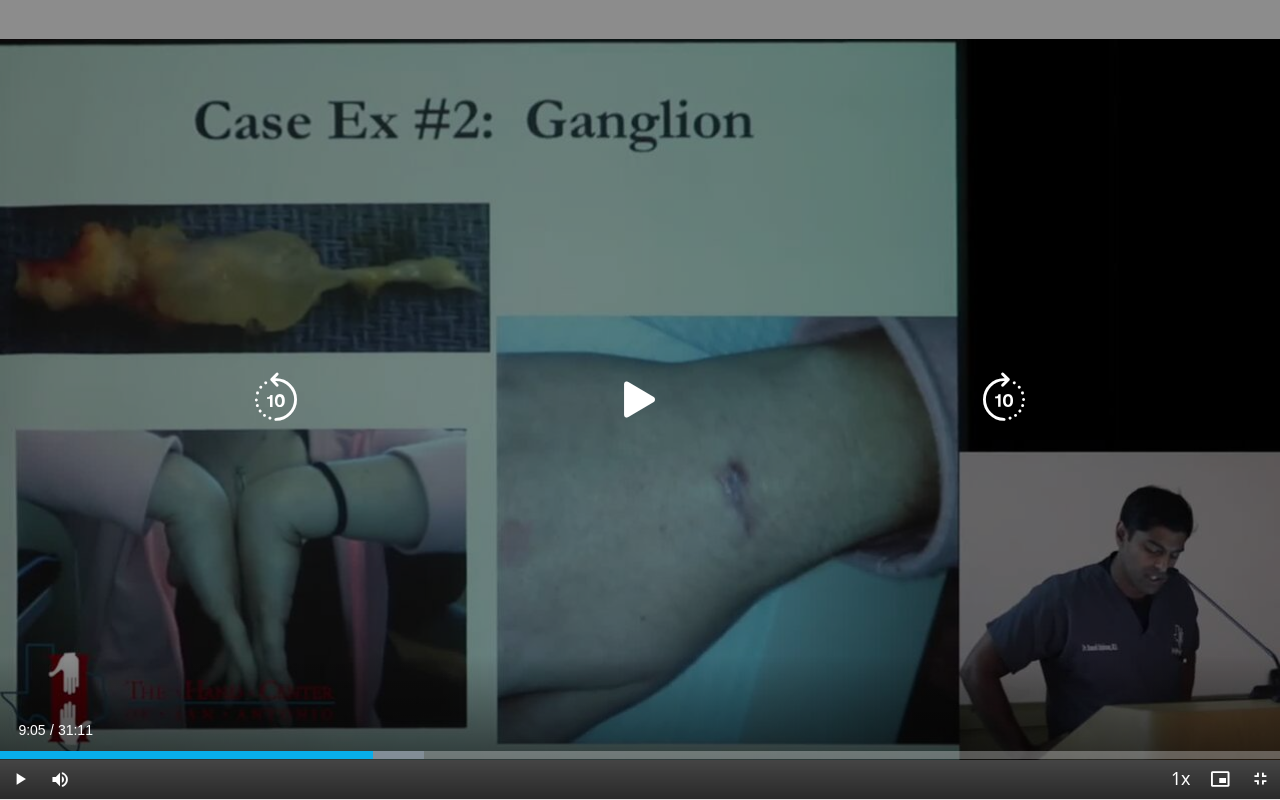 click at bounding box center [640, 400] 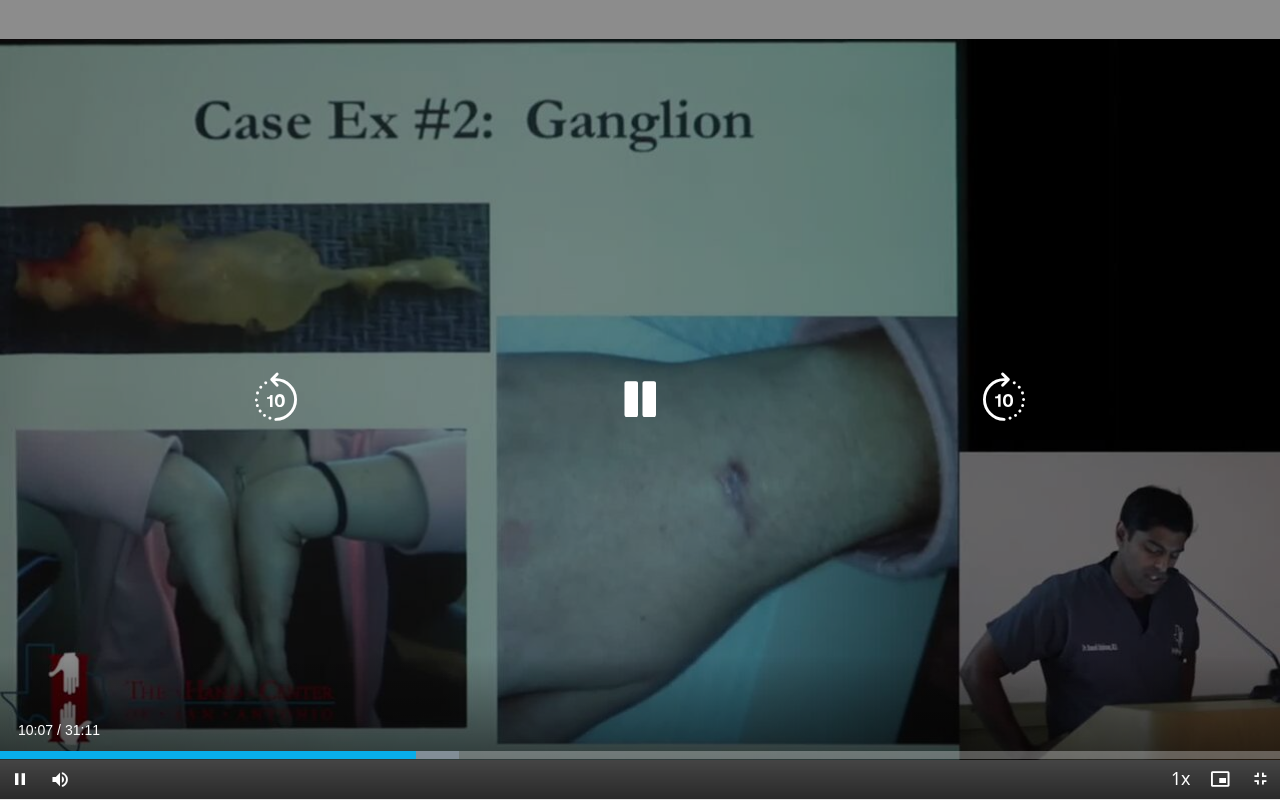 click at bounding box center [640, 400] 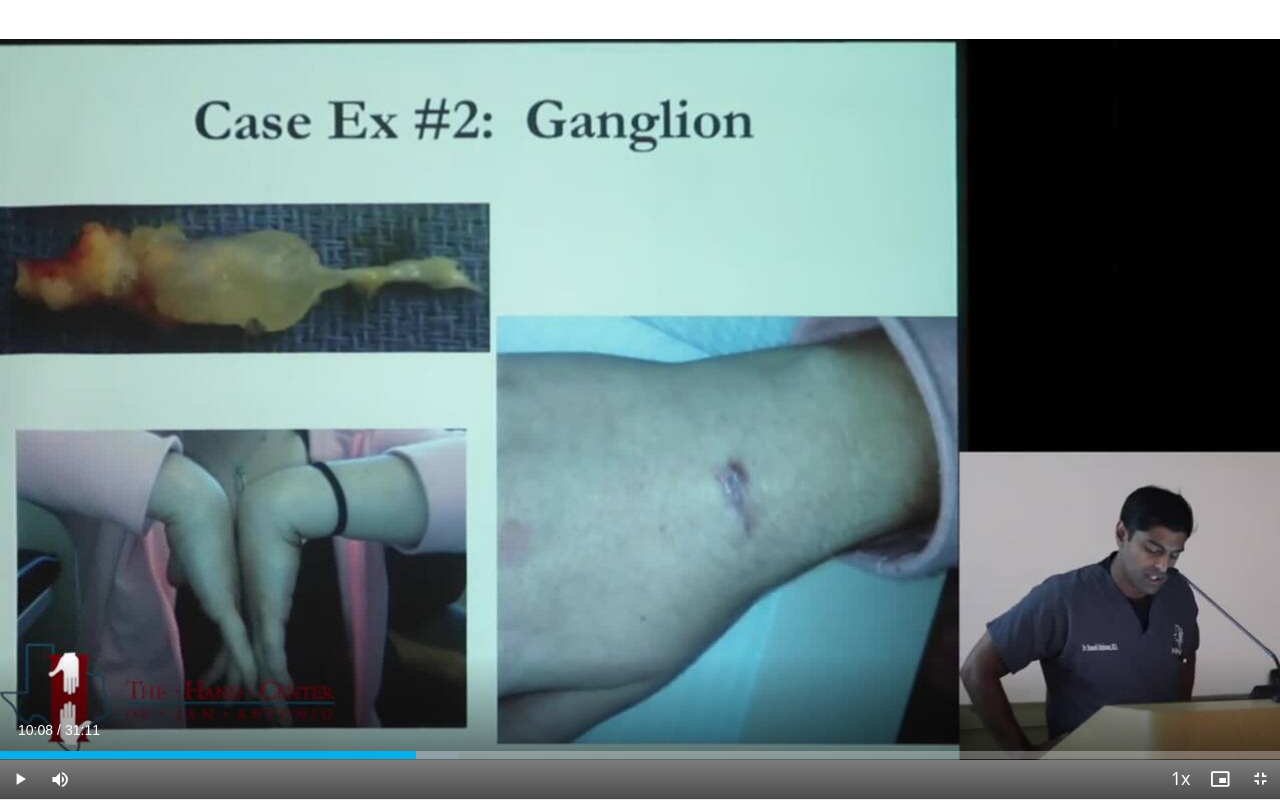 type 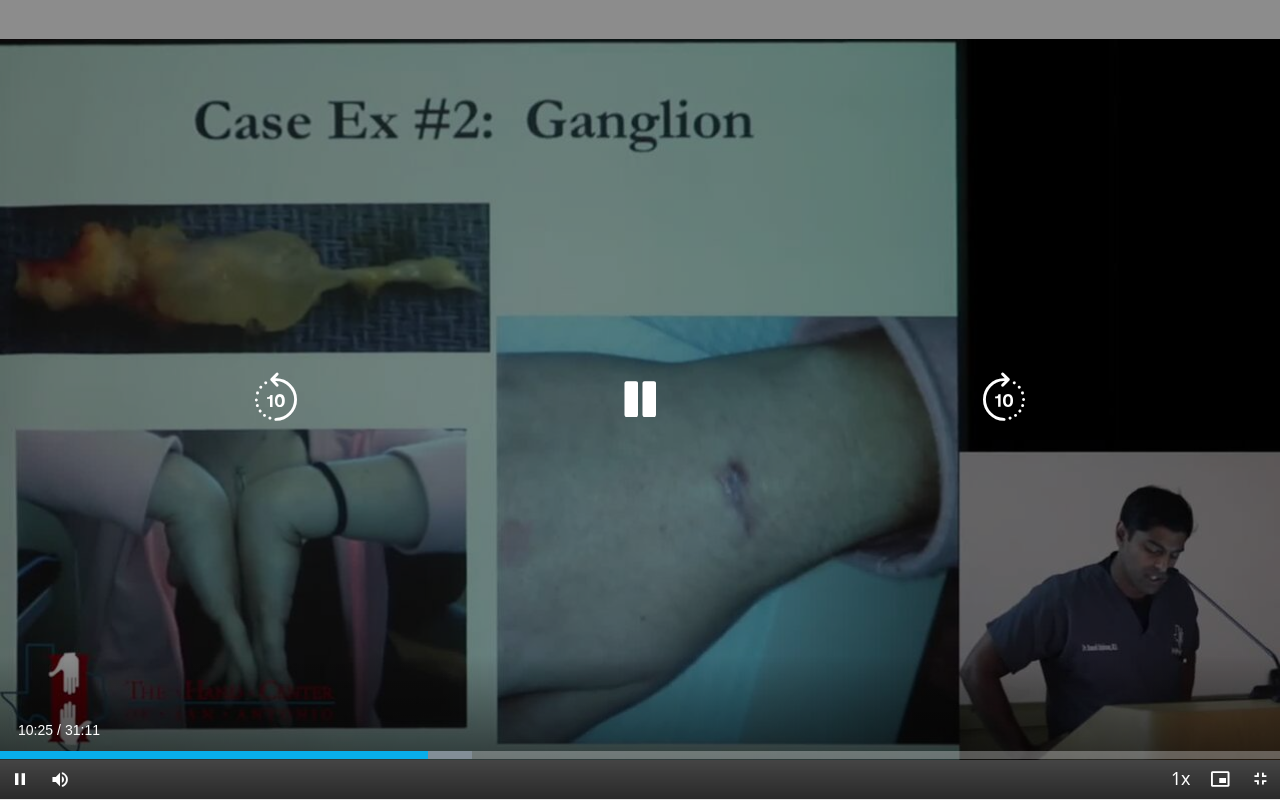 click at bounding box center (276, 400) 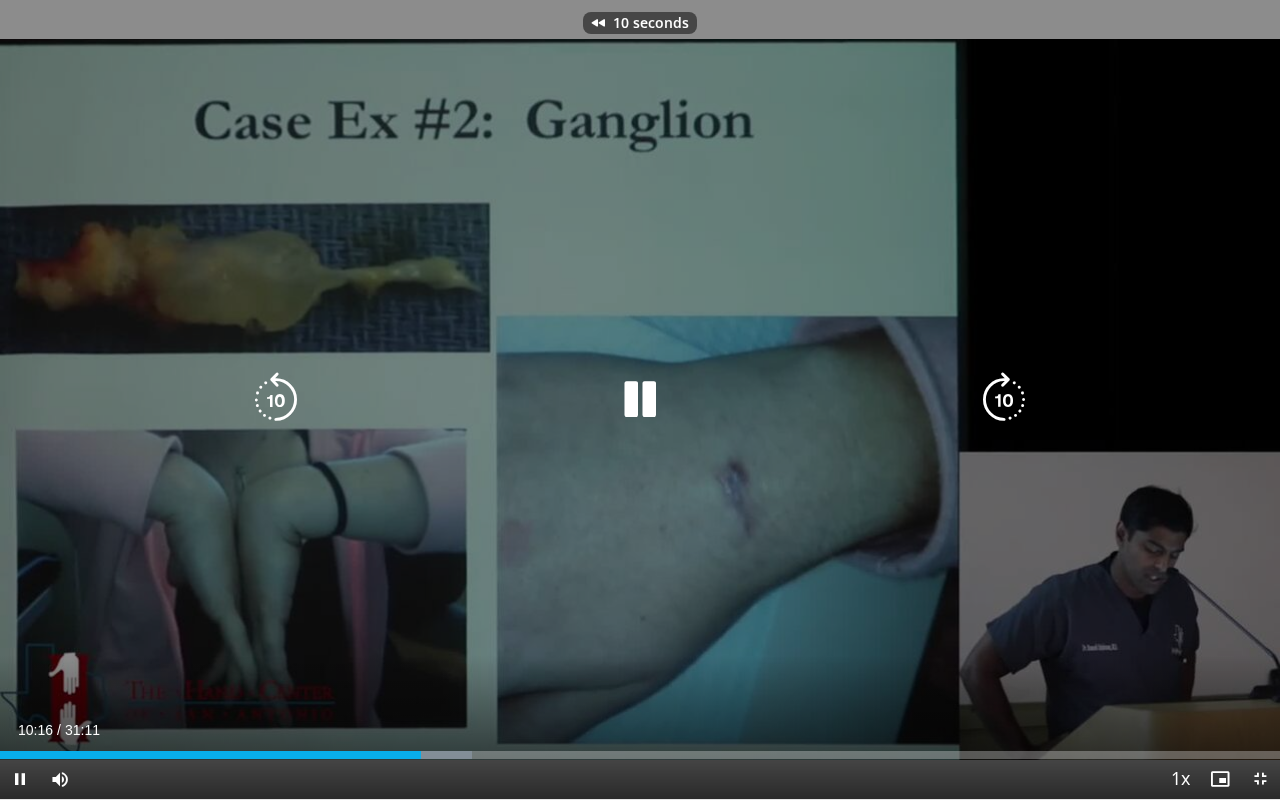 click at bounding box center (276, 400) 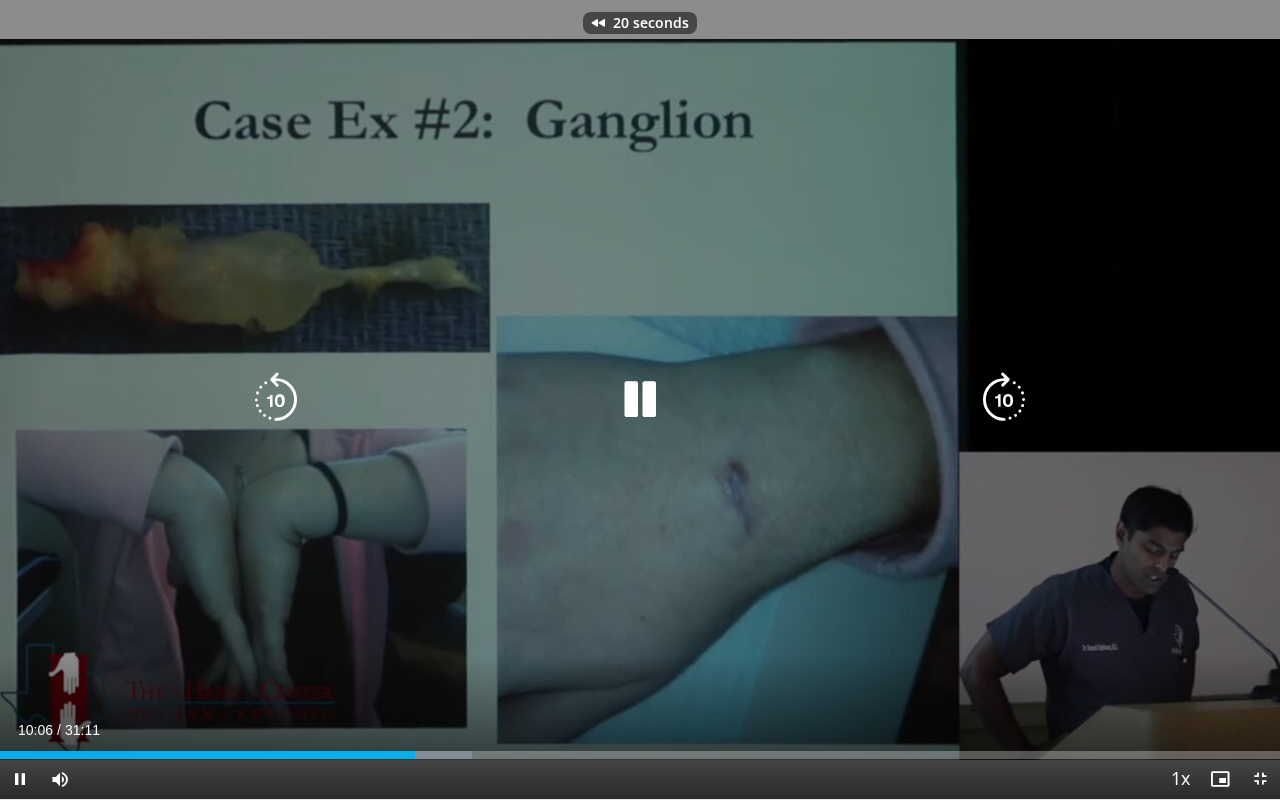 click at bounding box center (276, 400) 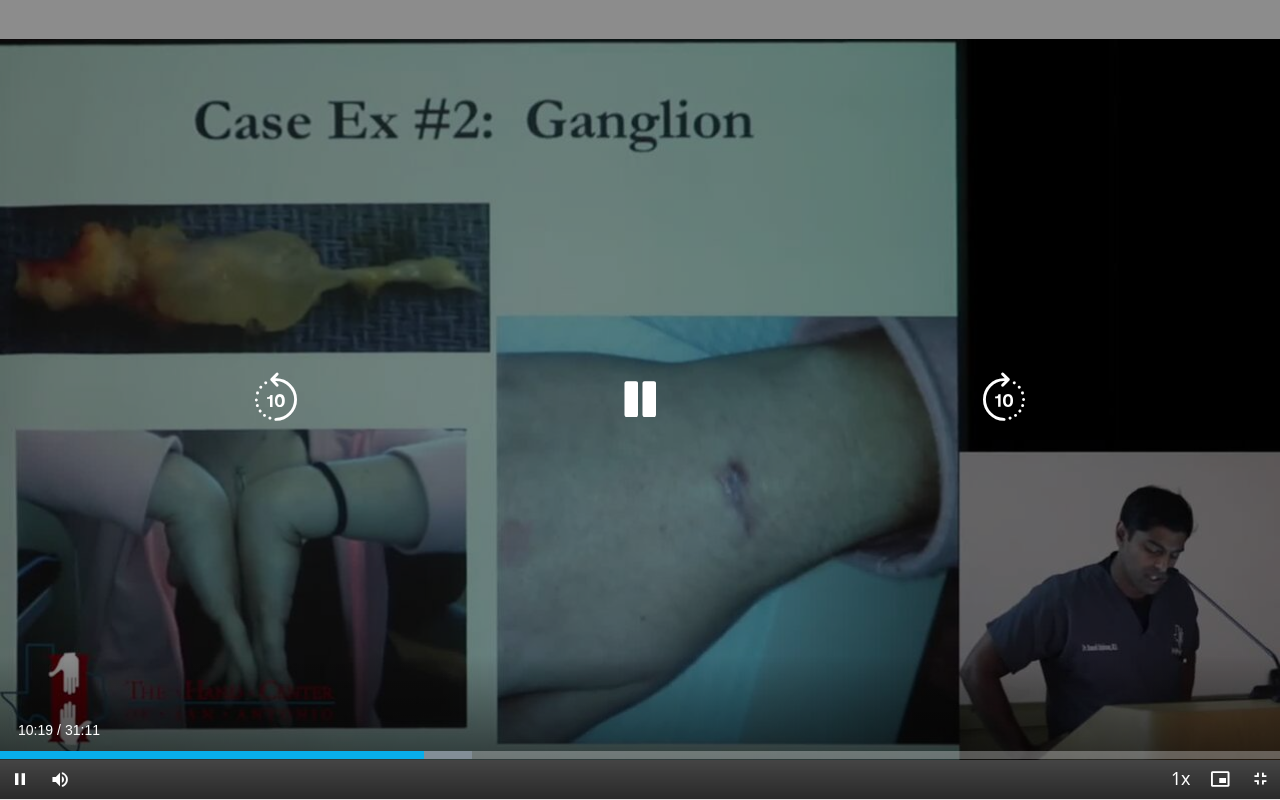 click at bounding box center [276, 400] 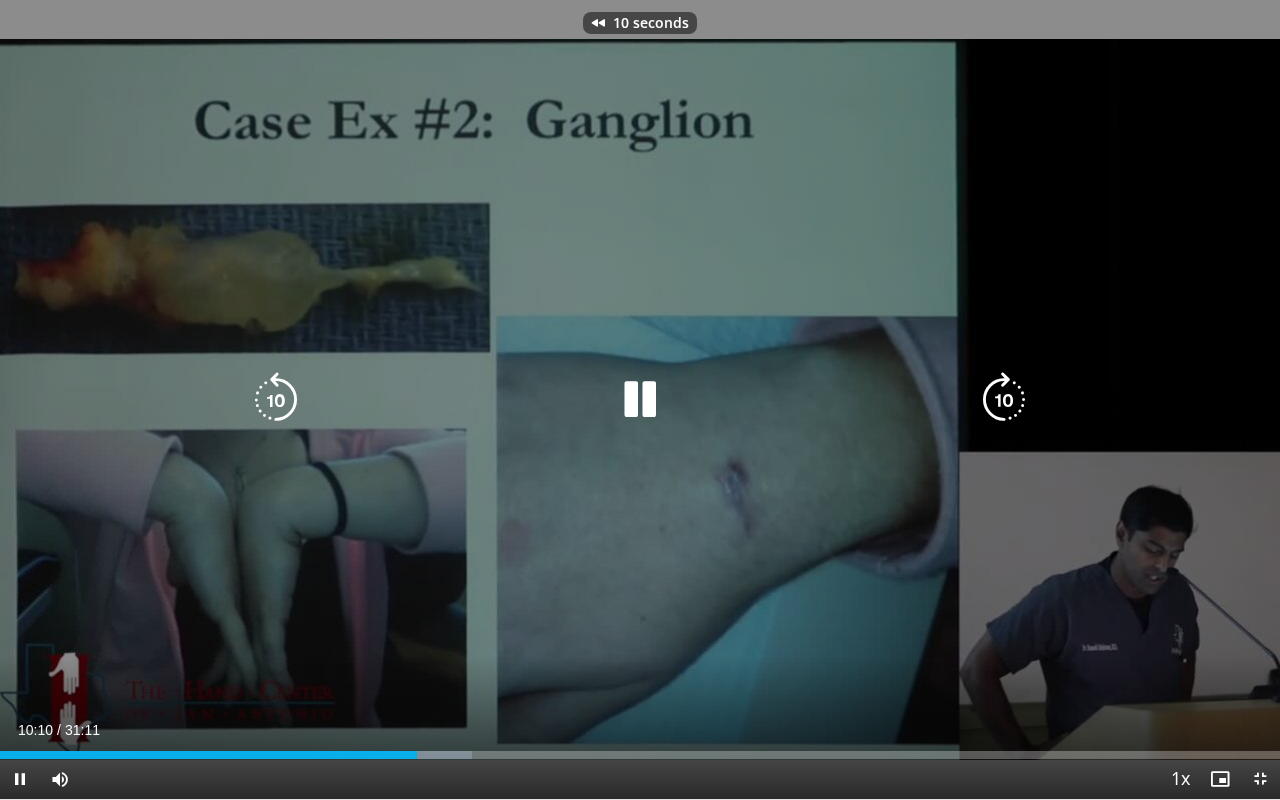 click at bounding box center [276, 400] 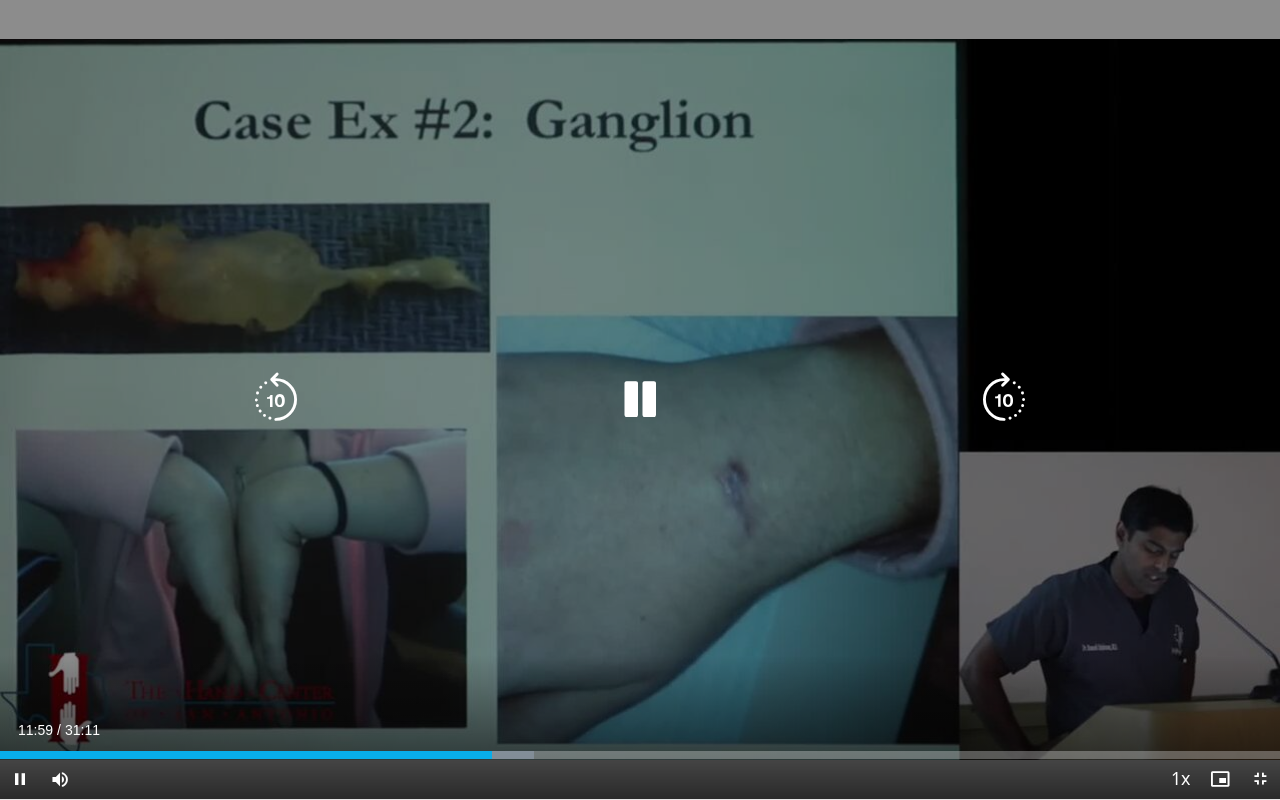click at bounding box center [1004, 400] 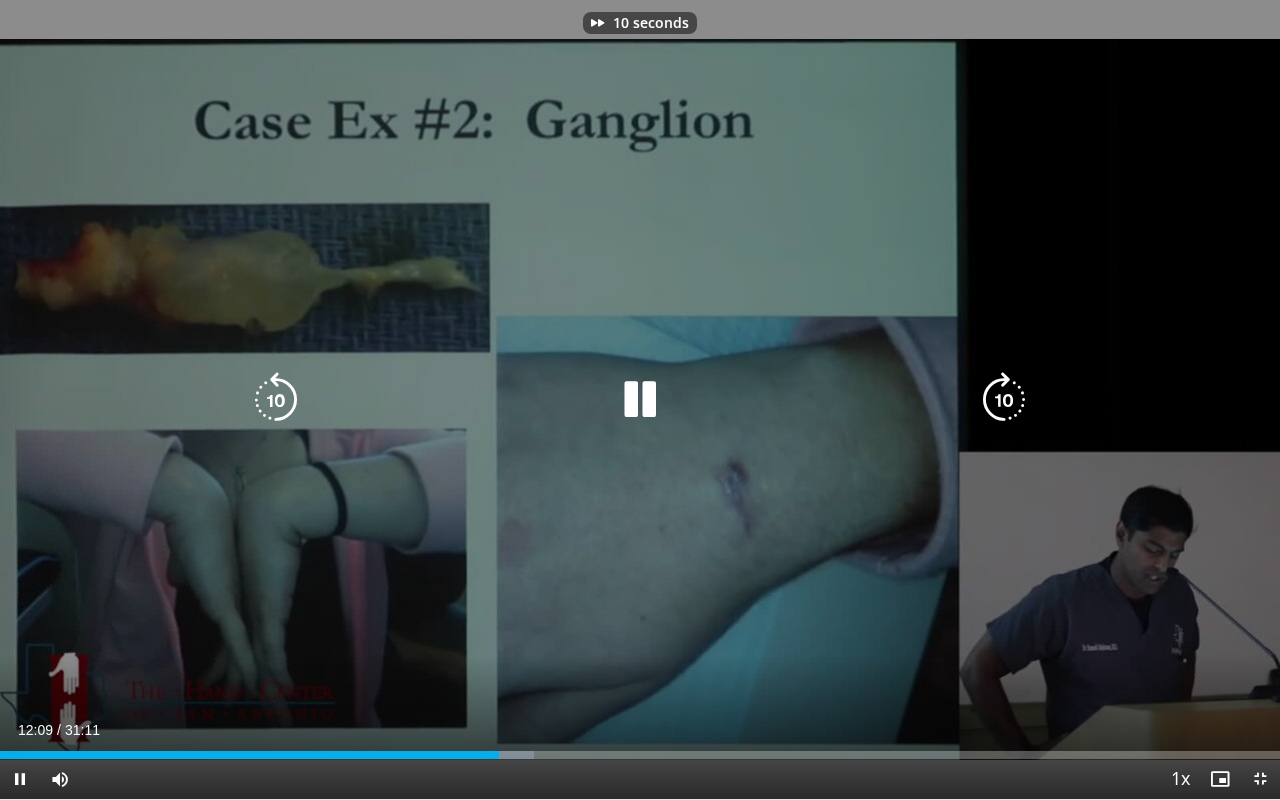 click at bounding box center [1004, 400] 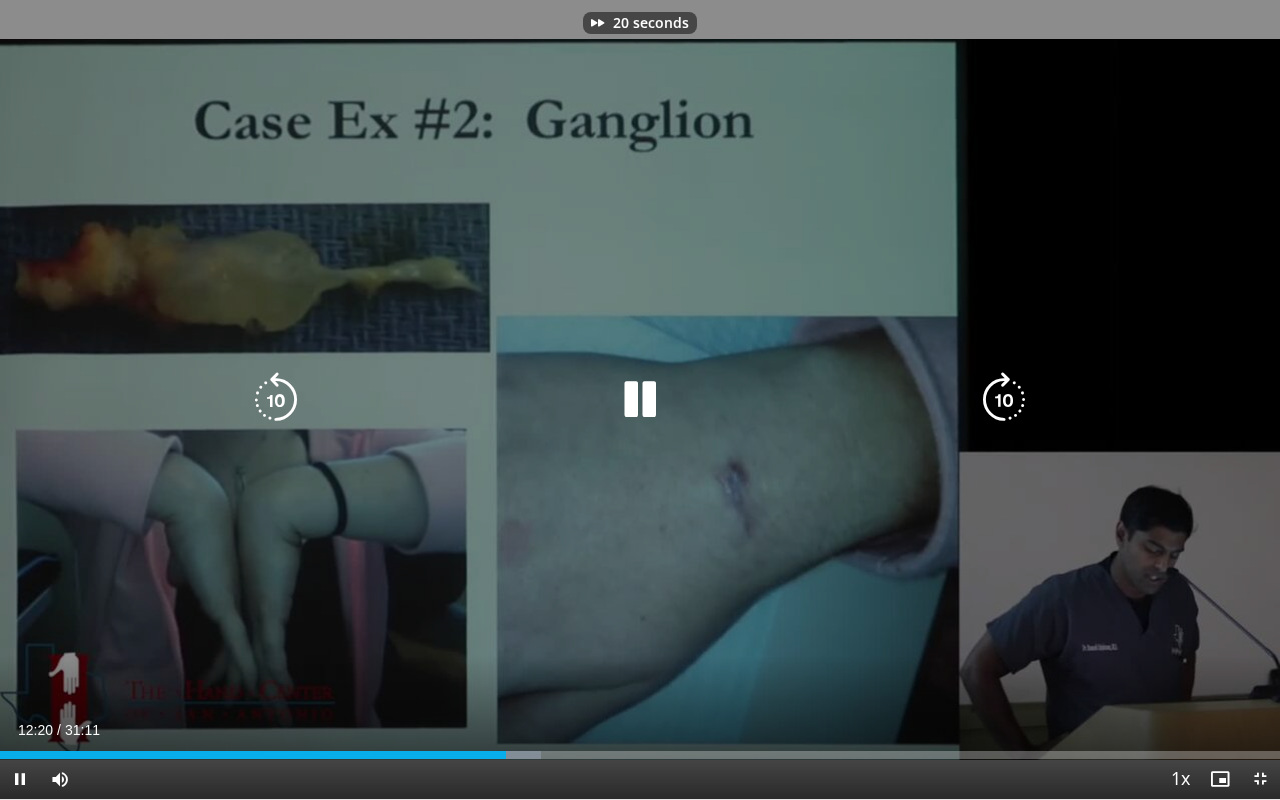 click at bounding box center [1004, 400] 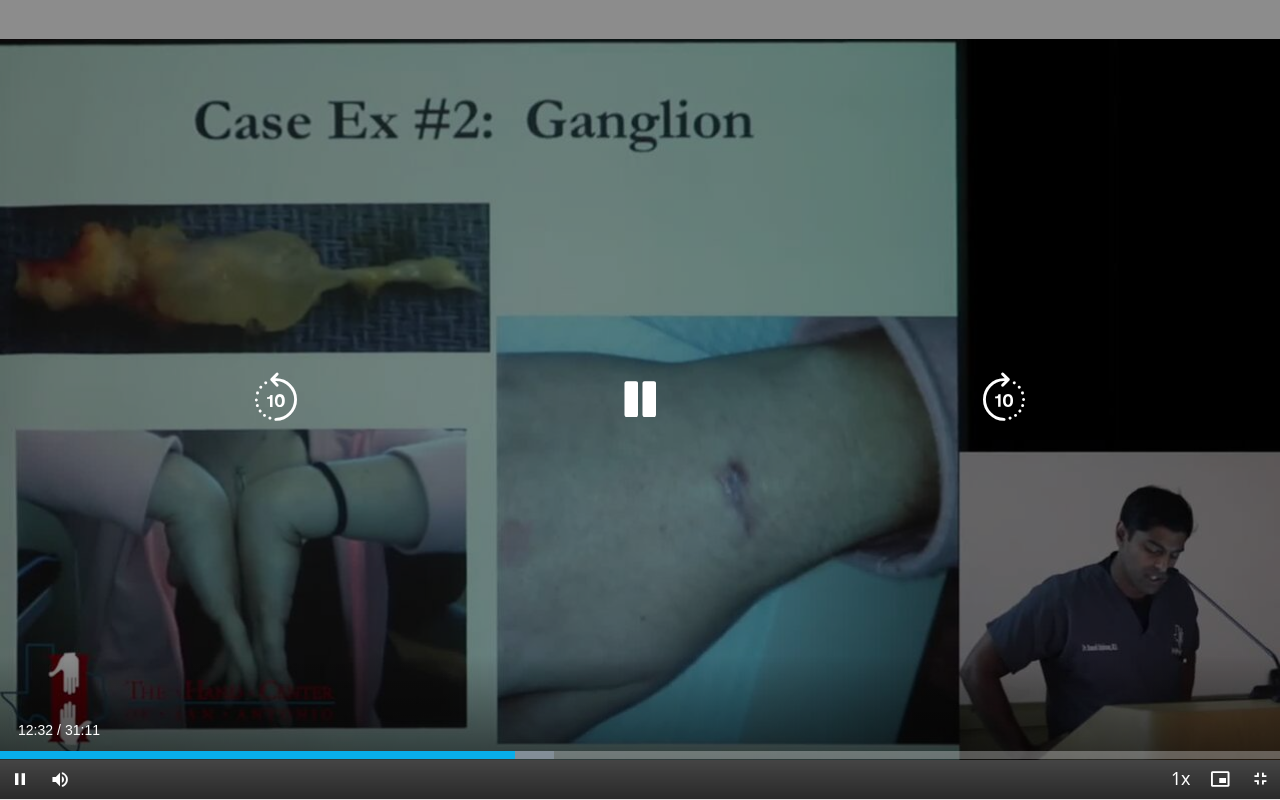 click at bounding box center [276, 400] 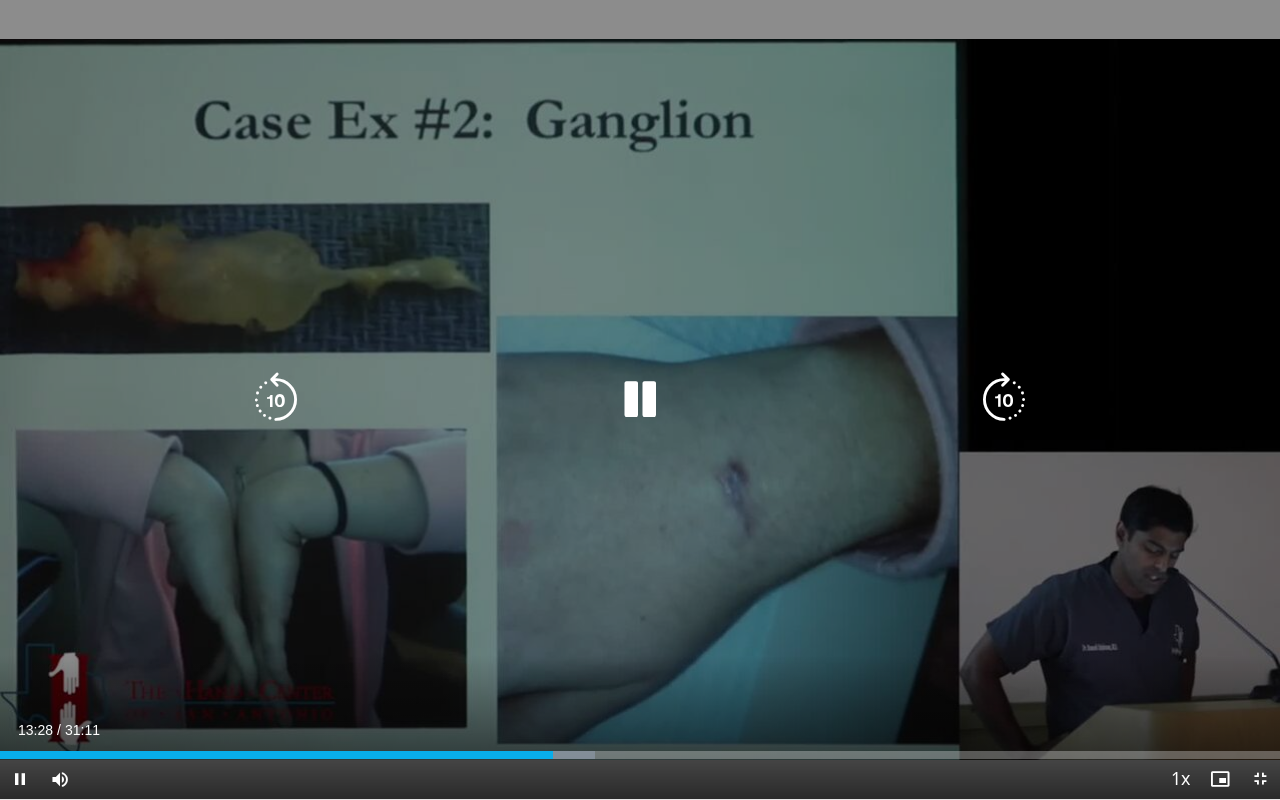 click at bounding box center [1004, 400] 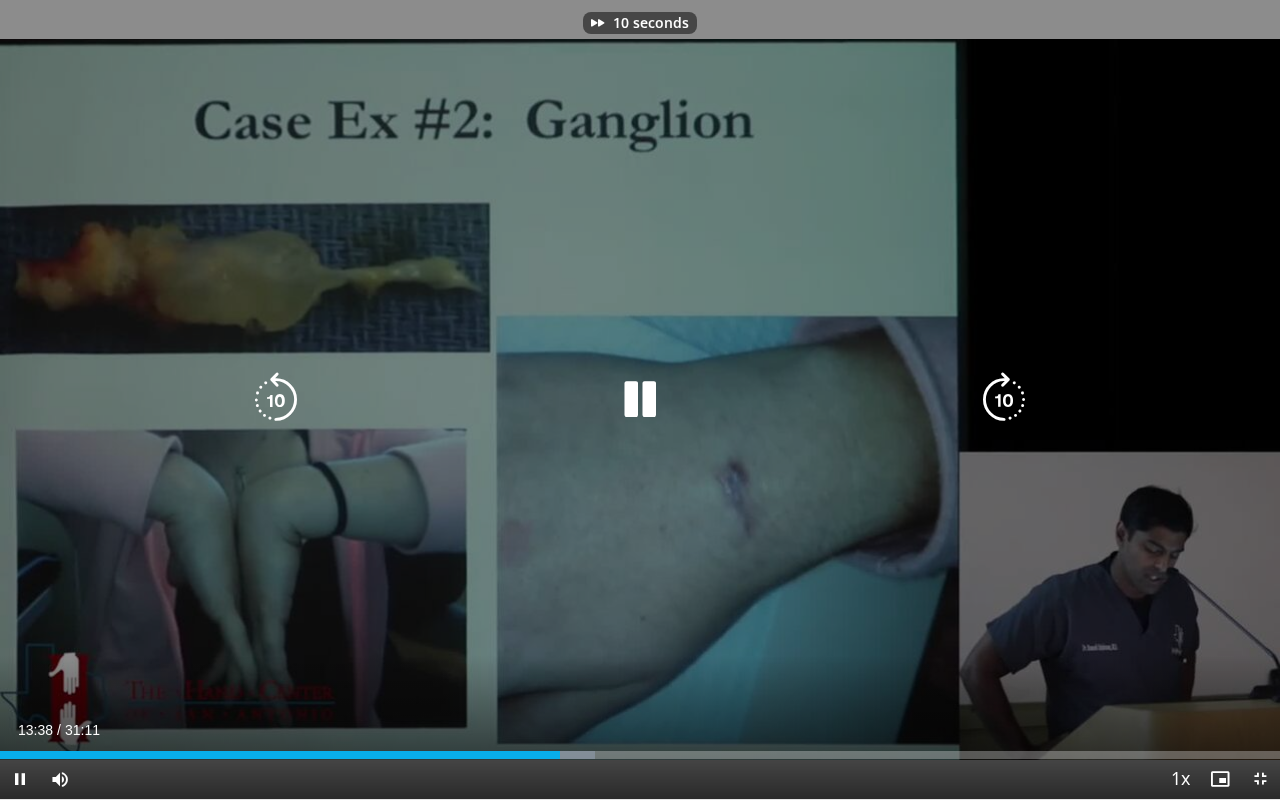 click at bounding box center (1004, 400) 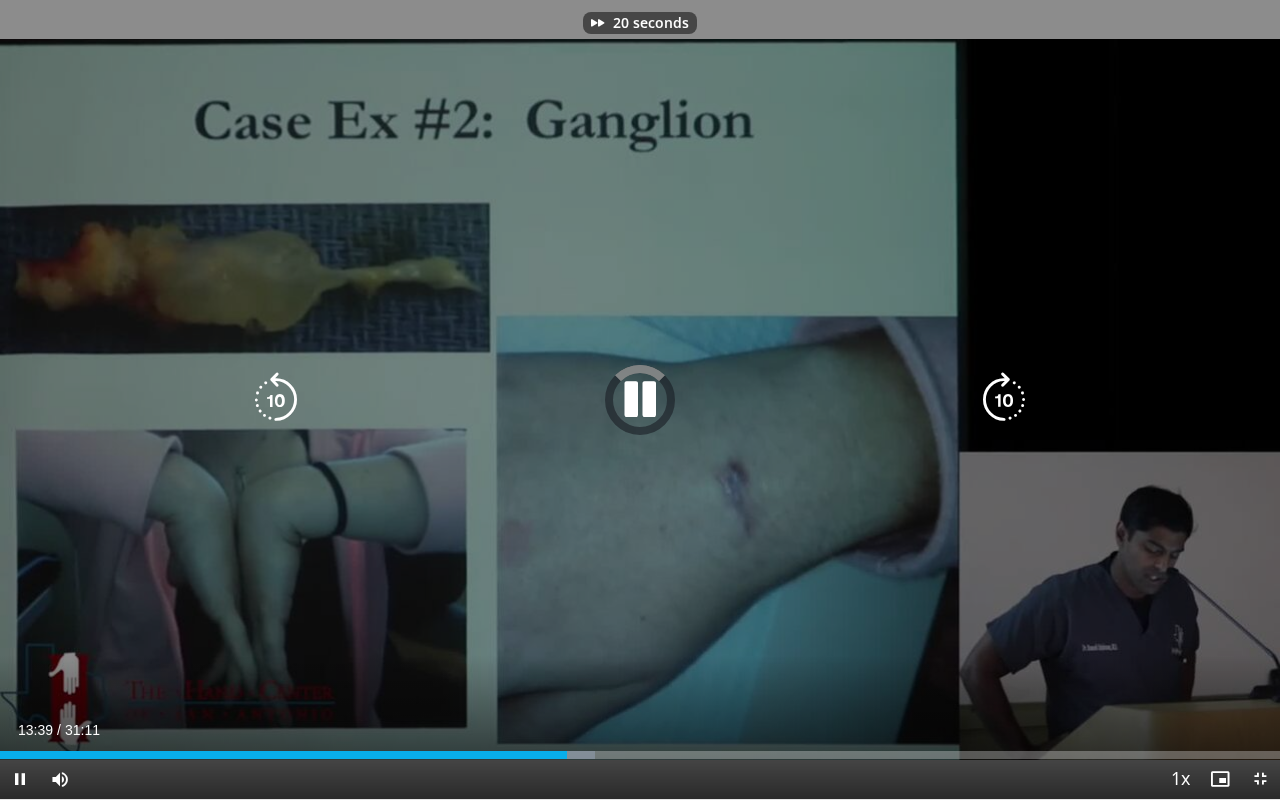 click at bounding box center [1004, 400] 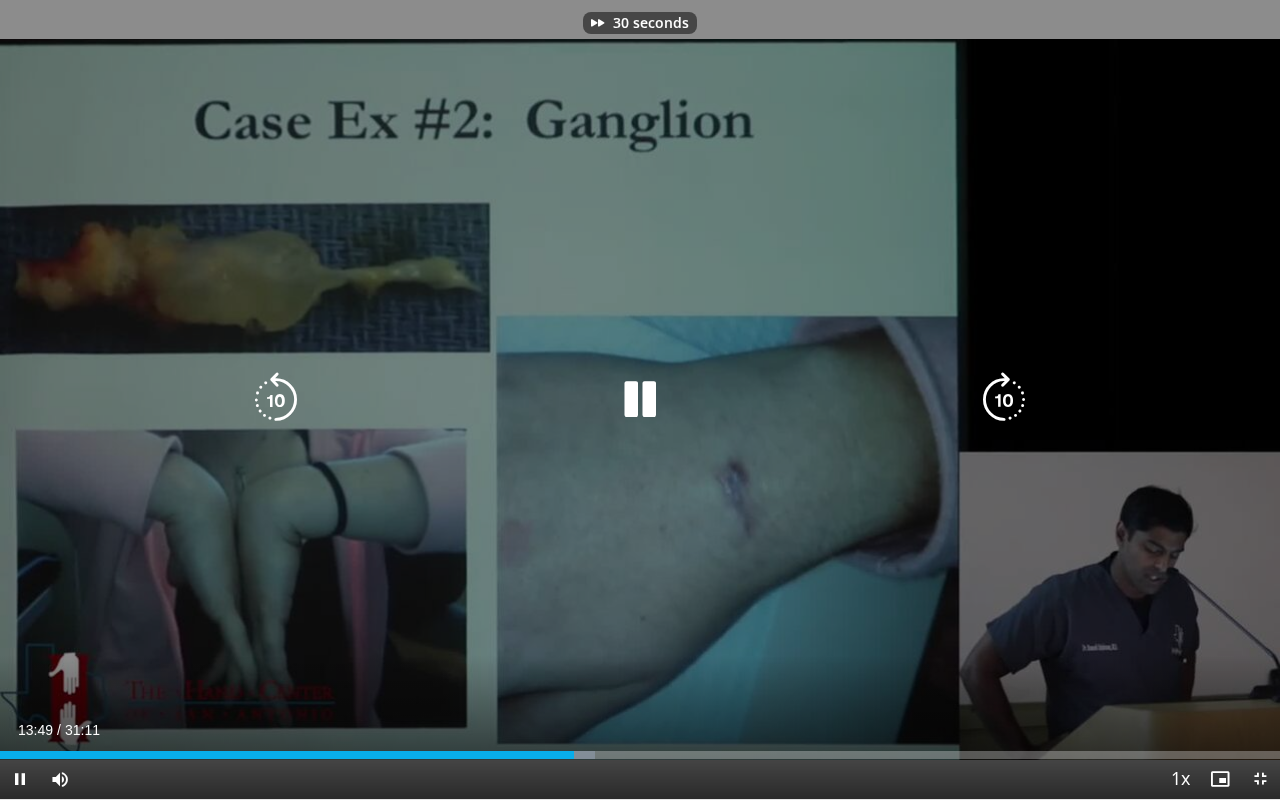 click at bounding box center [1004, 400] 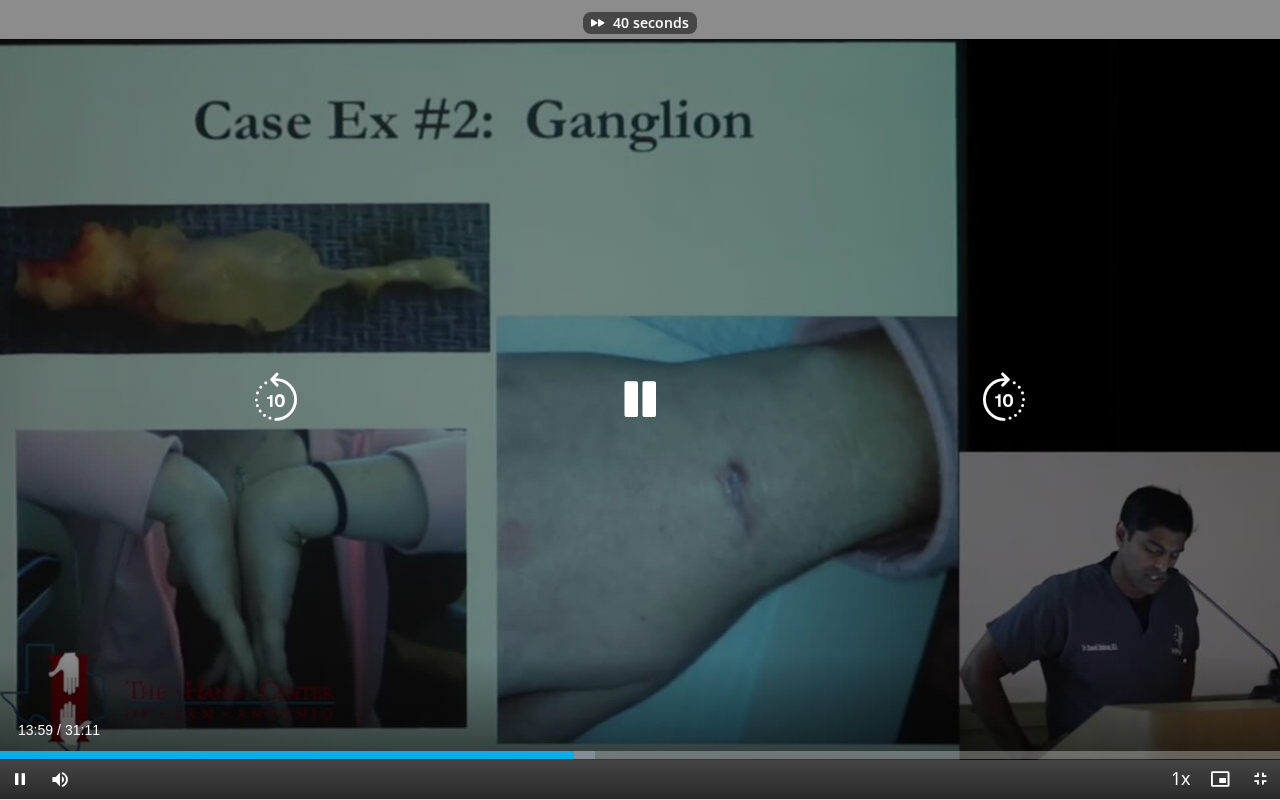 click at bounding box center [1004, 400] 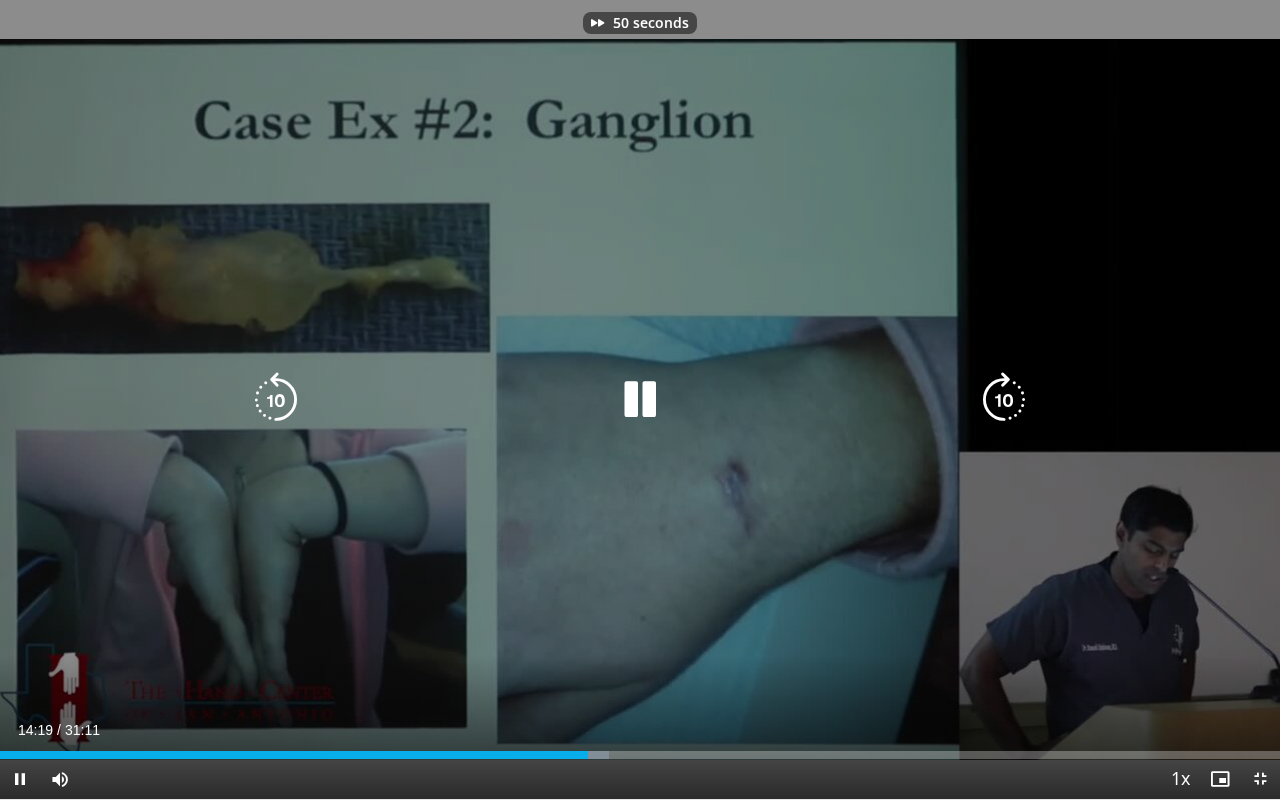 click on "50 seconds
Tap to unmute" at bounding box center [640, 399] 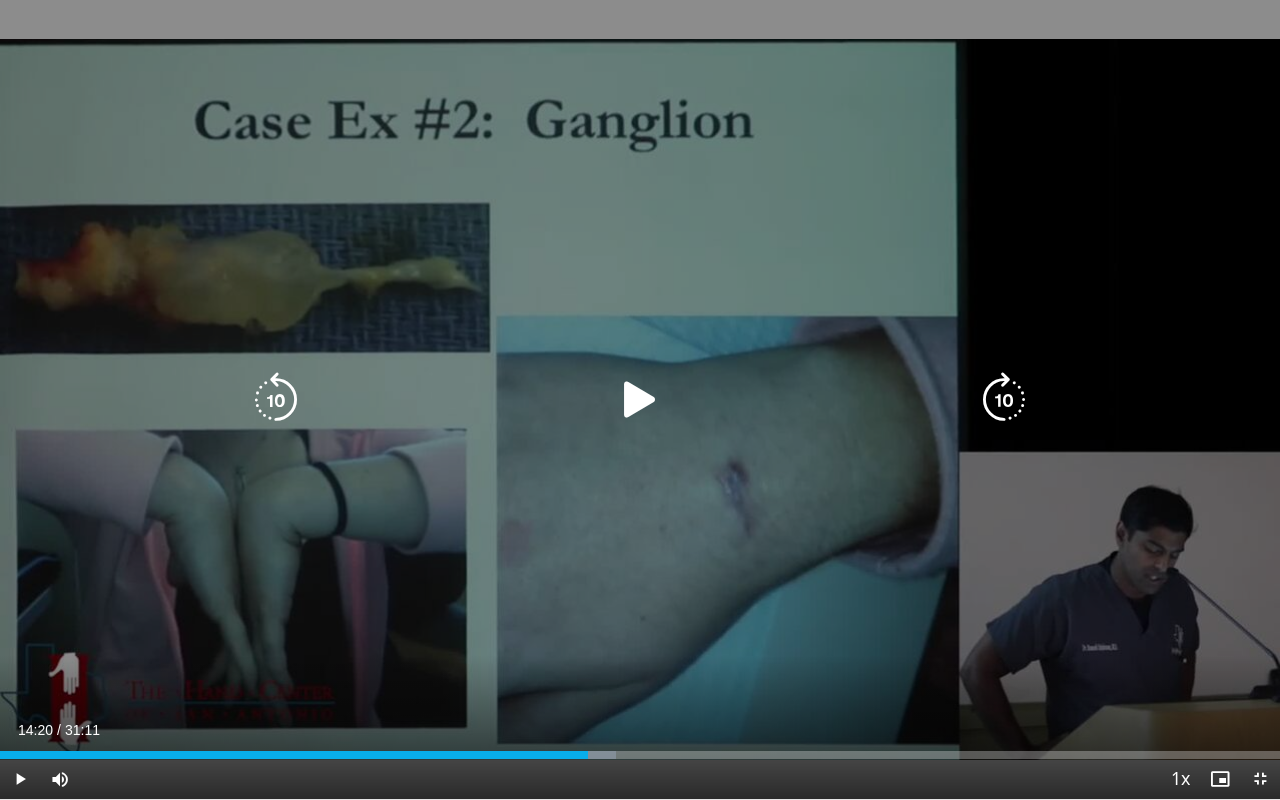click at bounding box center [276, 400] 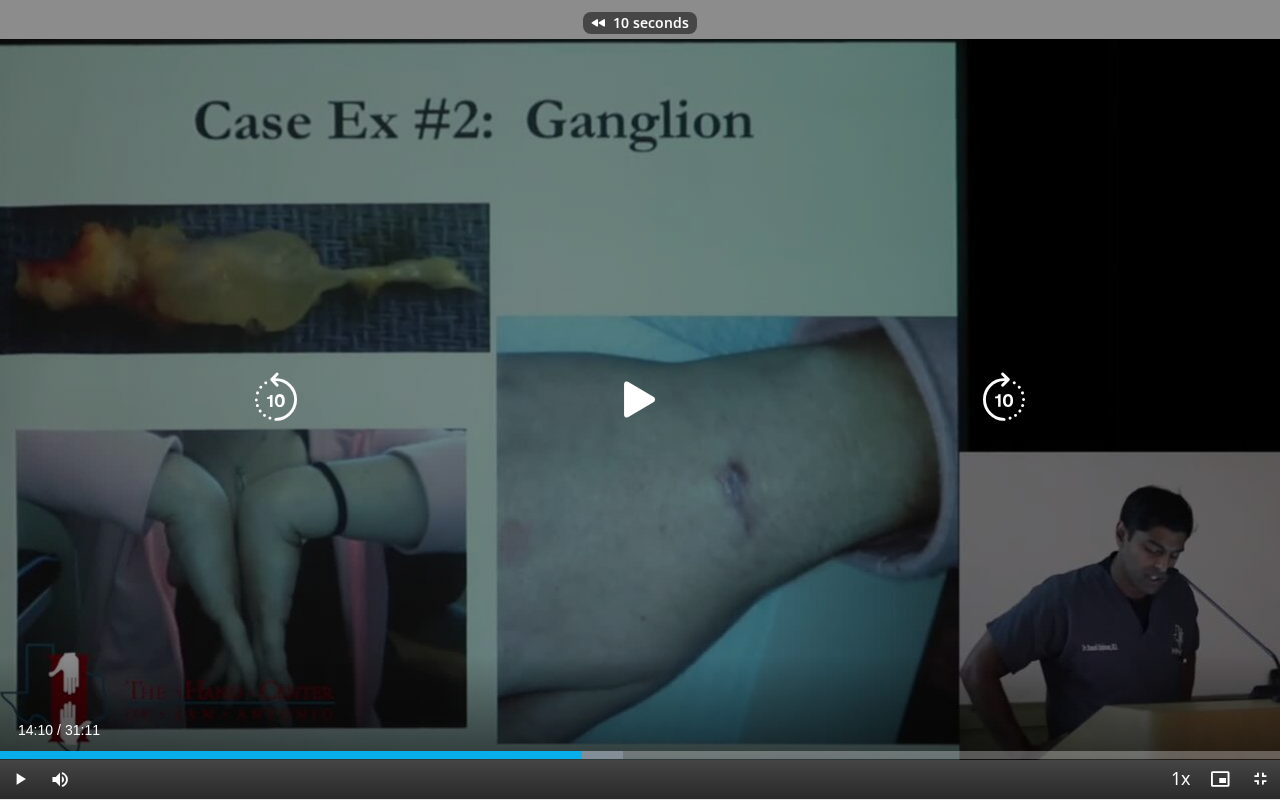 click at bounding box center (640, 400) 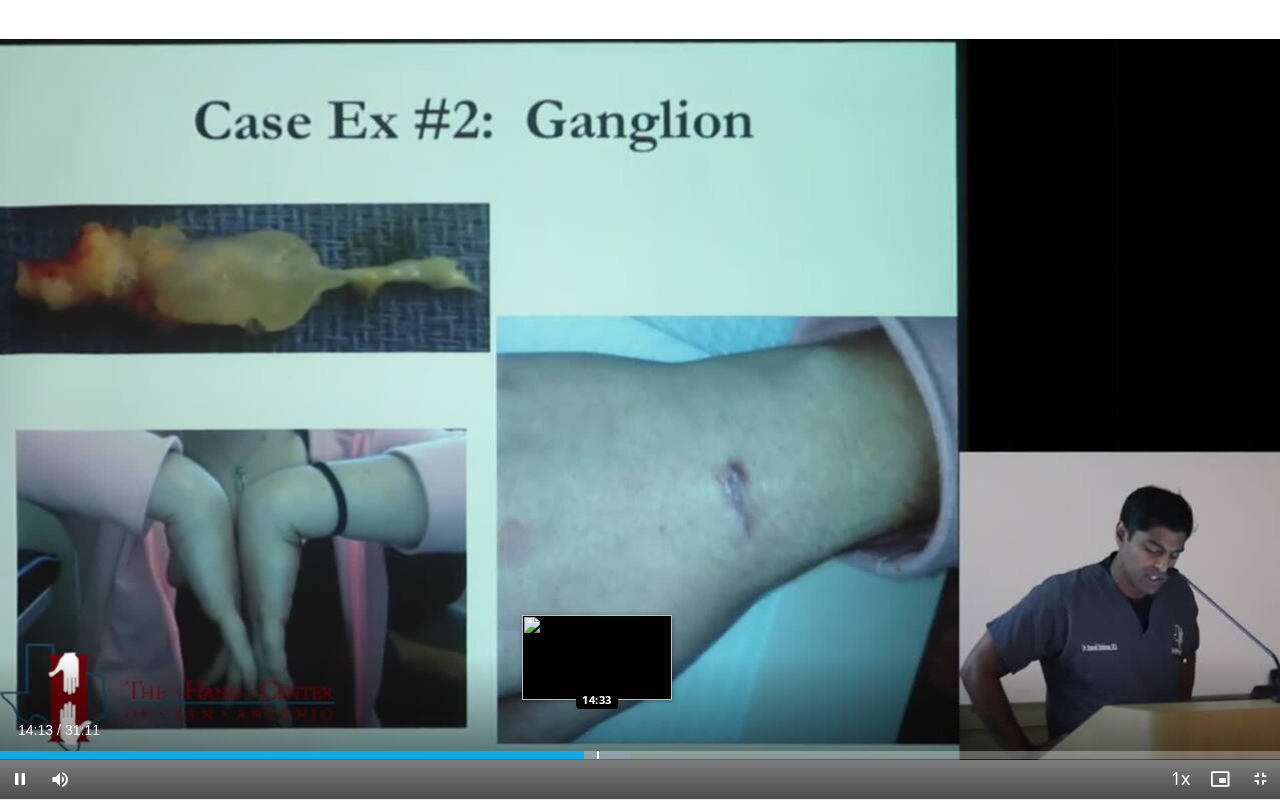 click at bounding box center (598, 755) 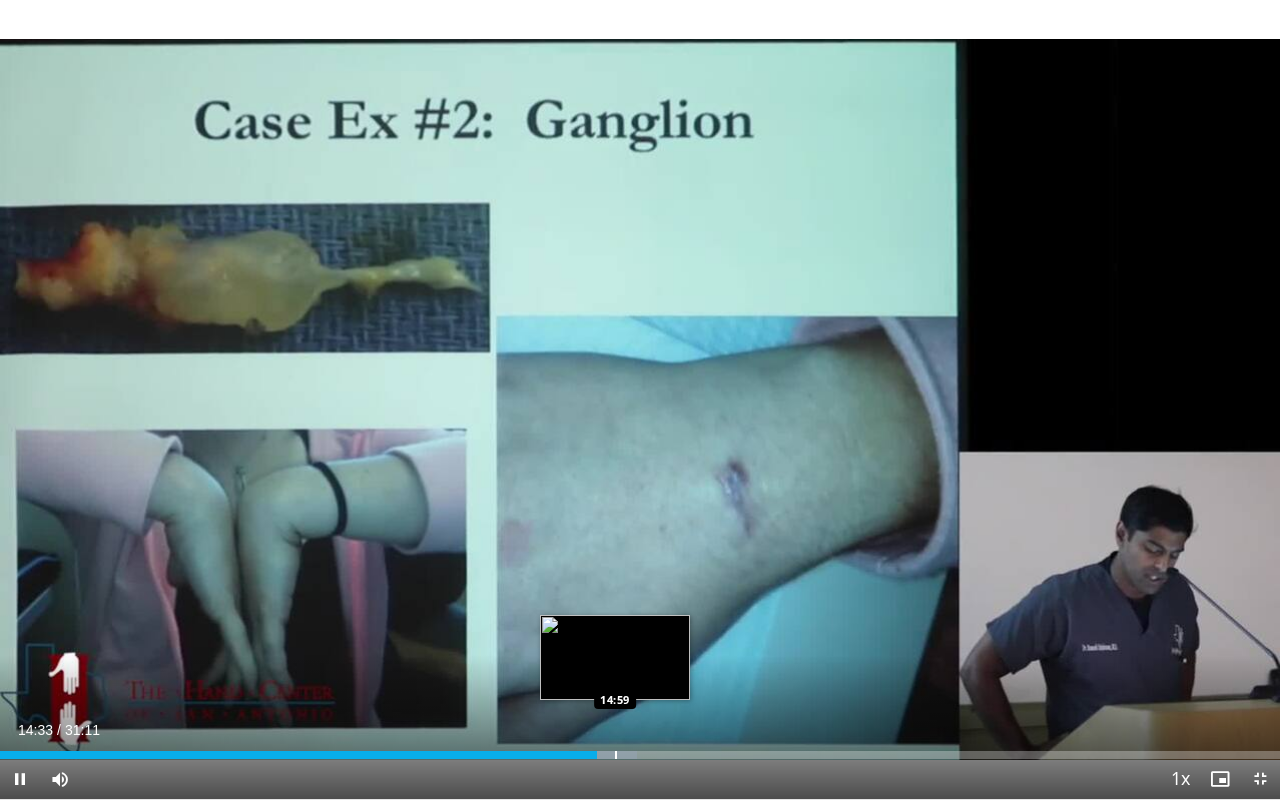 click at bounding box center (616, 755) 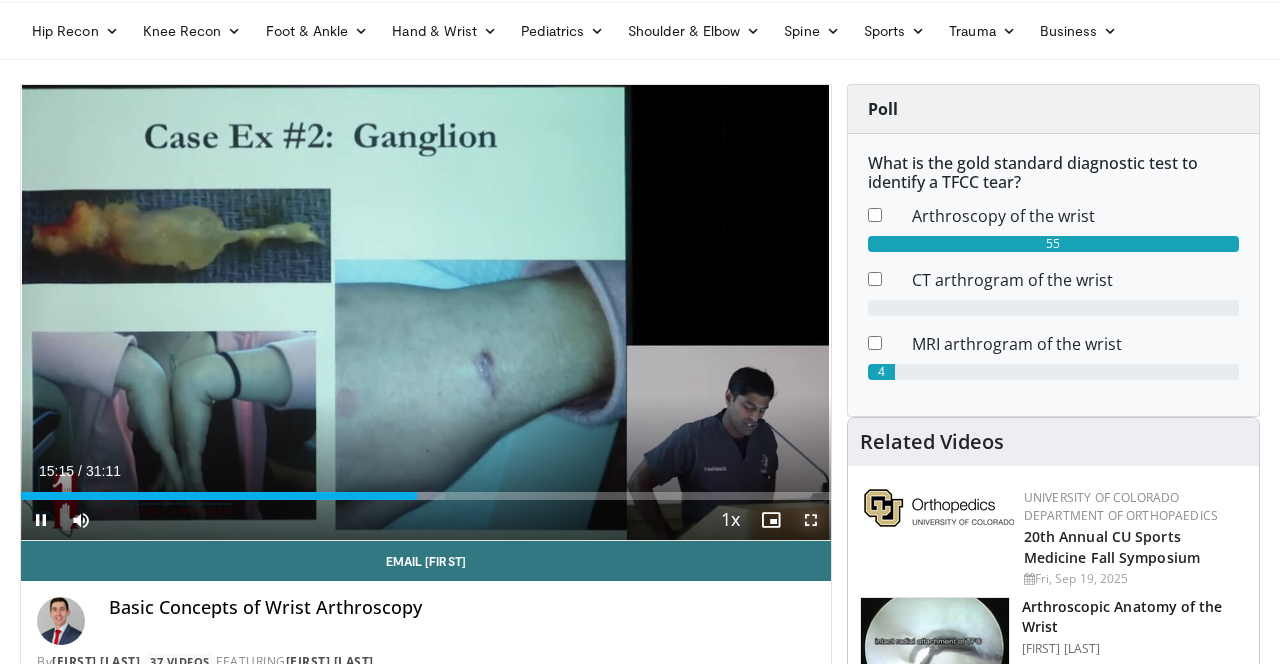 click at bounding box center [811, 520] 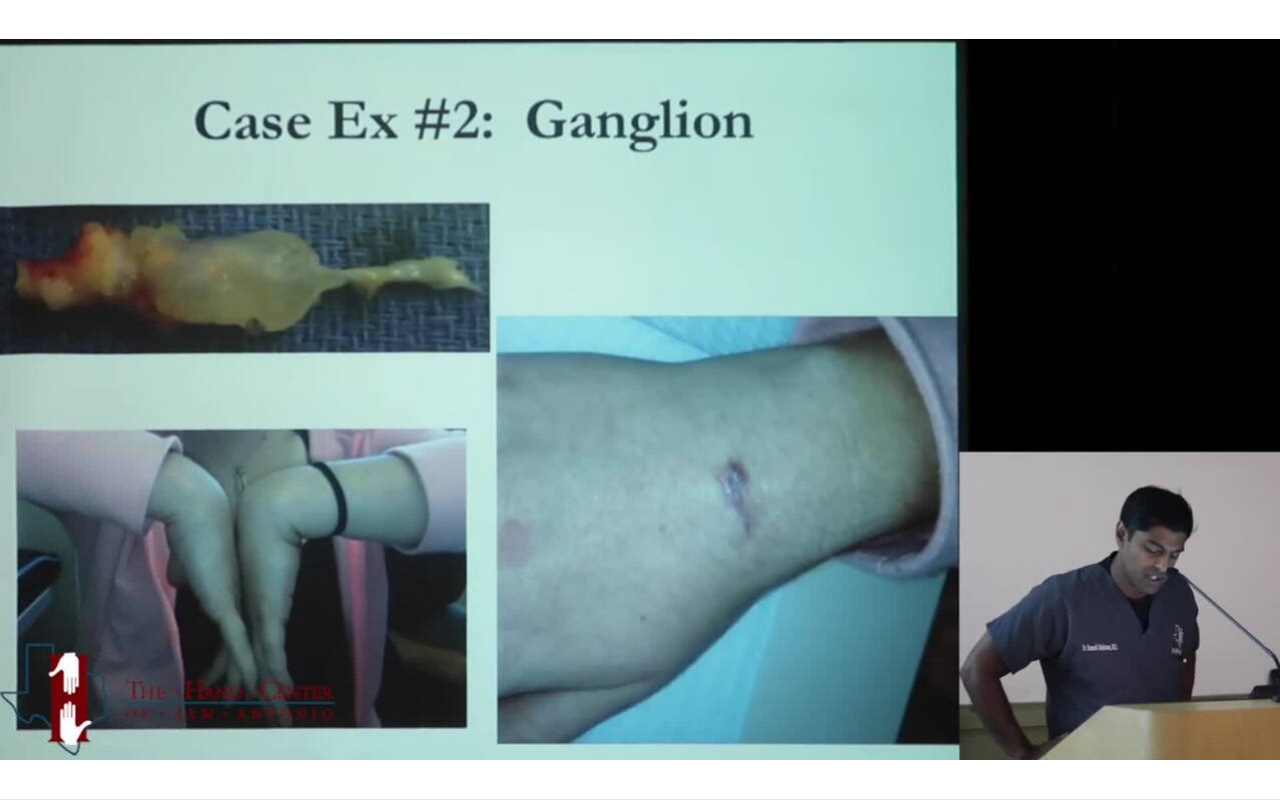 click on "10 seconds
Tap to unmute" at bounding box center [640, 399] 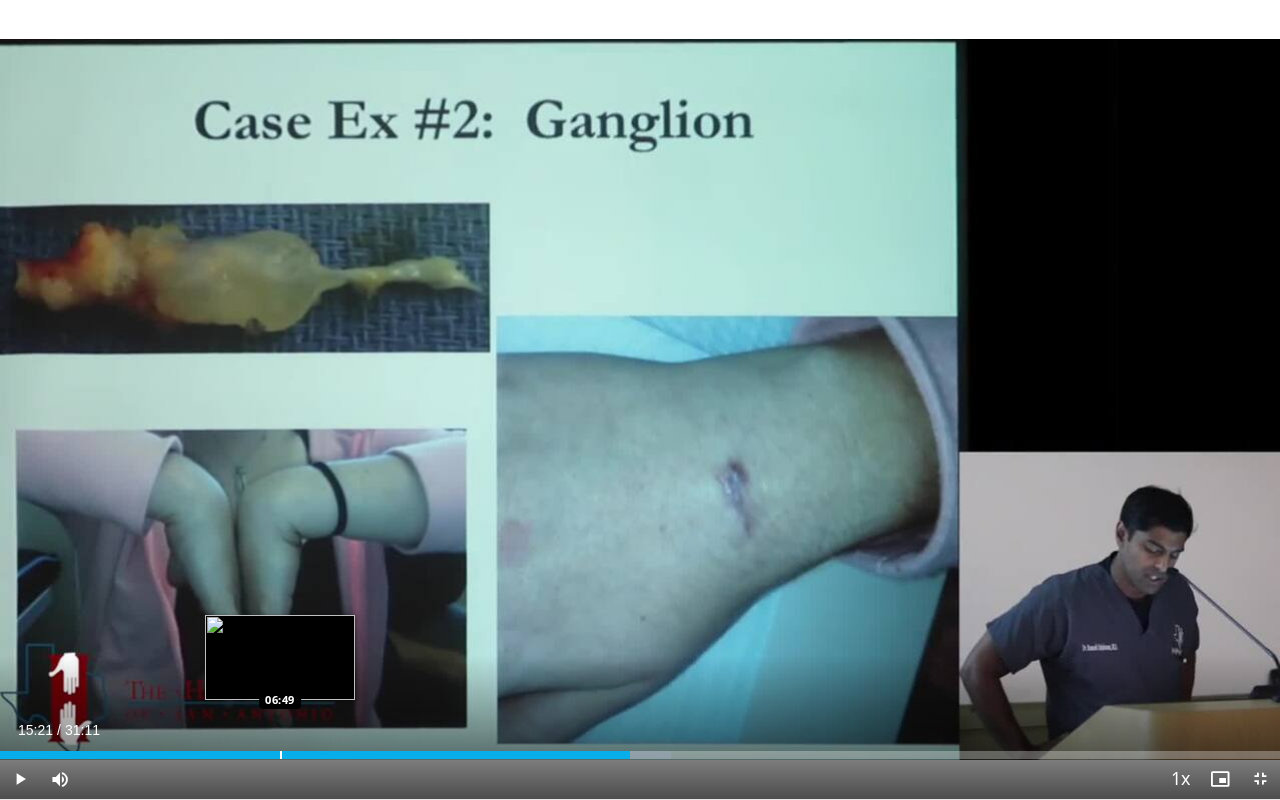 click on "Loaded :  52.46% 15:21 06:49" at bounding box center (640, 749) 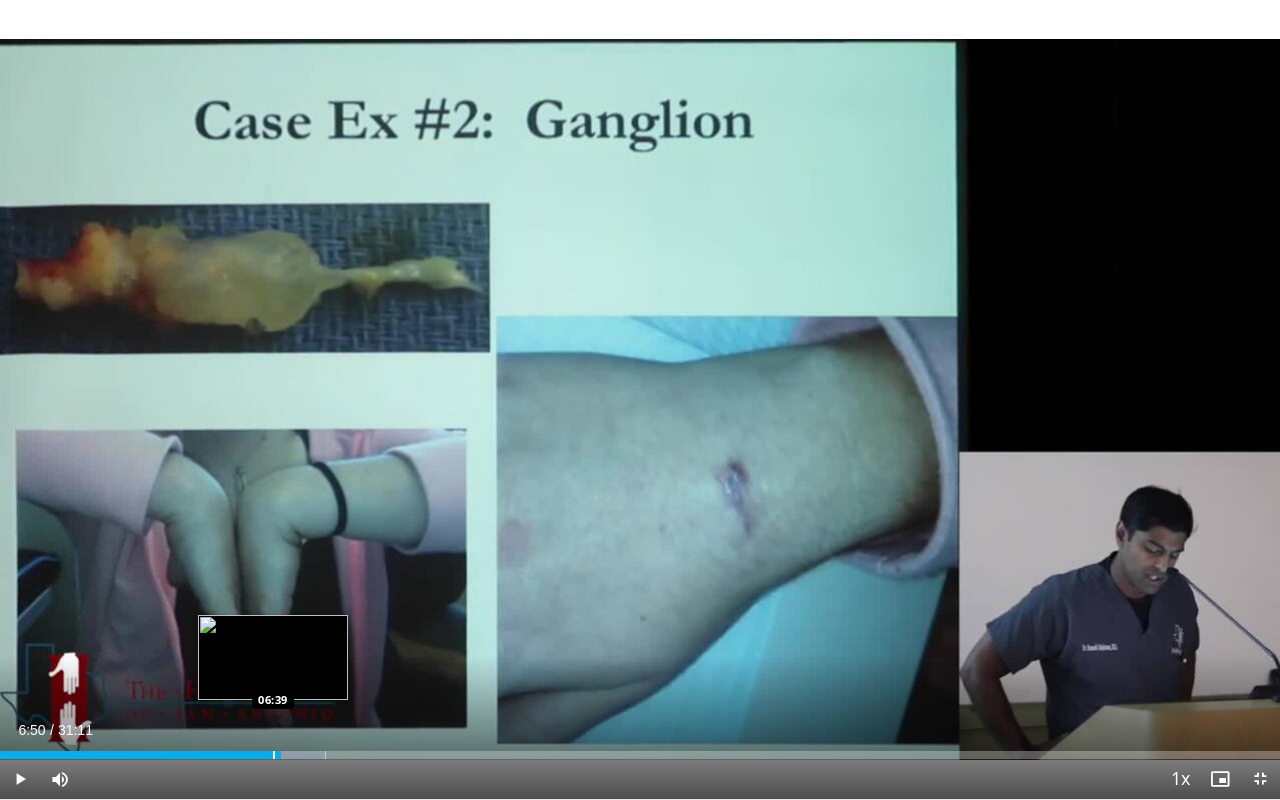click at bounding box center (274, 755) 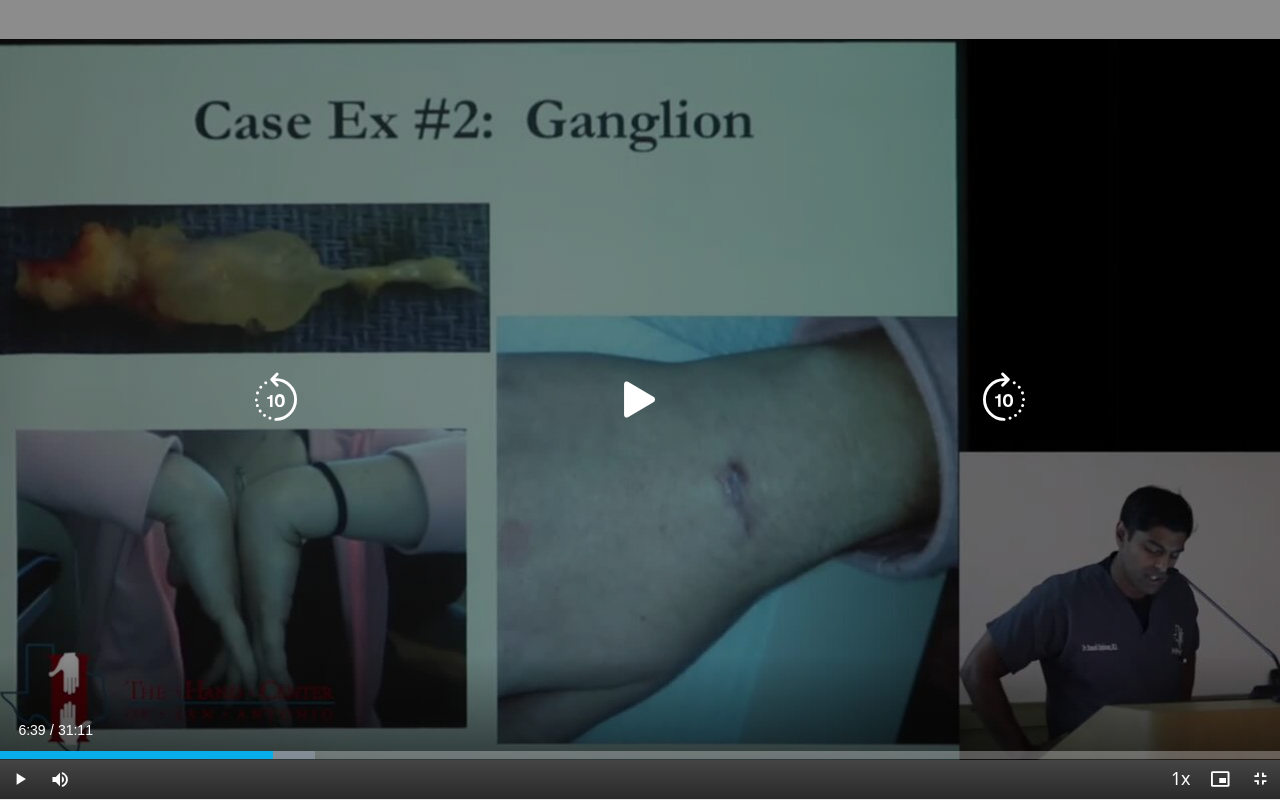 click on "10 seconds
Tap to unmute" at bounding box center (640, 399) 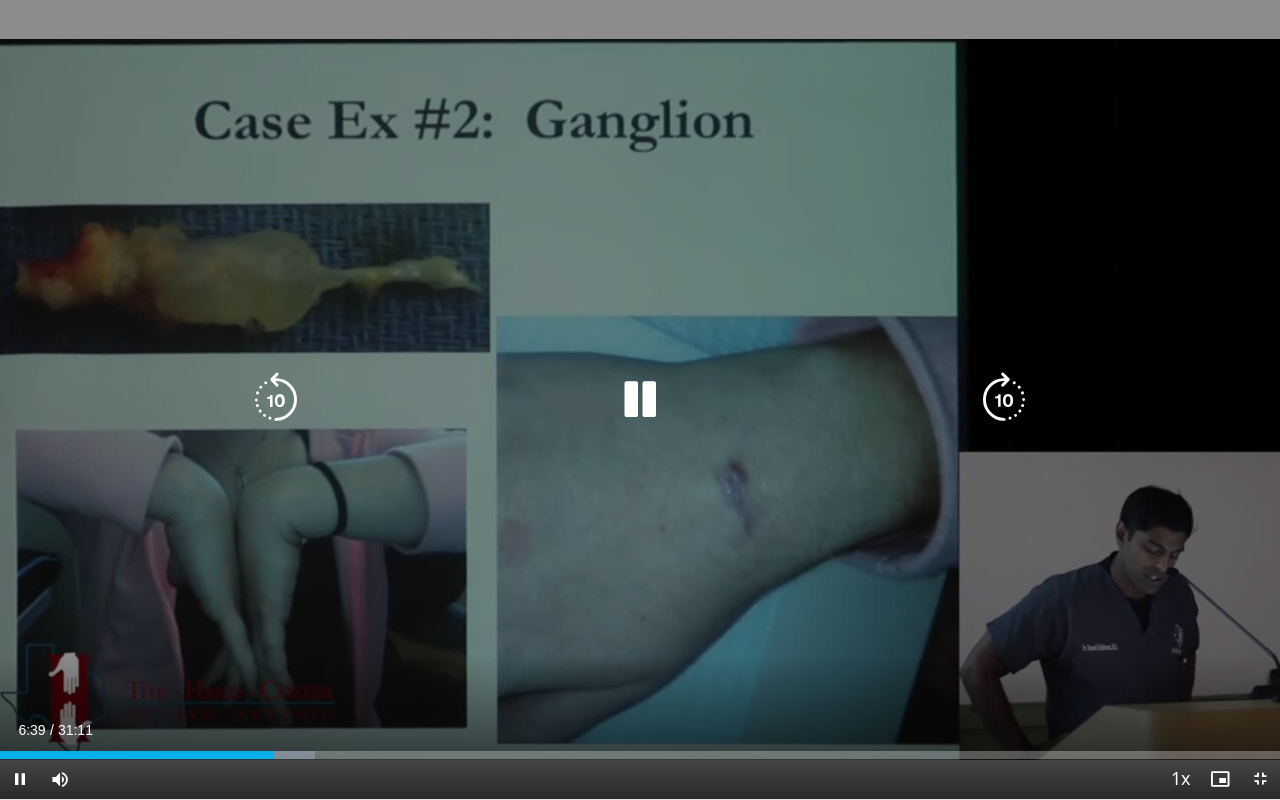 click at bounding box center (276, 400) 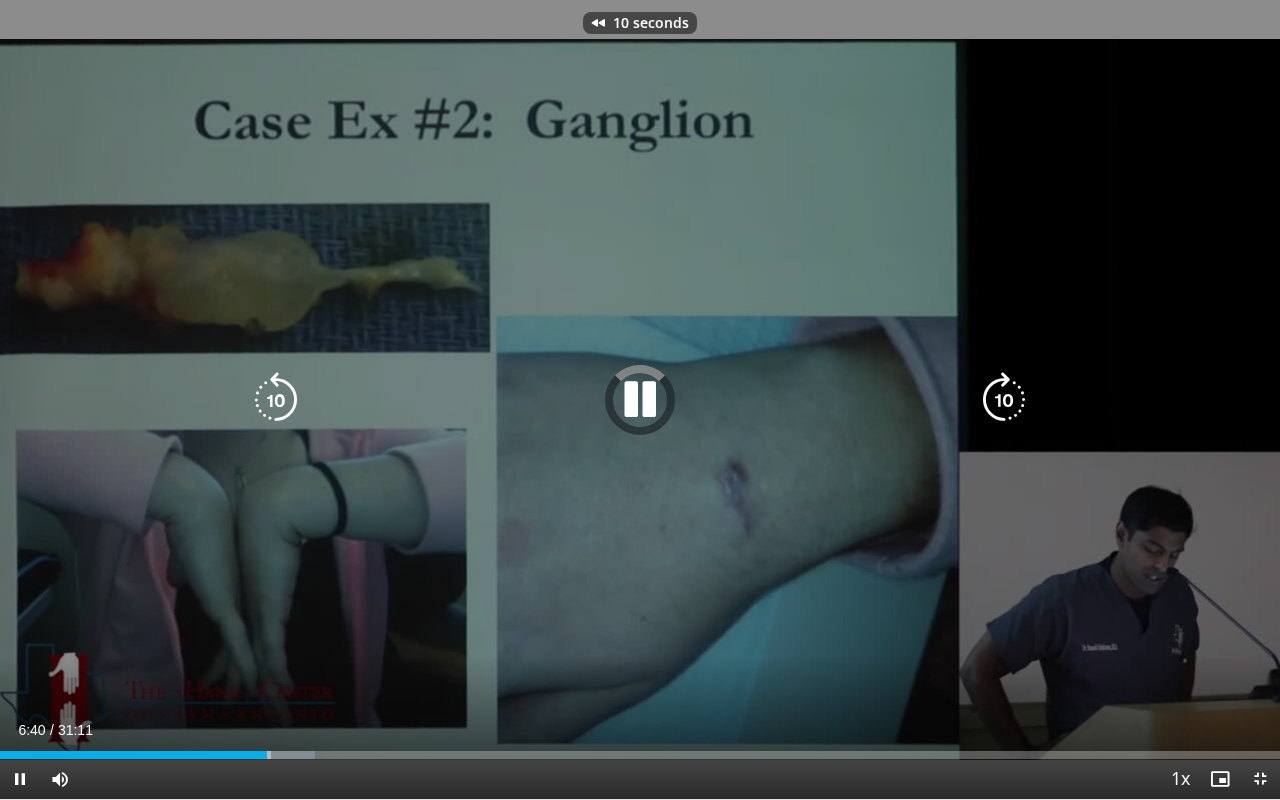 click at bounding box center (276, 400) 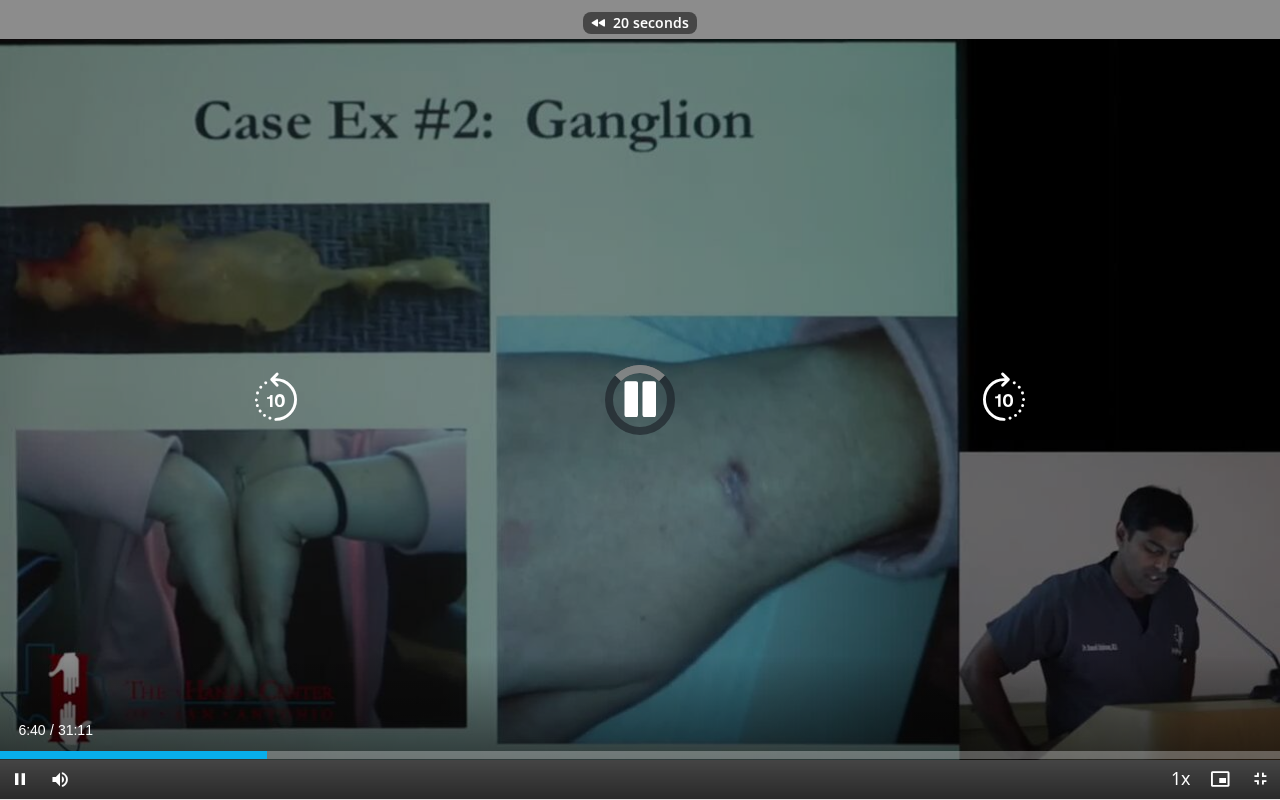click at bounding box center (276, 400) 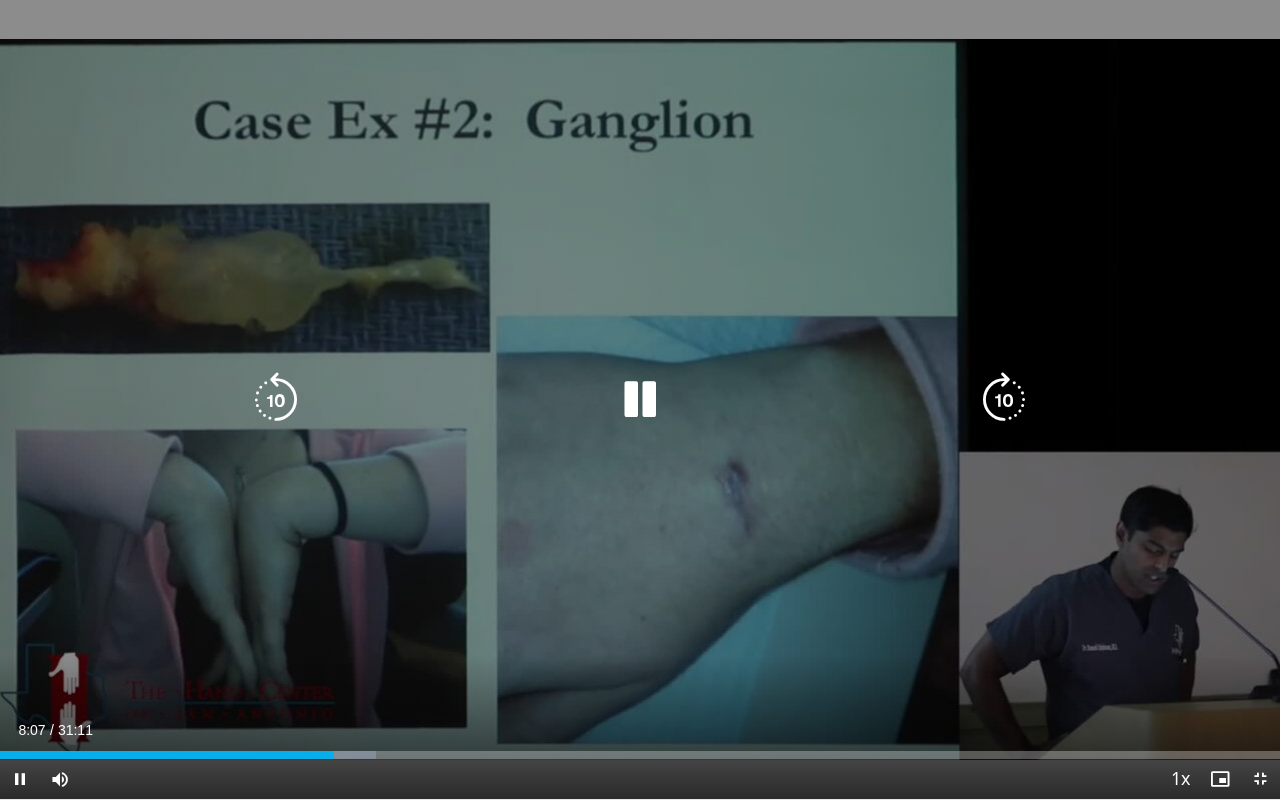 click at bounding box center [1004, 400] 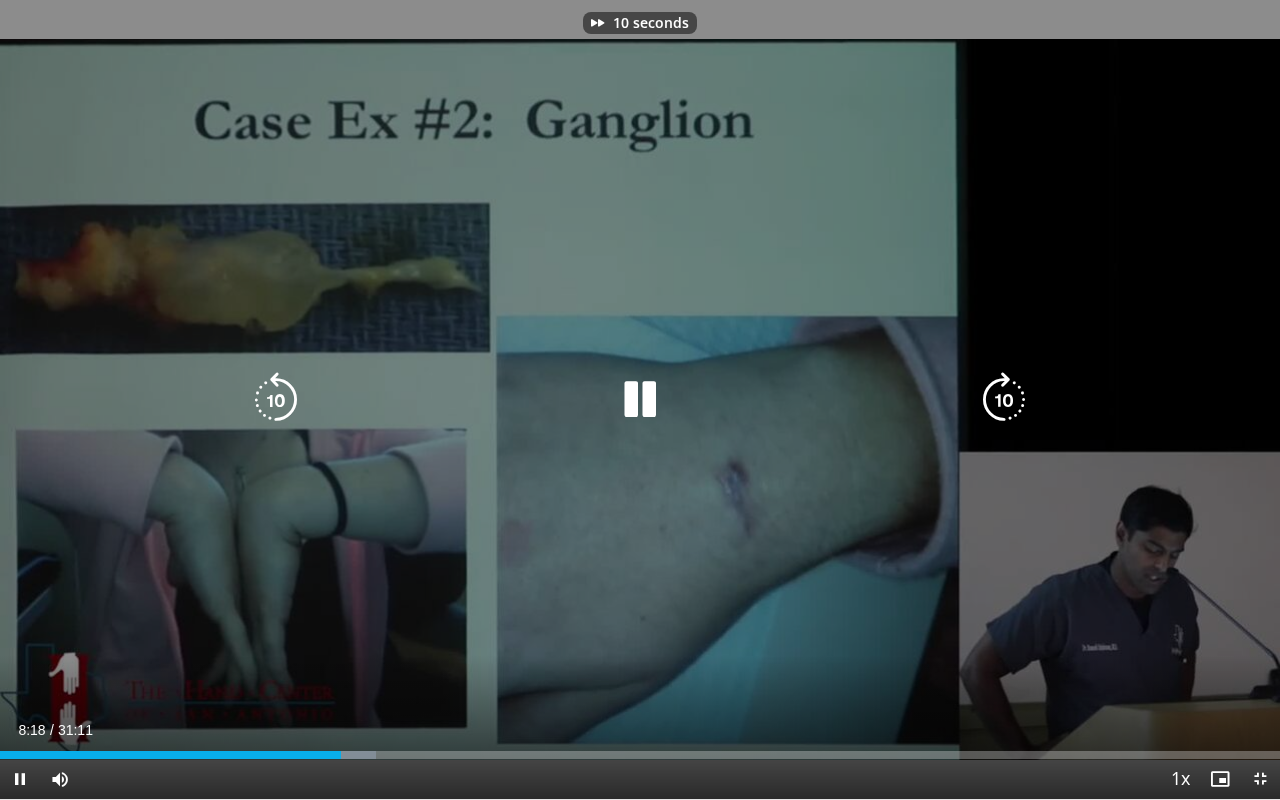click at bounding box center (1004, 400) 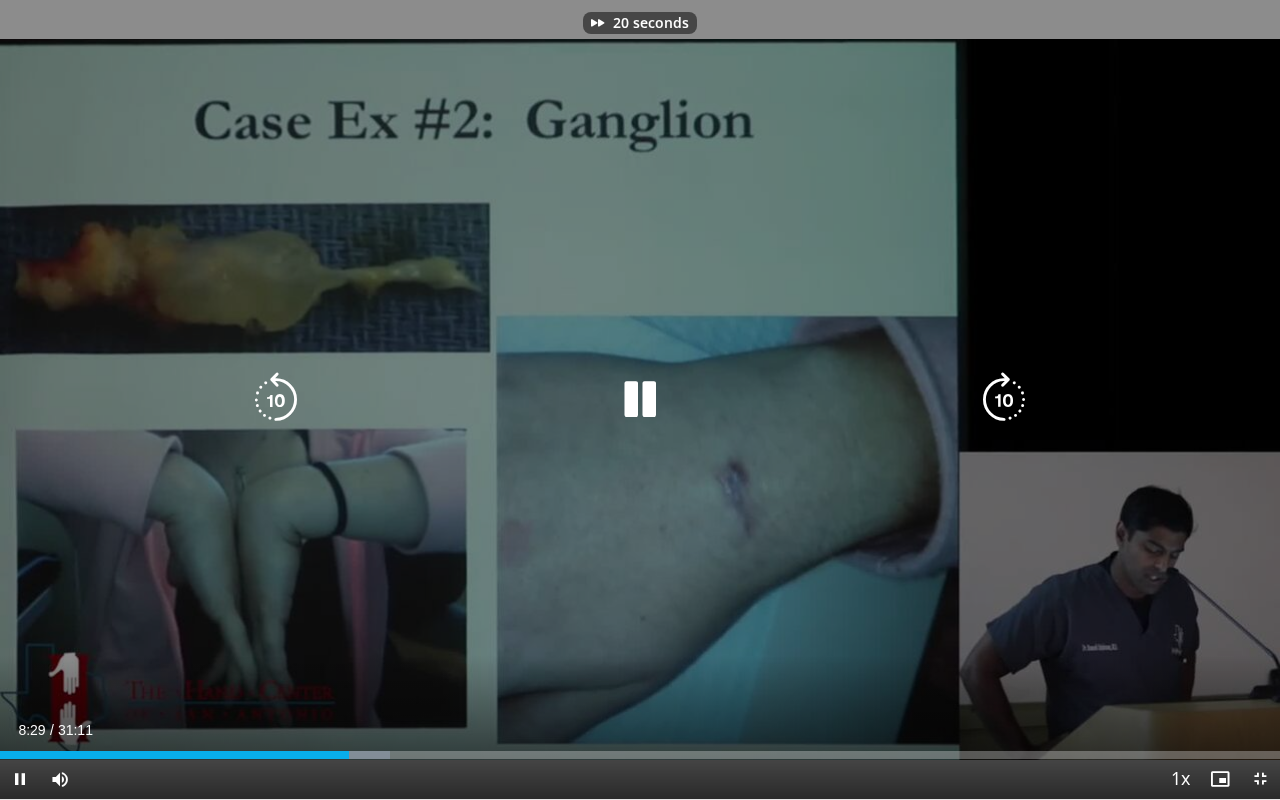 click at bounding box center [276, 400] 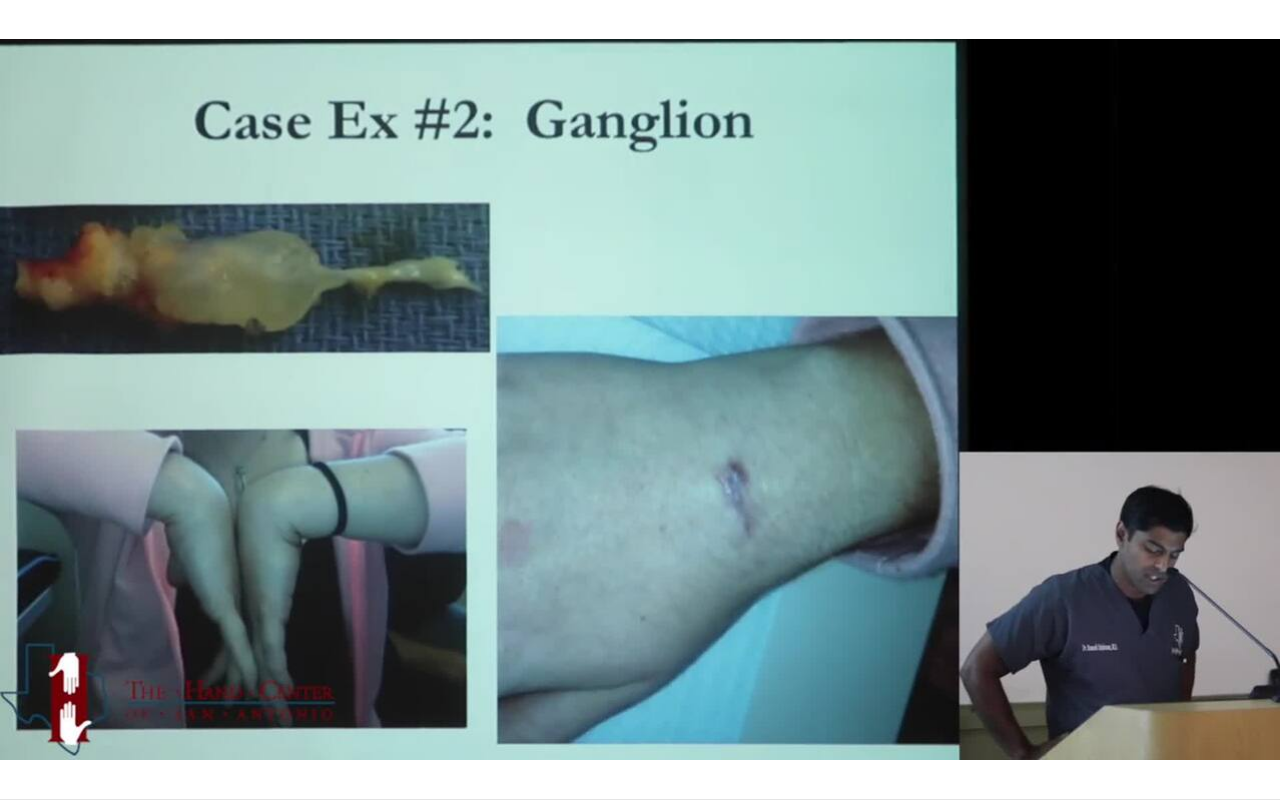 type 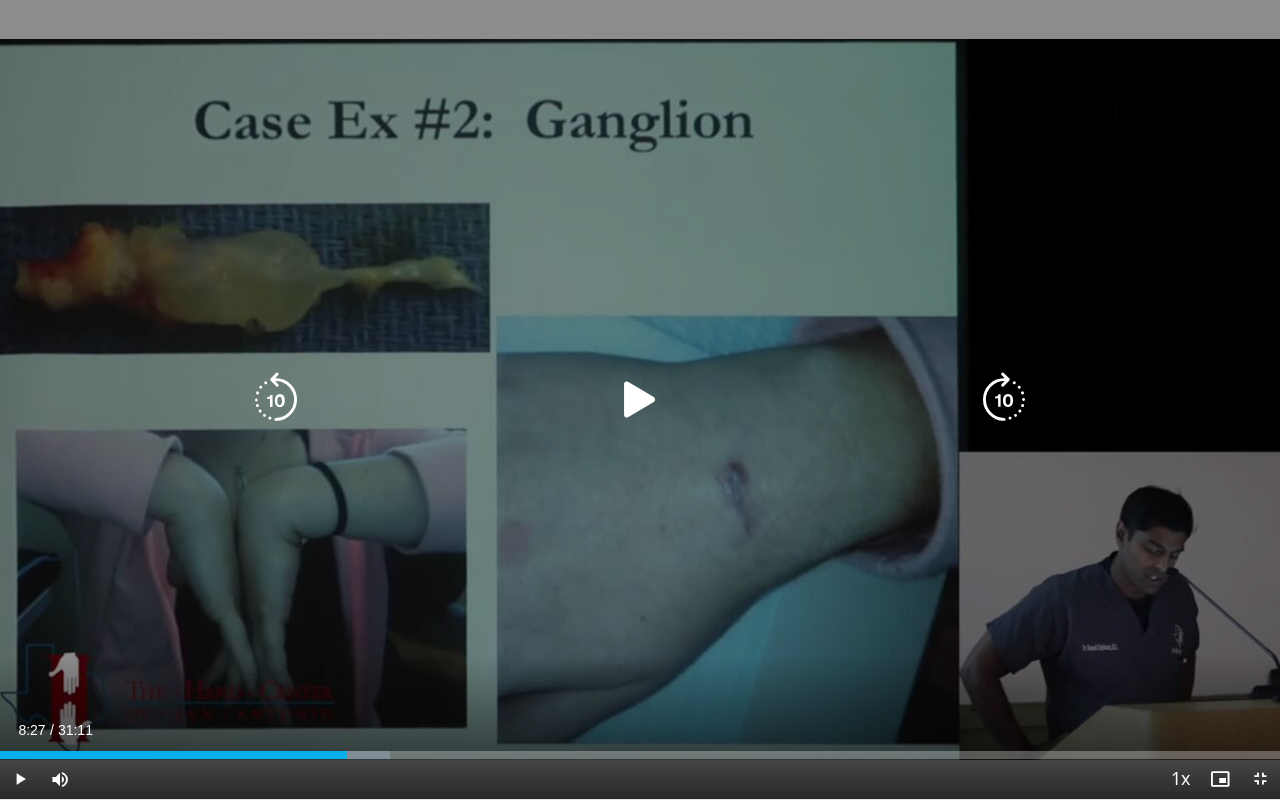 click at bounding box center [276, 400] 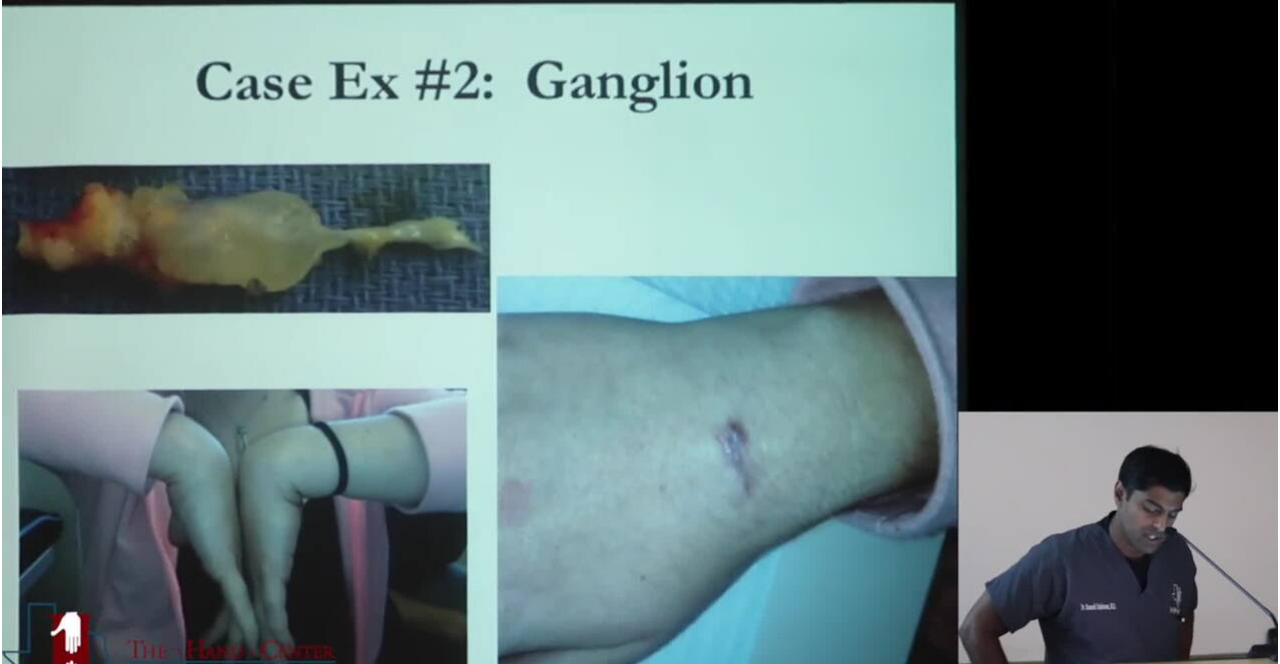 scroll, scrollTop: 315, scrollLeft: 0, axis: vertical 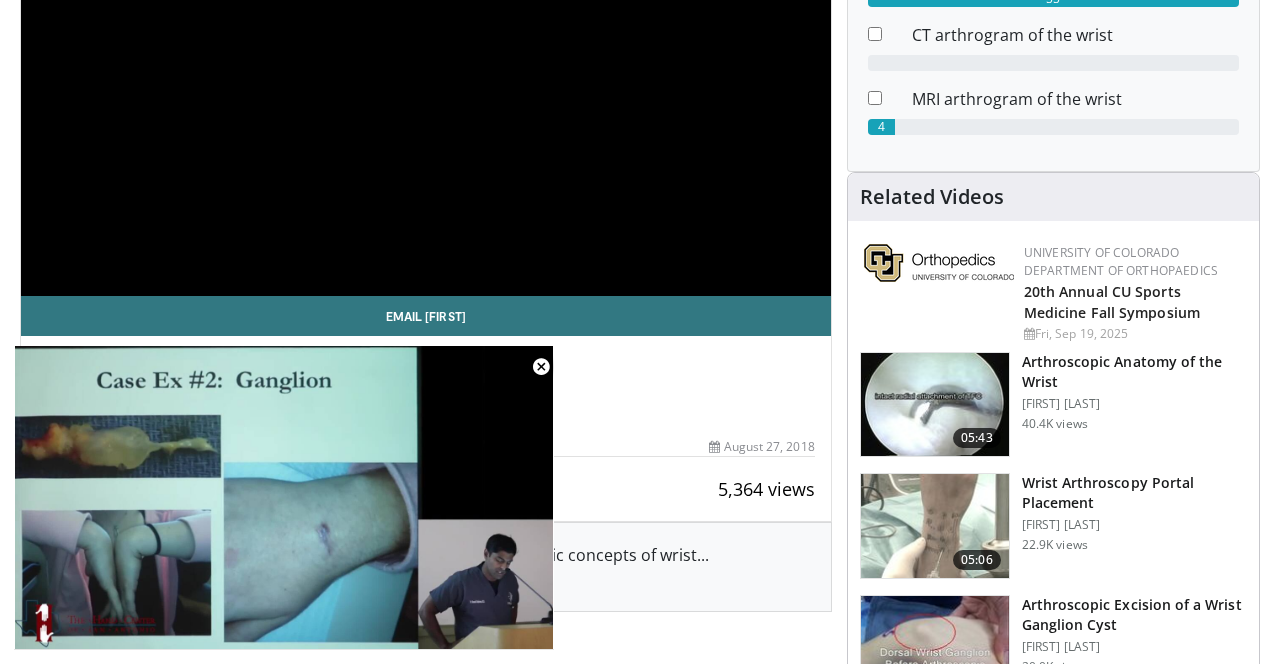 click at bounding box center (935, 405) 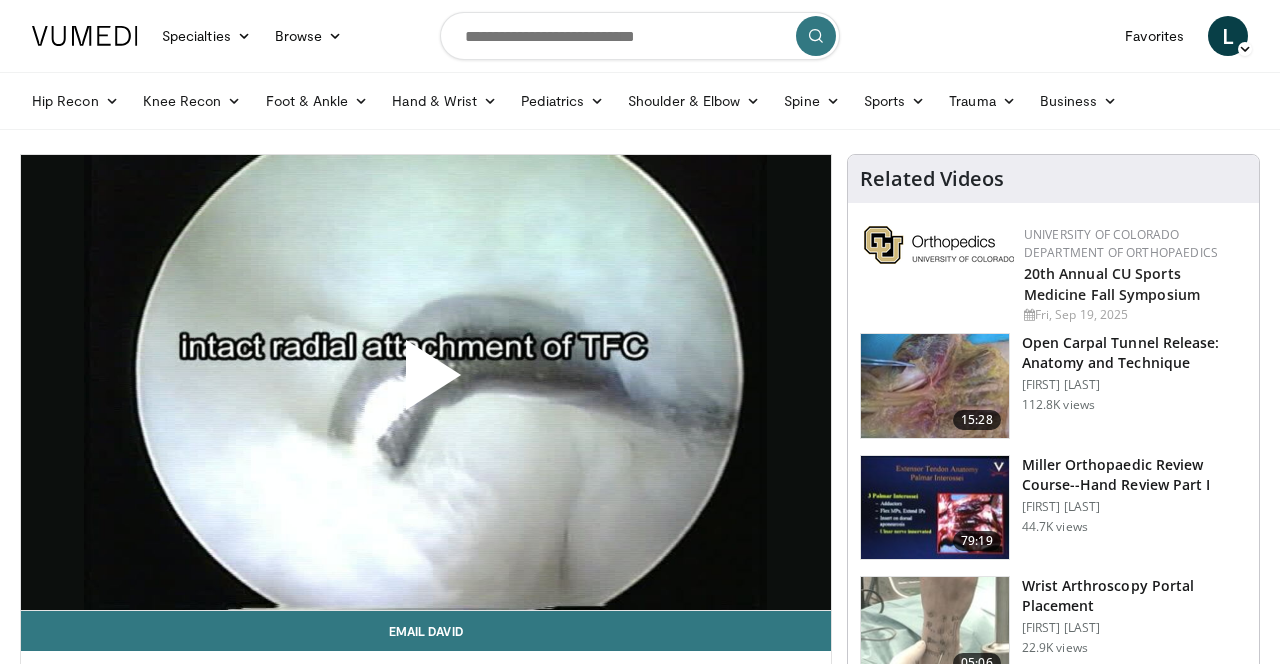scroll, scrollTop: 0, scrollLeft: 0, axis: both 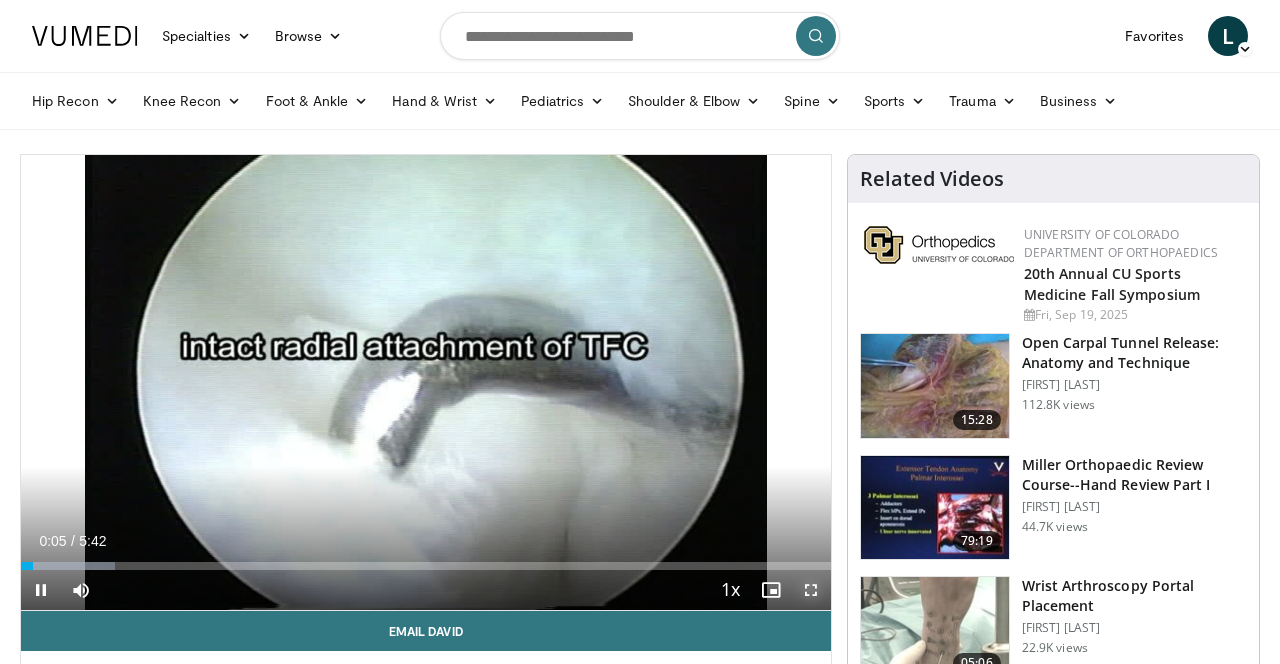 click at bounding box center [811, 590] 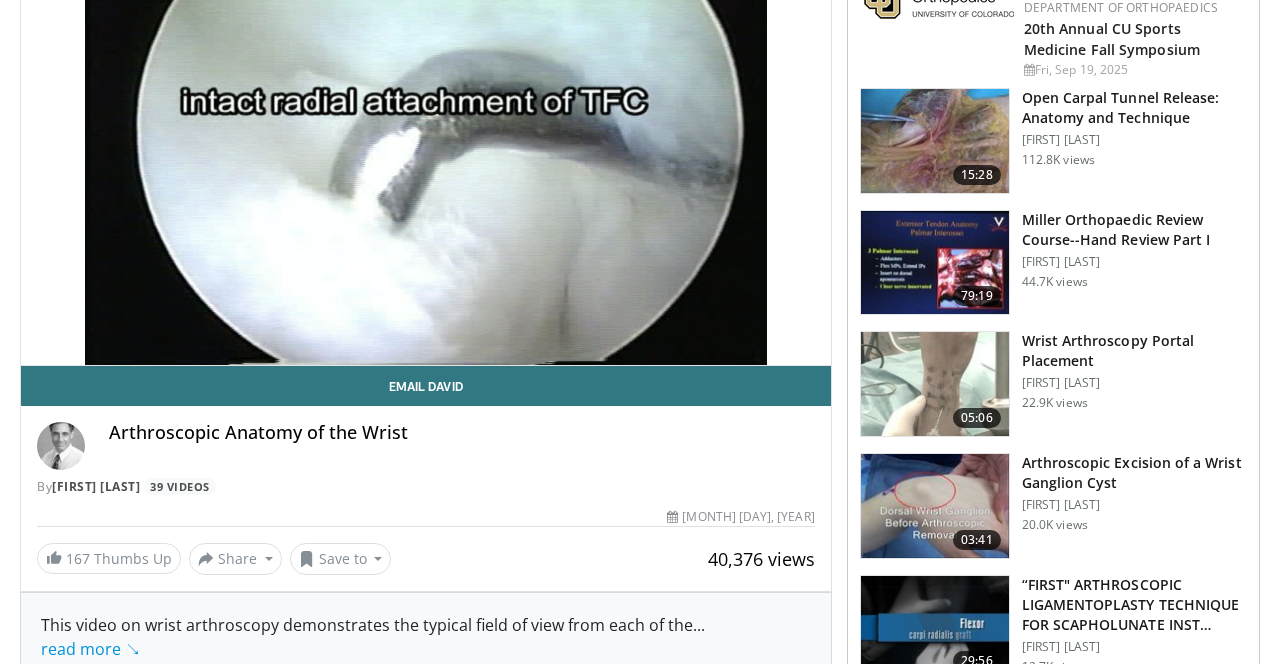 scroll, scrollTop: 246, scrollLeft: 0, axis: vertical 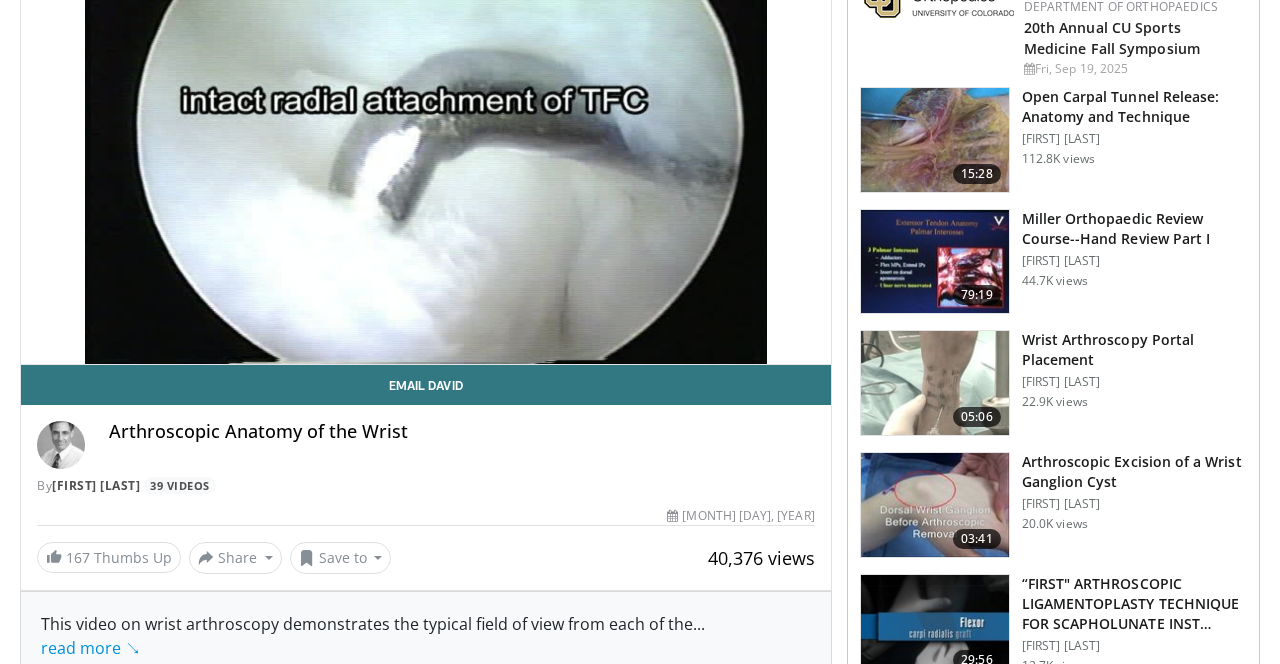 click at bounding box center (935, 383) 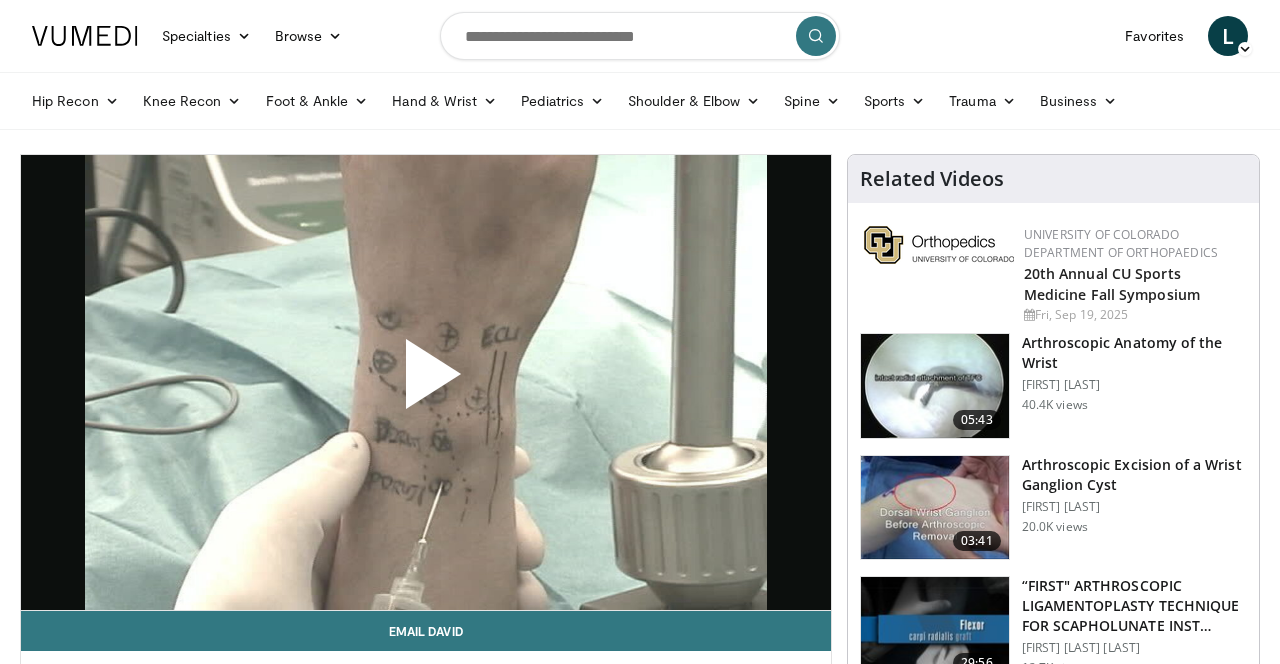 scroll, scrollTop: 0, scrollLeft: 0, axis: both 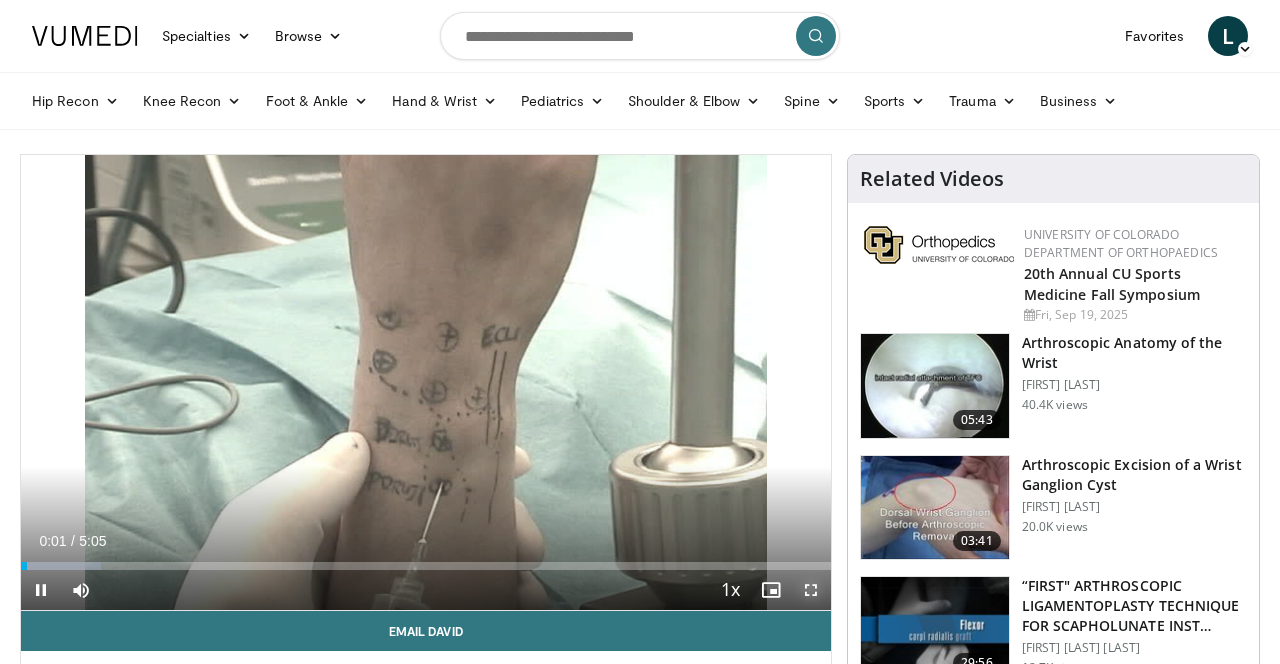 click at bounding box center [811, 590] 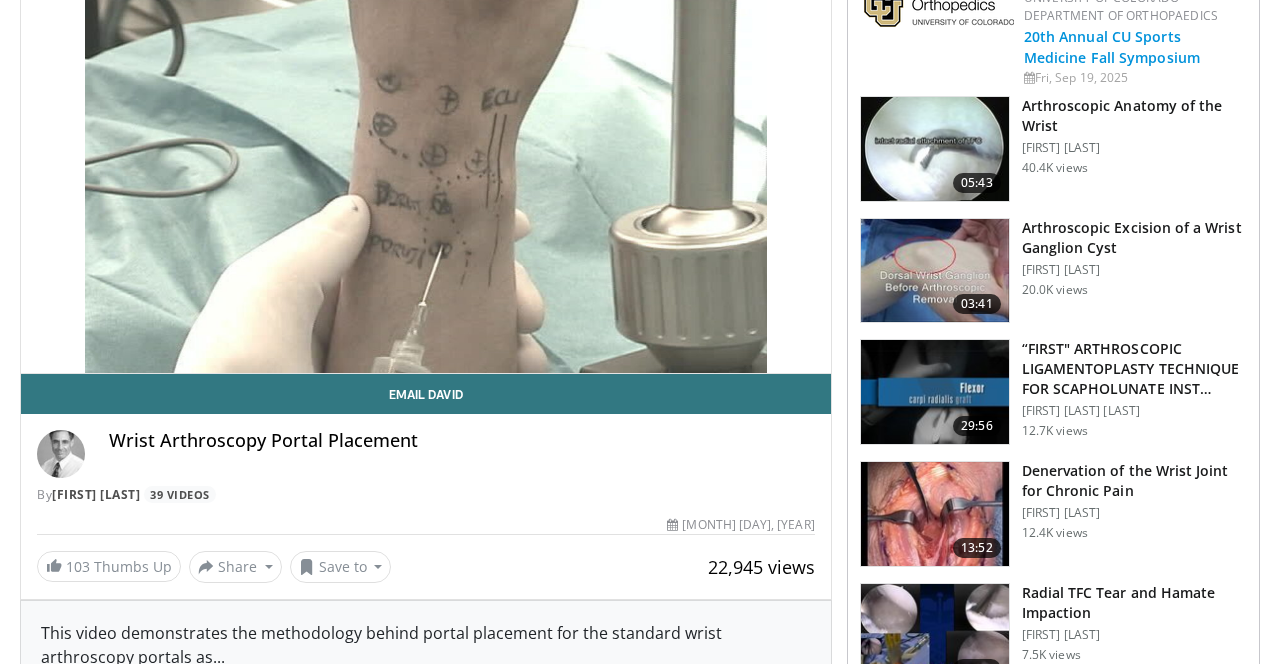 scroll, scrollTop: 254, scrollLeft: 0, axis: vertical 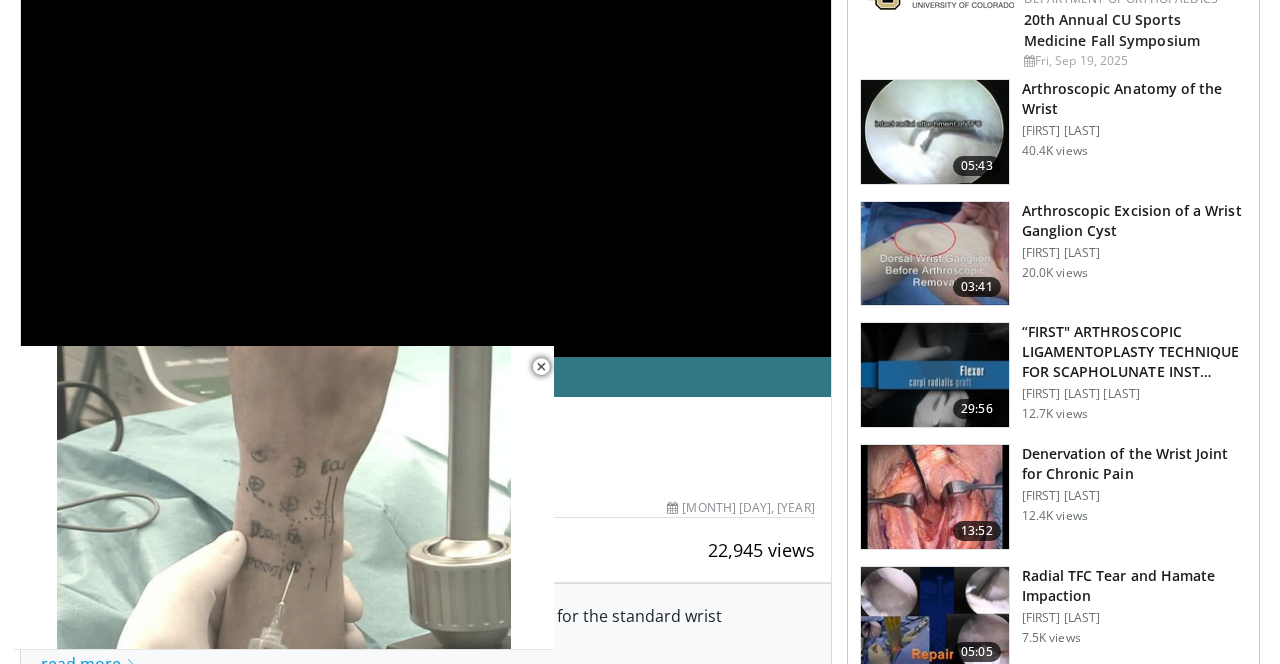 click at bounding box center (935, 132) 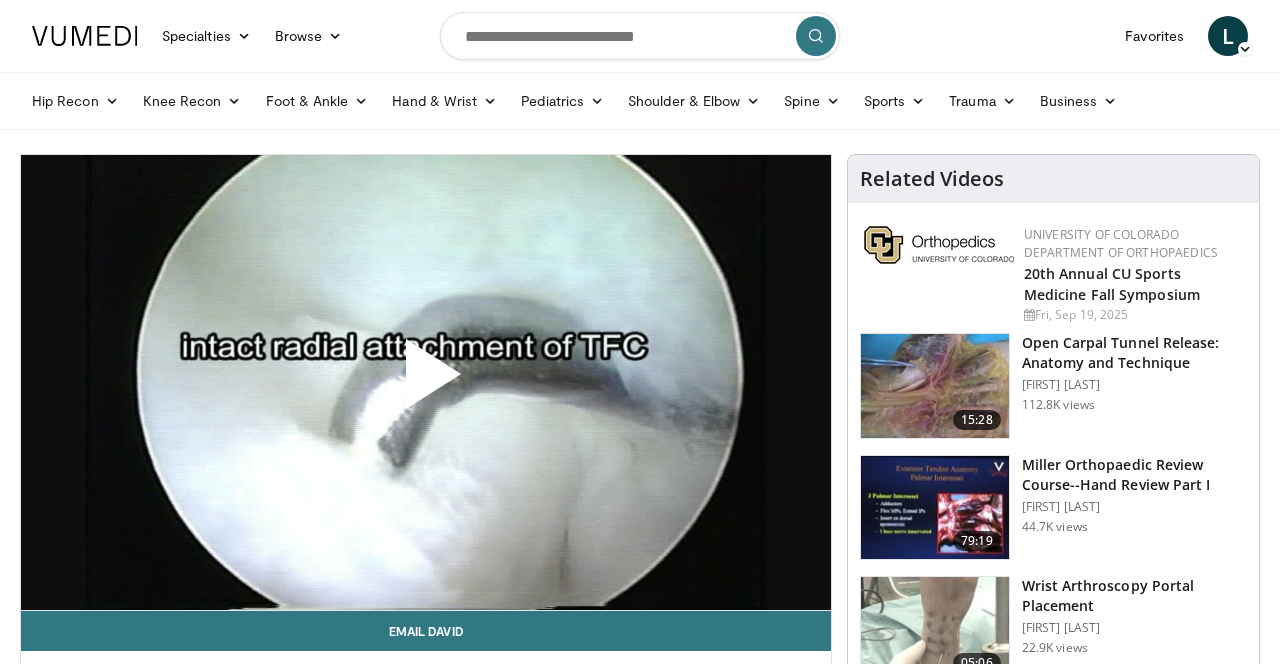 scroll, scrollTop: 286, scrollLeft: 0, axis: vertical 